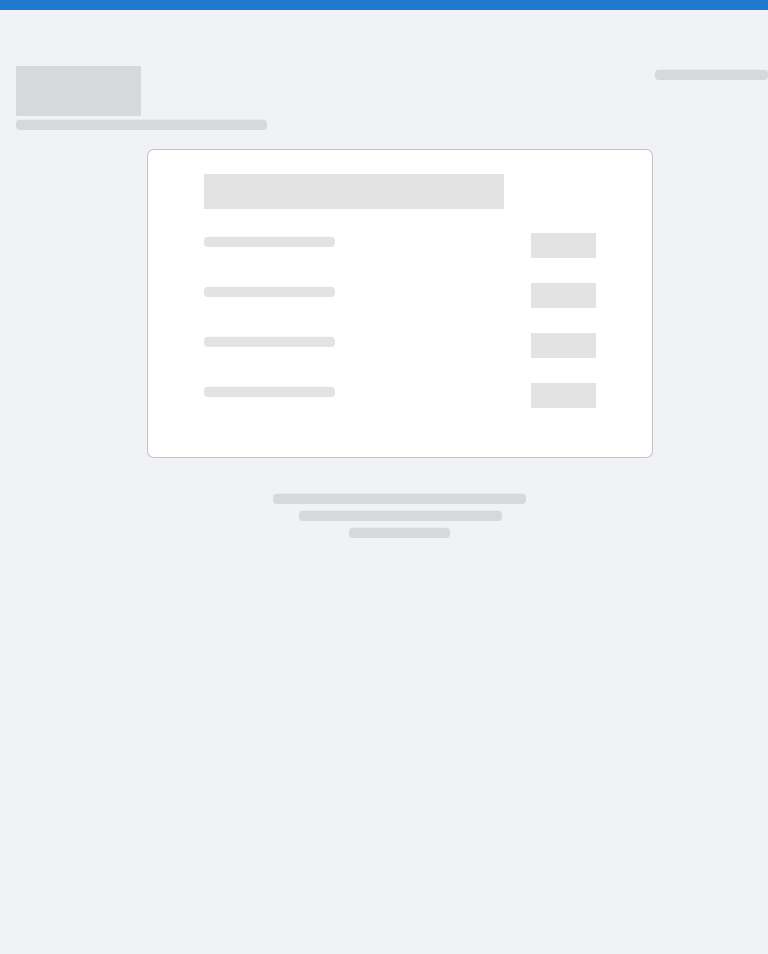scroll, scrollTop: 0, scrollLeft: 0, axis: both 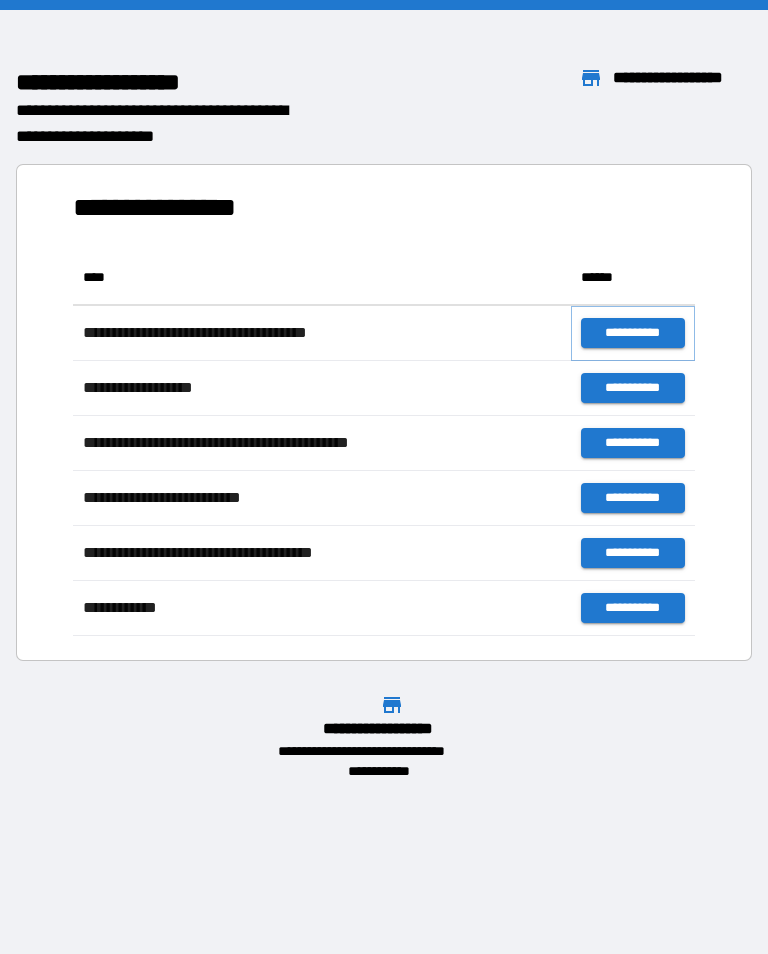 click on "**********" at bounding box center [633, 333] 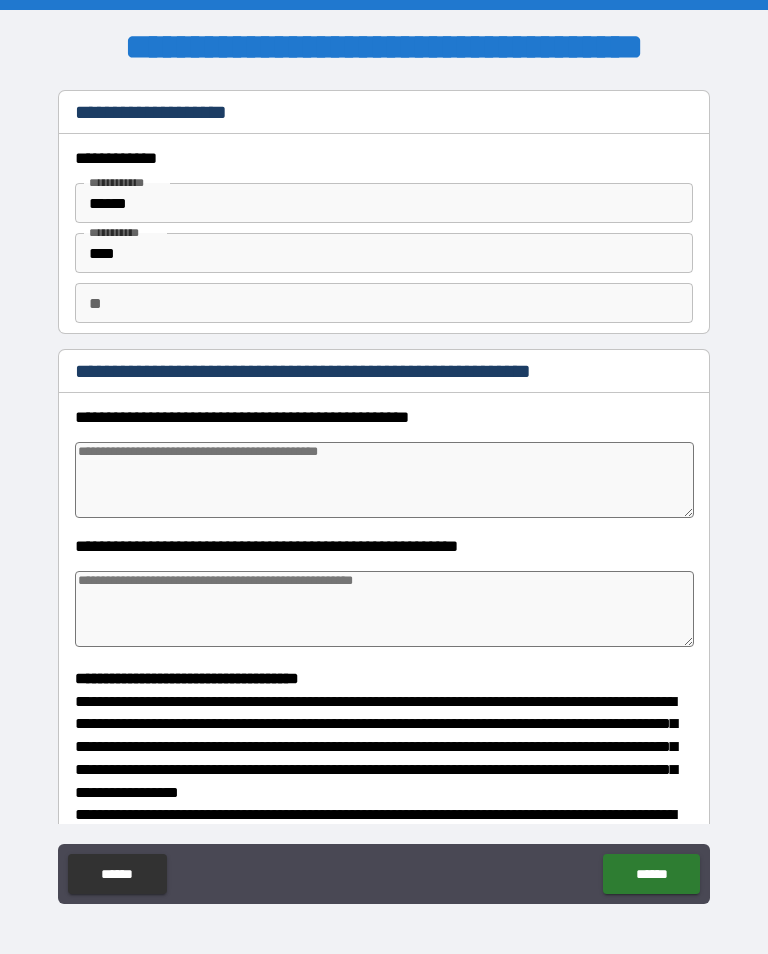 type on "*" 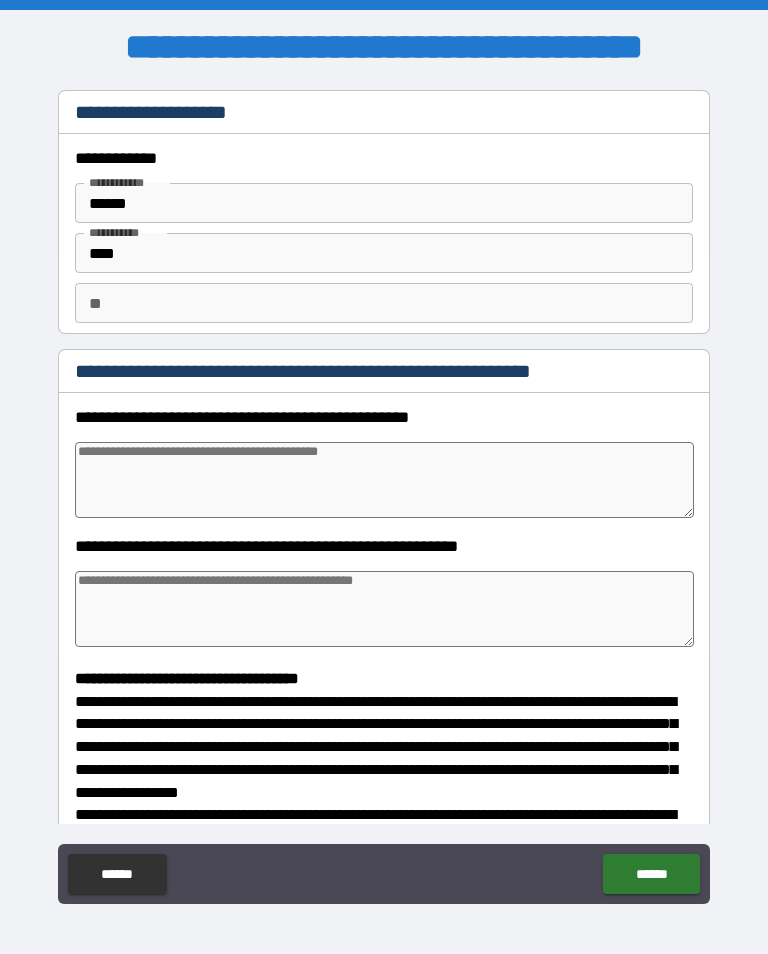 type on "*" 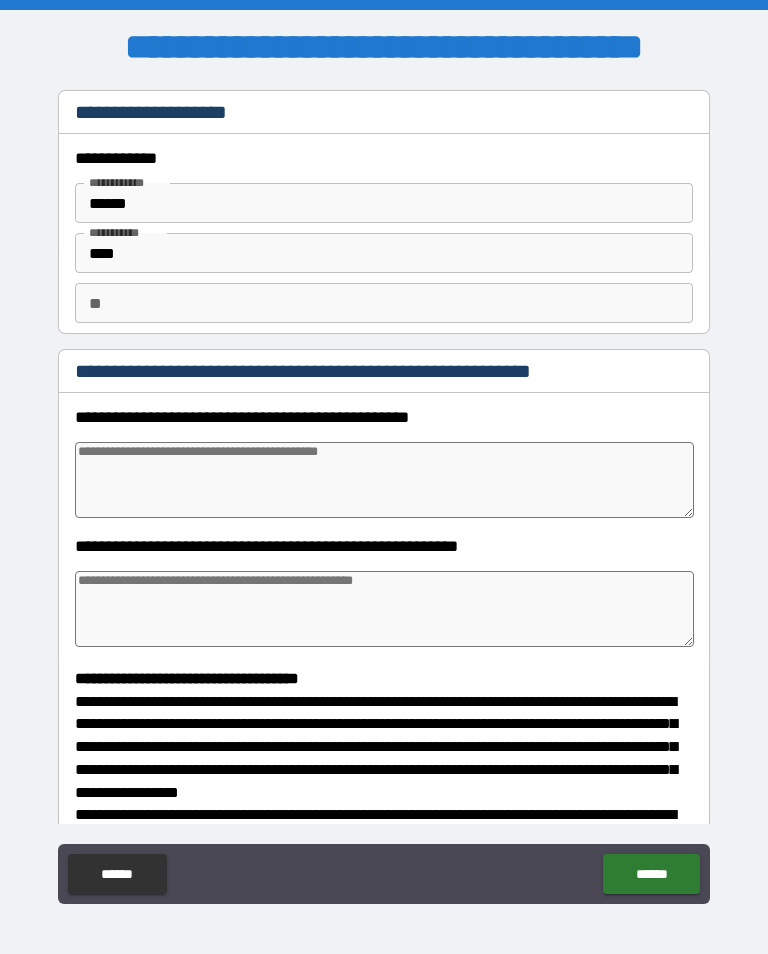 type on "*" 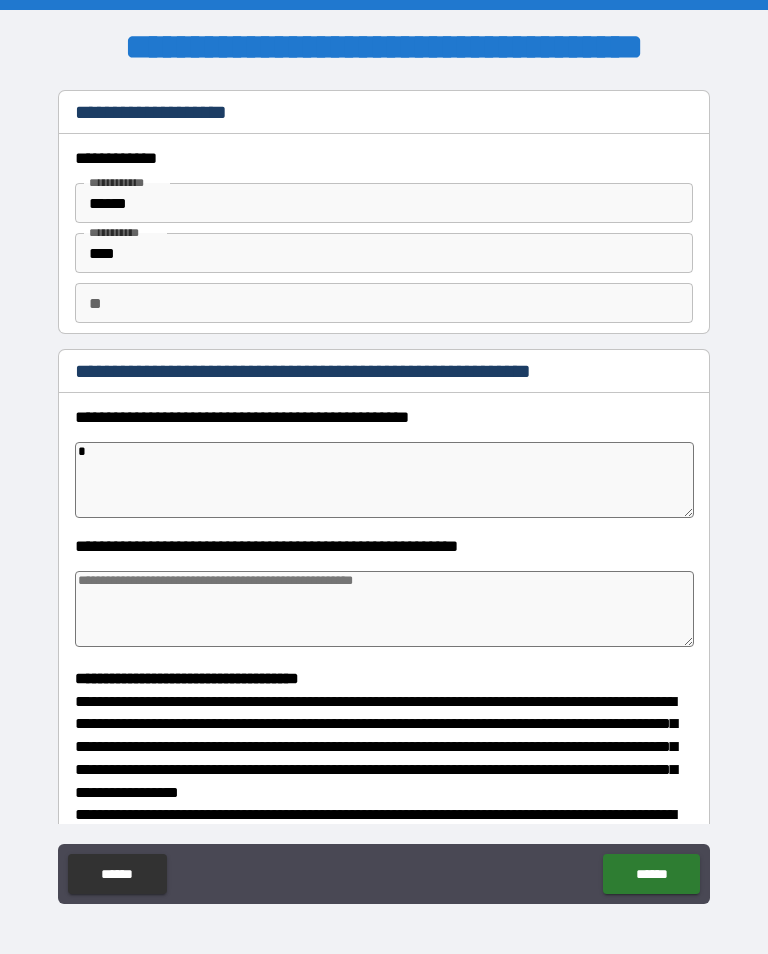 type on "*" 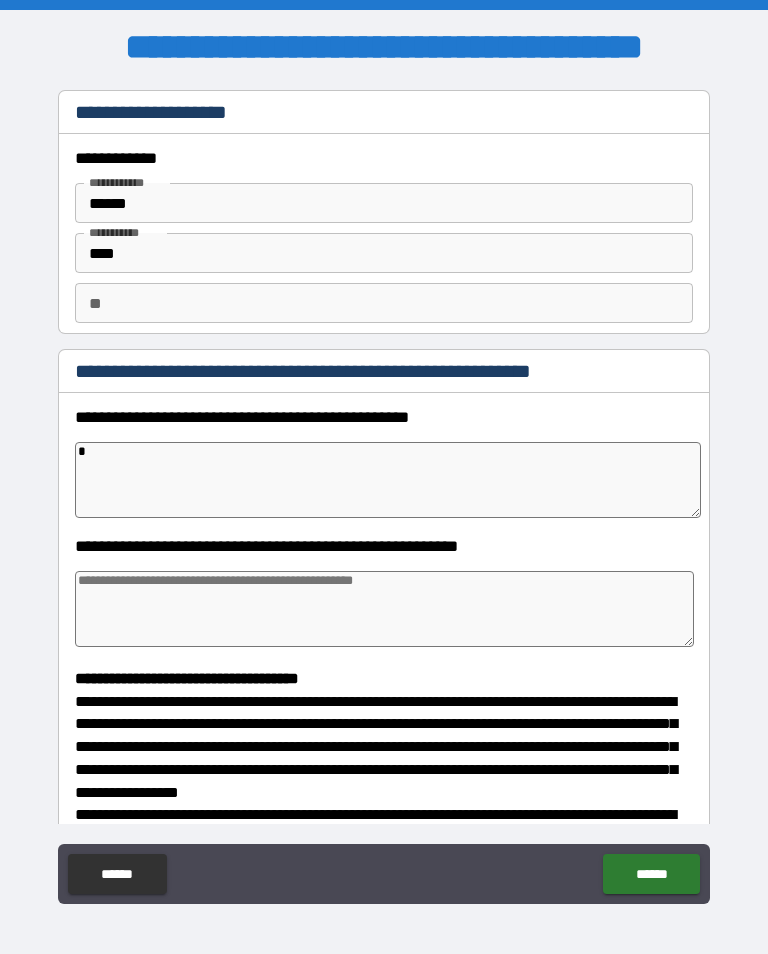 type on "*" 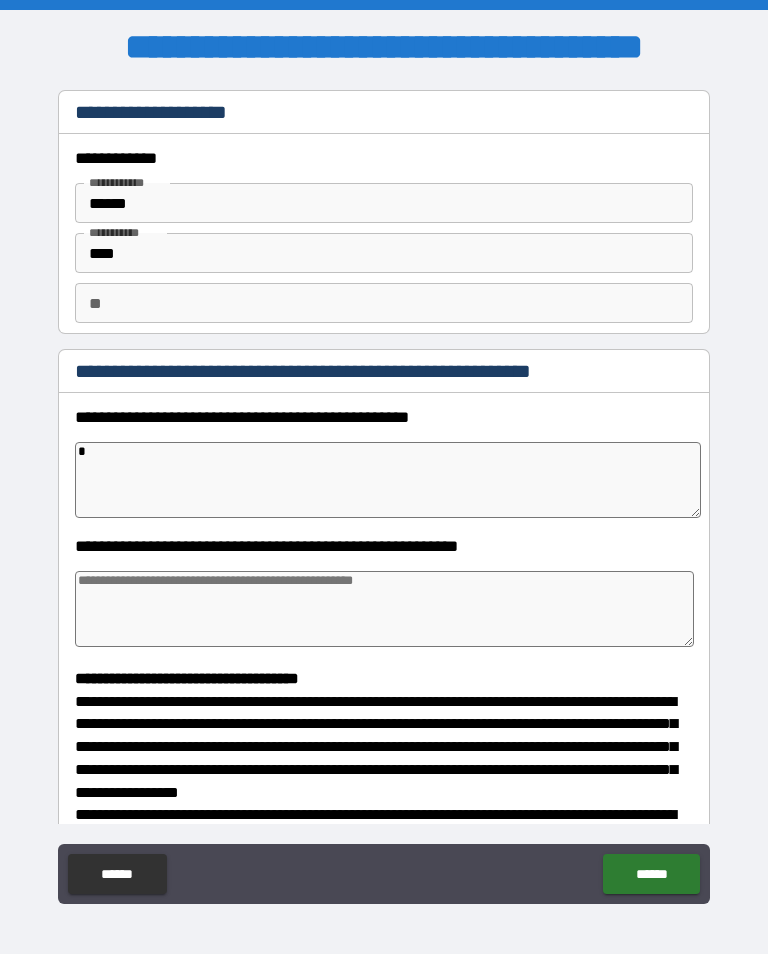 type on "*" 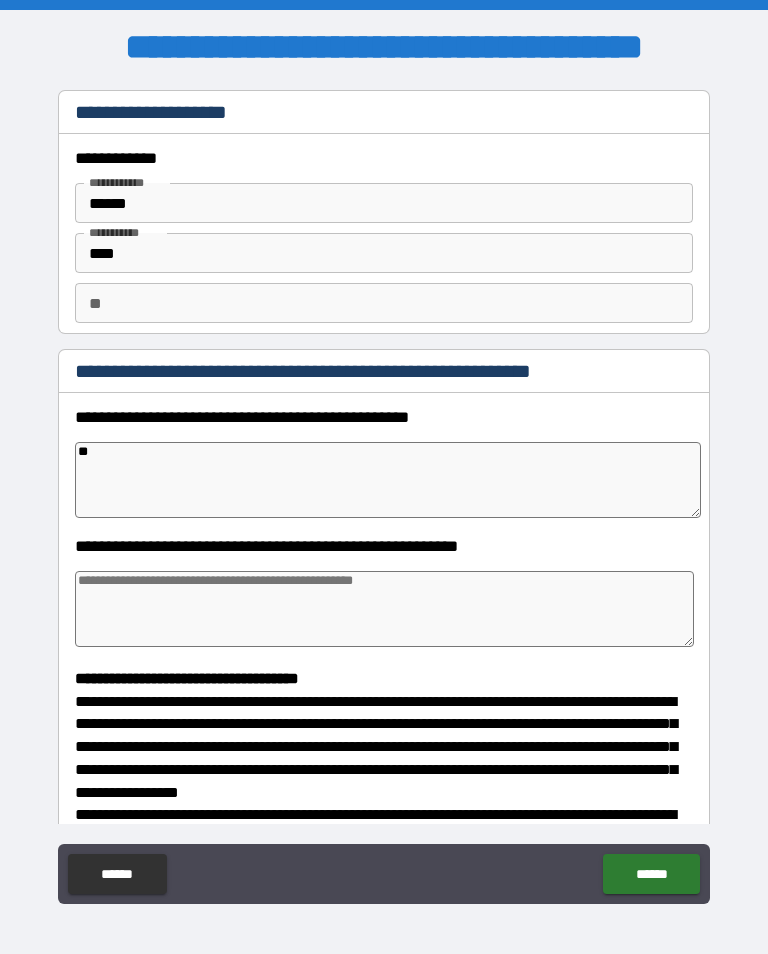 type on "*" 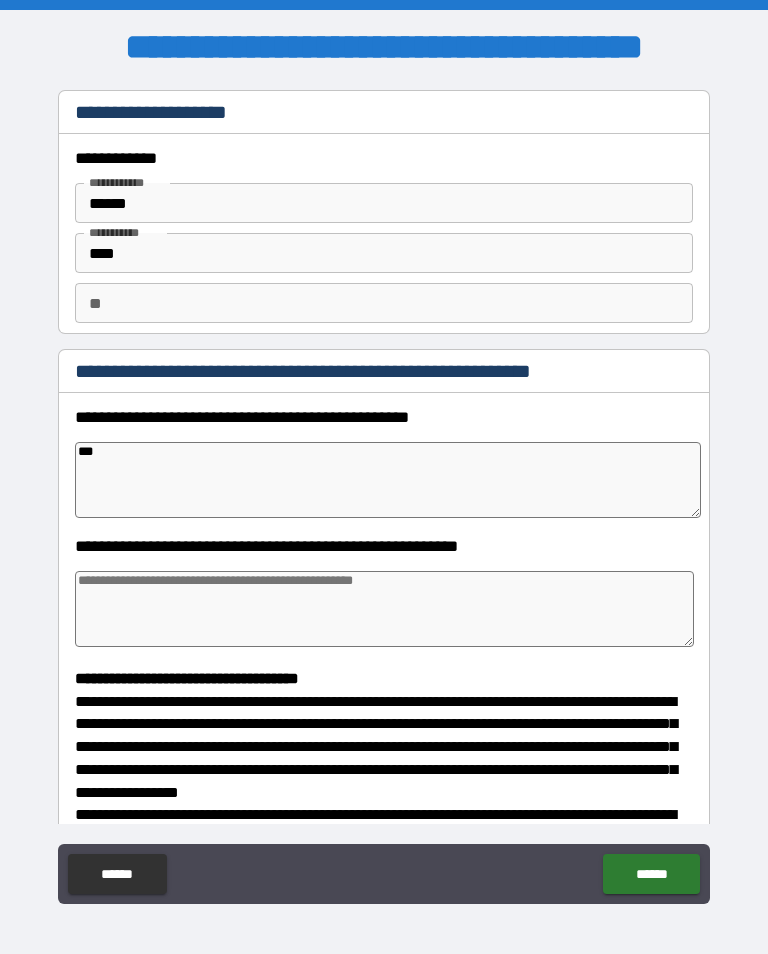 type on "*" 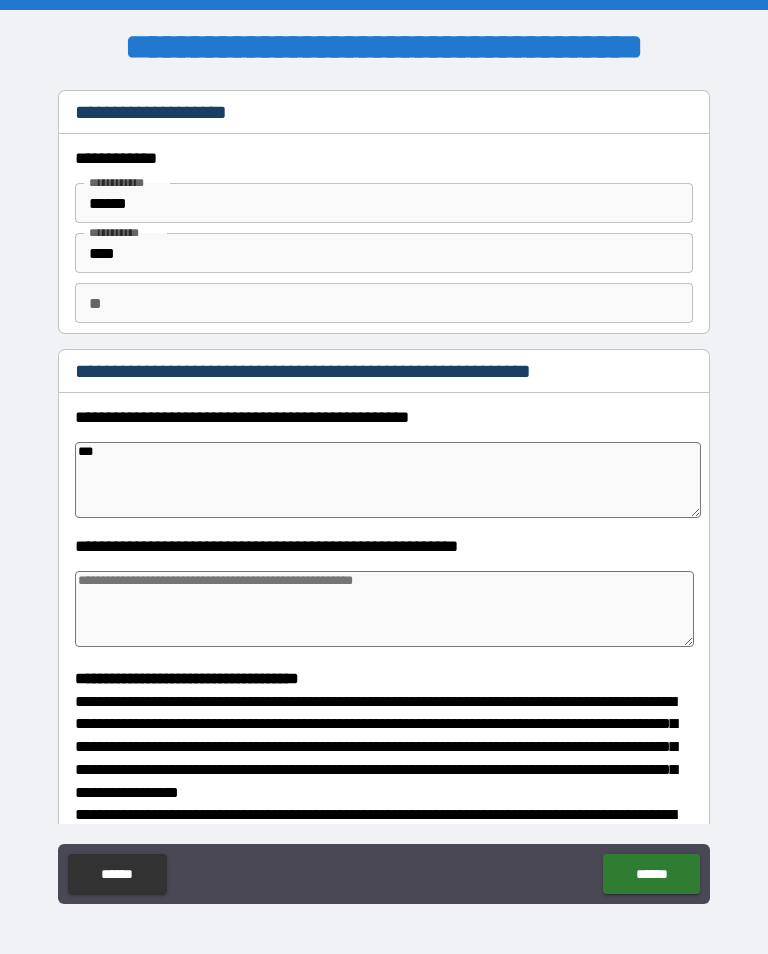 type on "****" 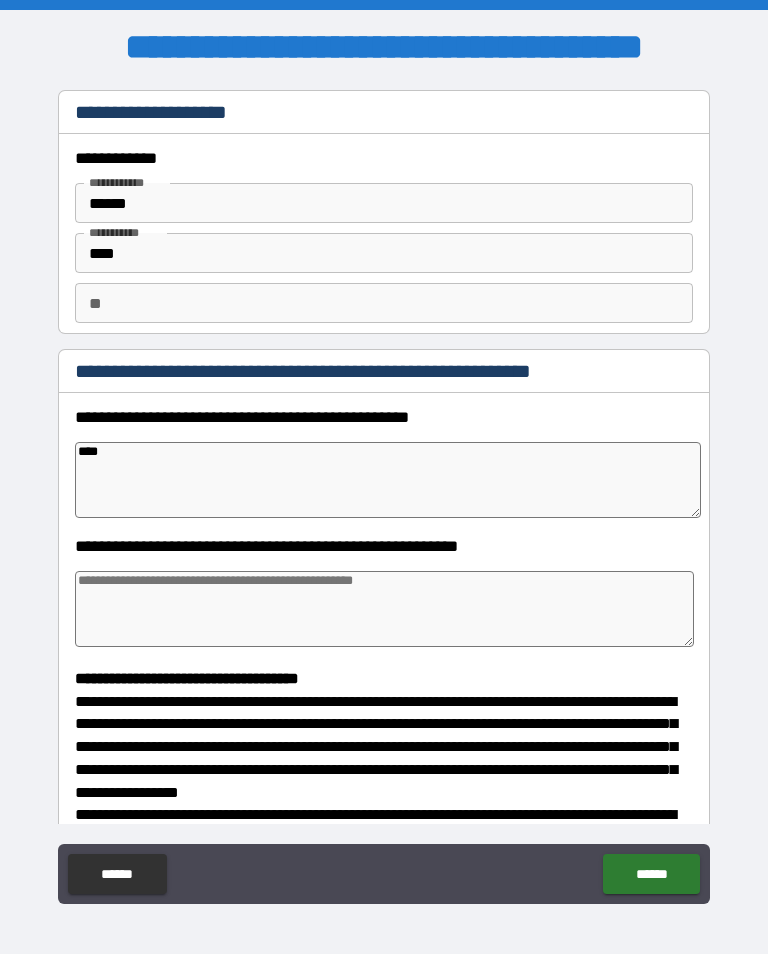 type on "*" 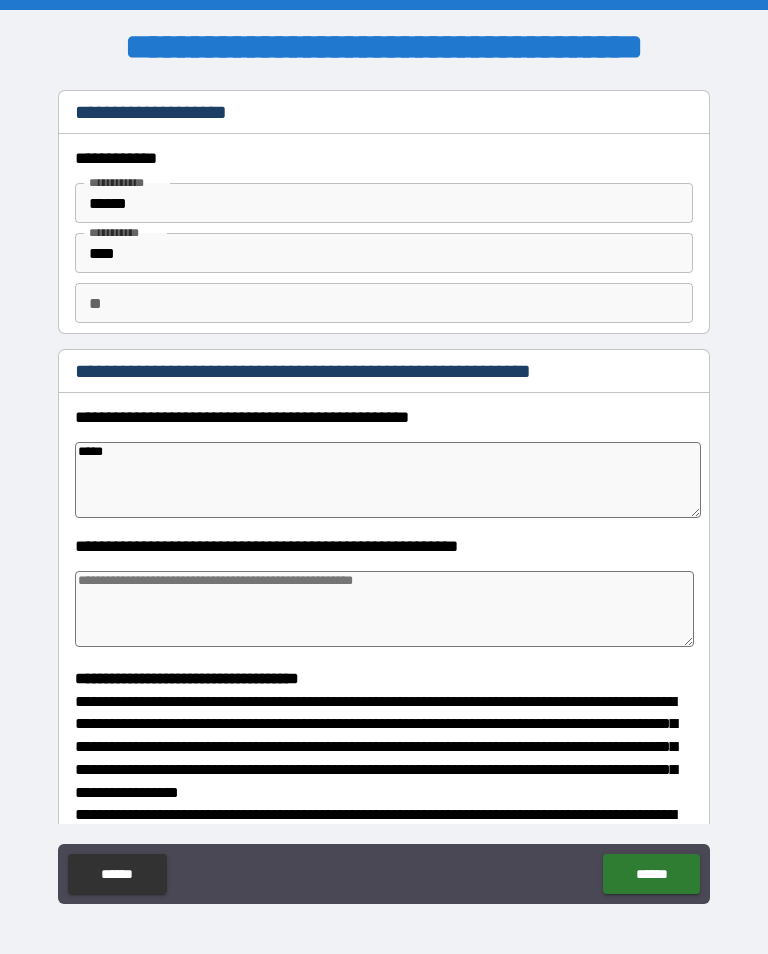 type on "*" 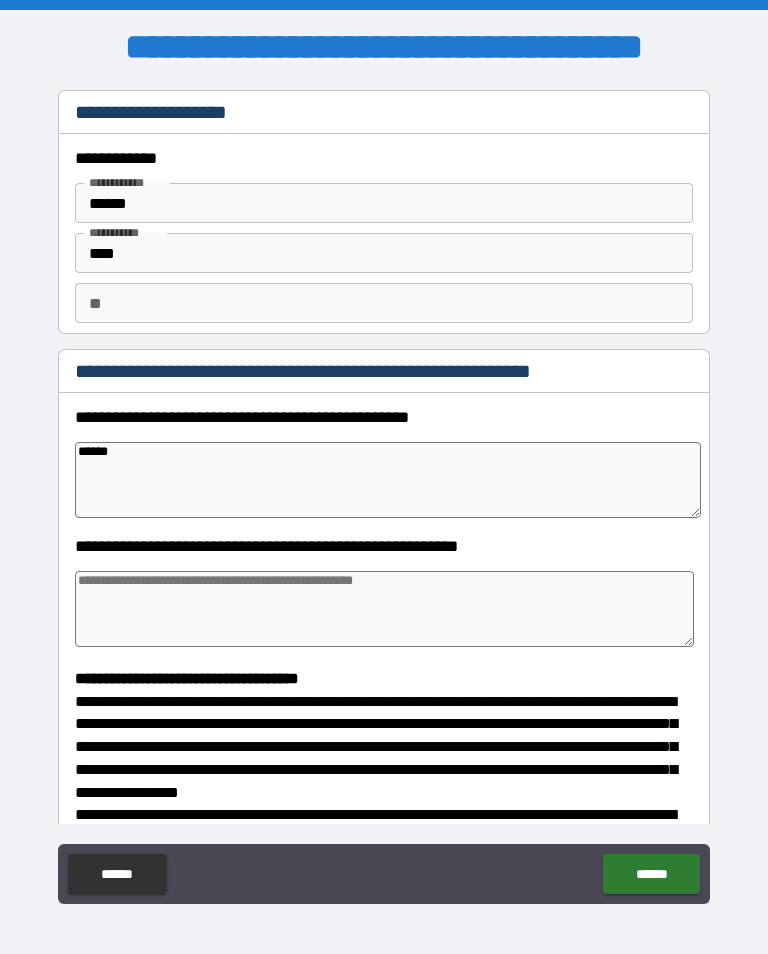 type on "*" 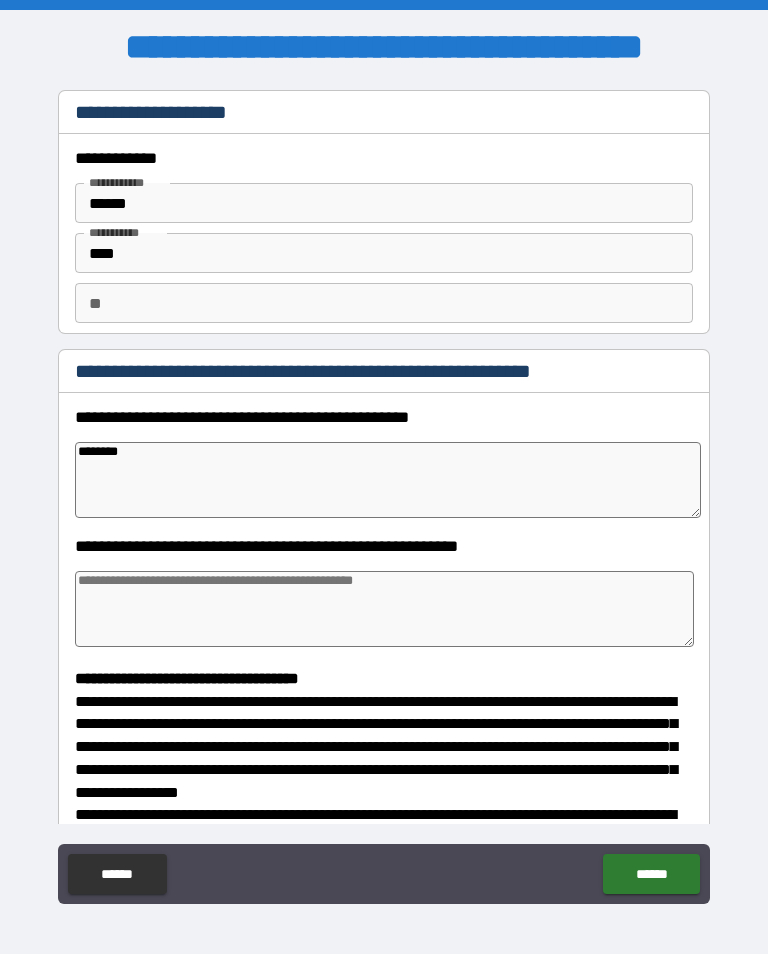 type on "********" 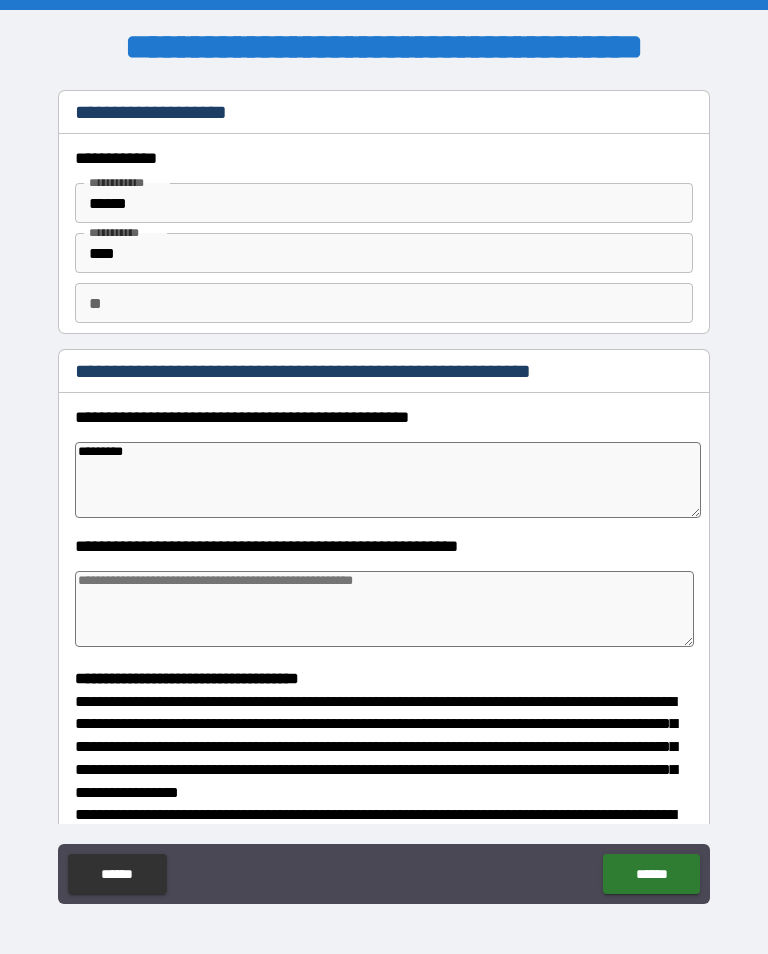type on "*" 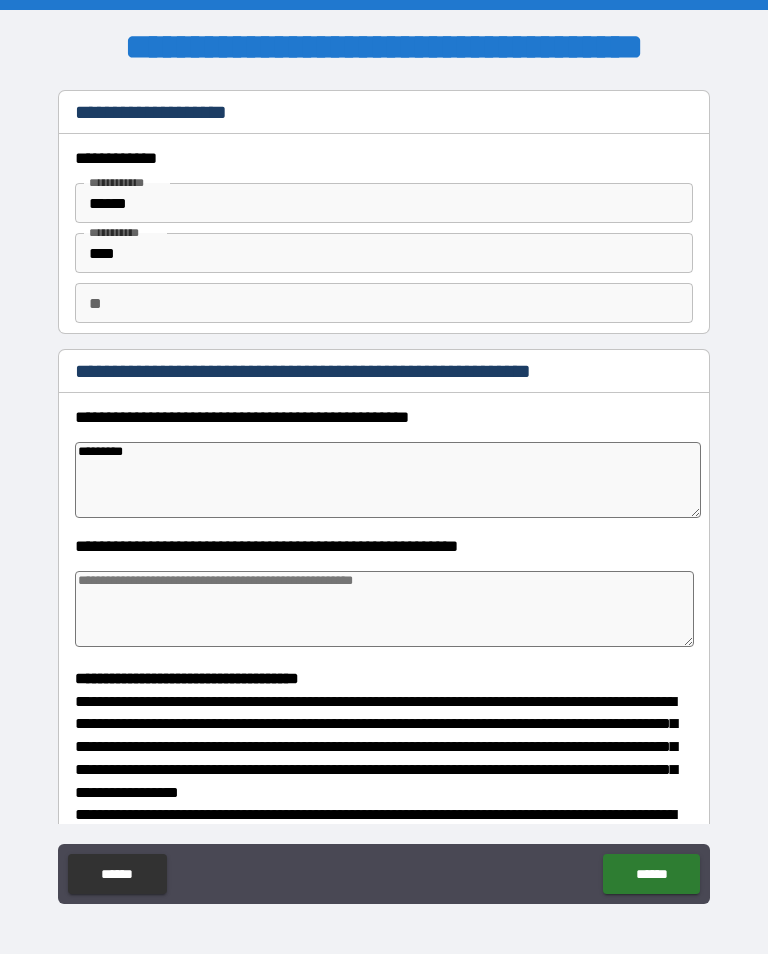 type on "**********" 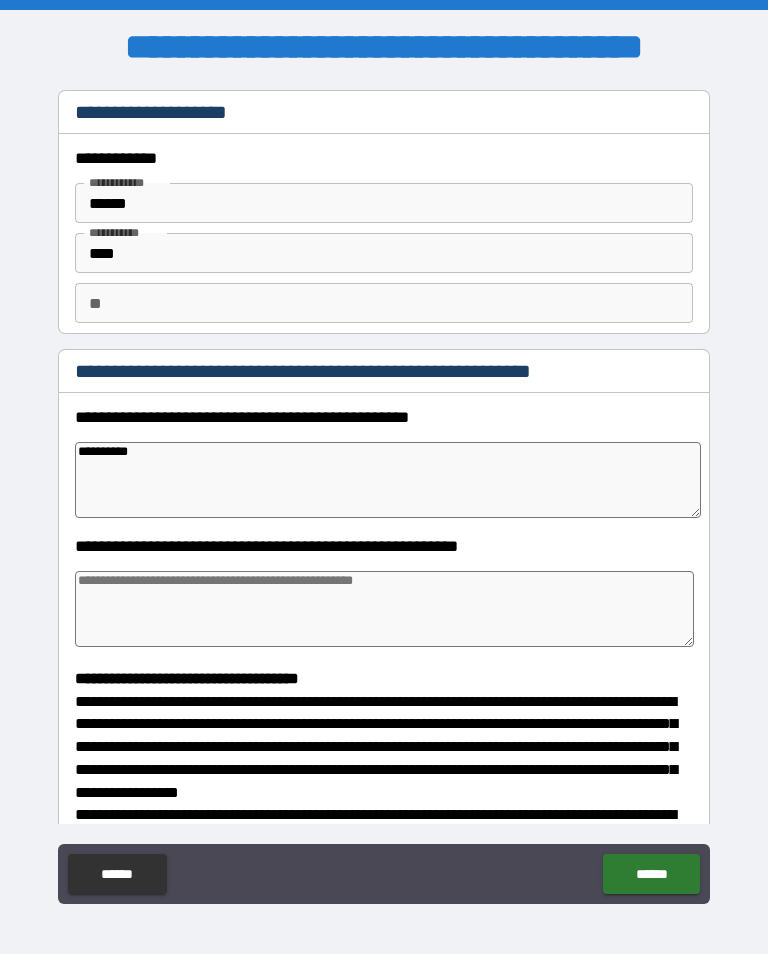 type on "*" 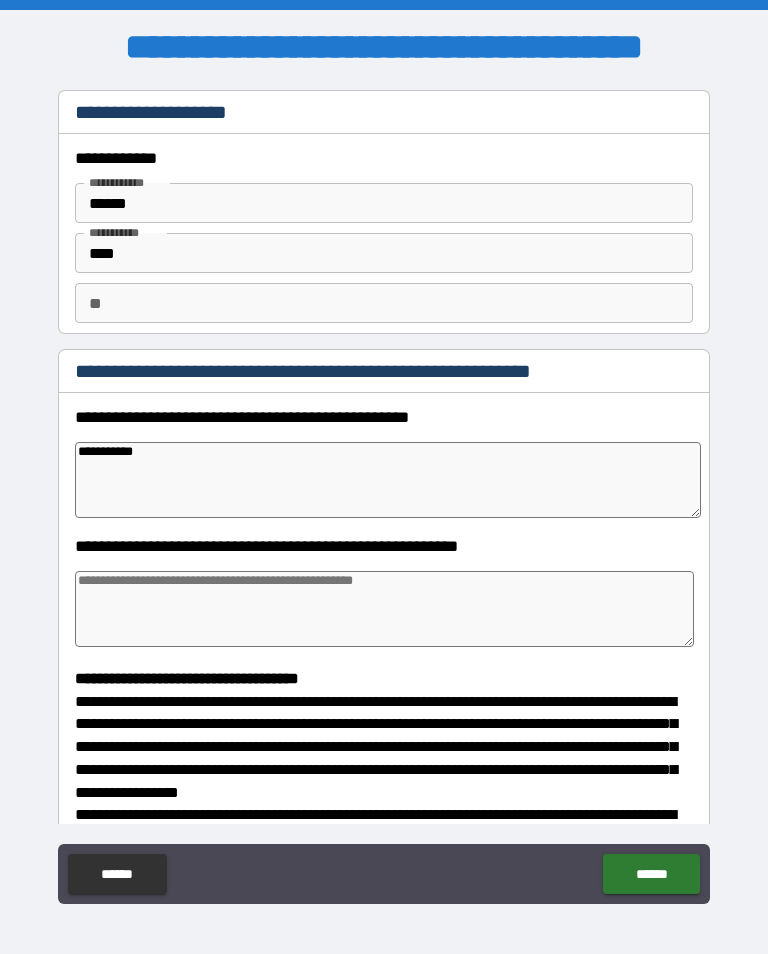 type on "*" 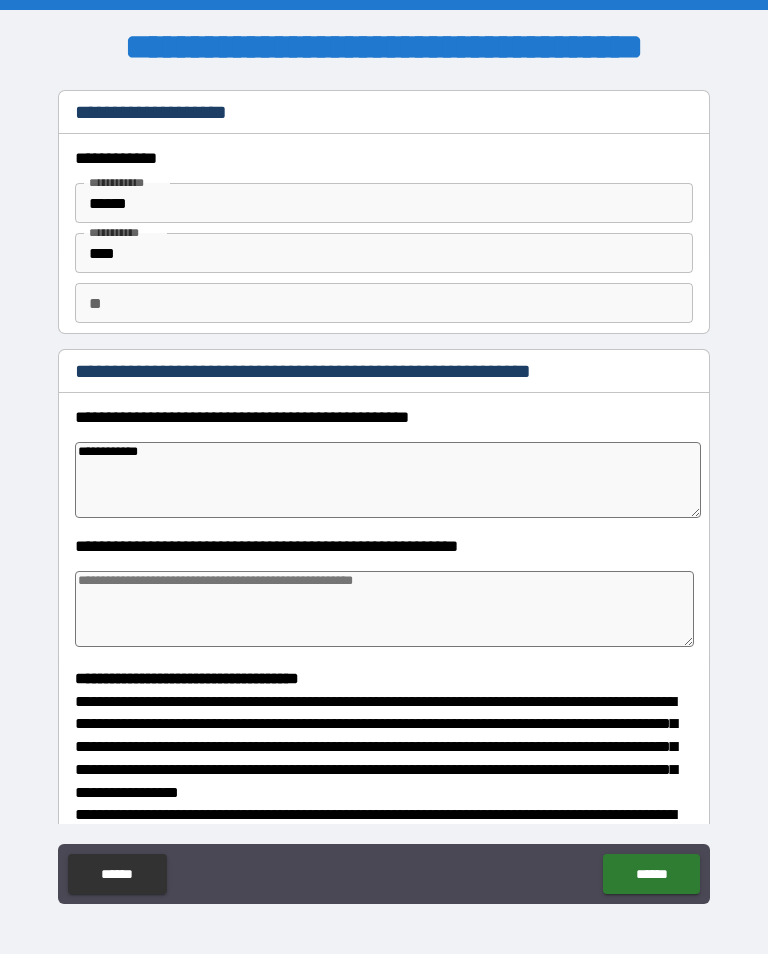 type on "*" 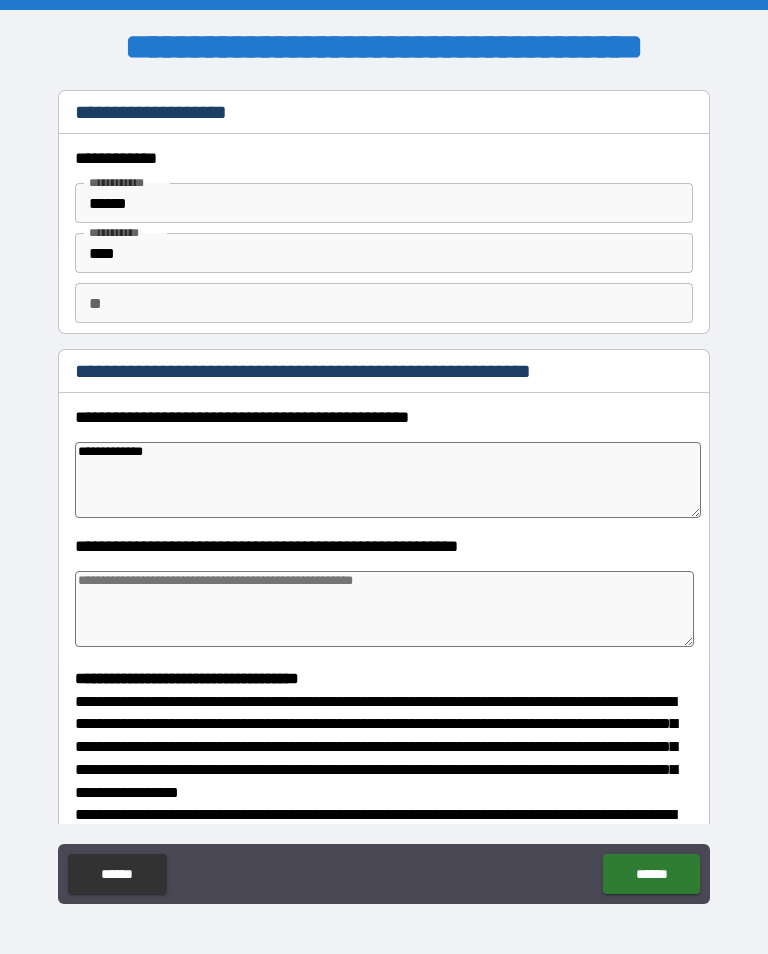 type on "*" 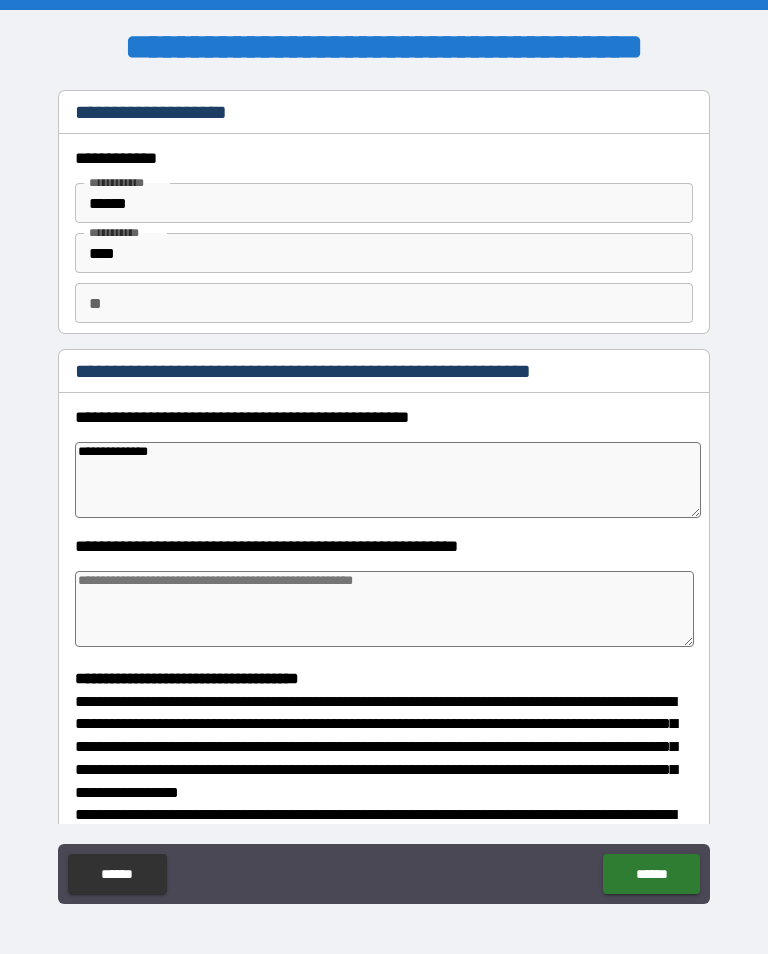 type on "*" 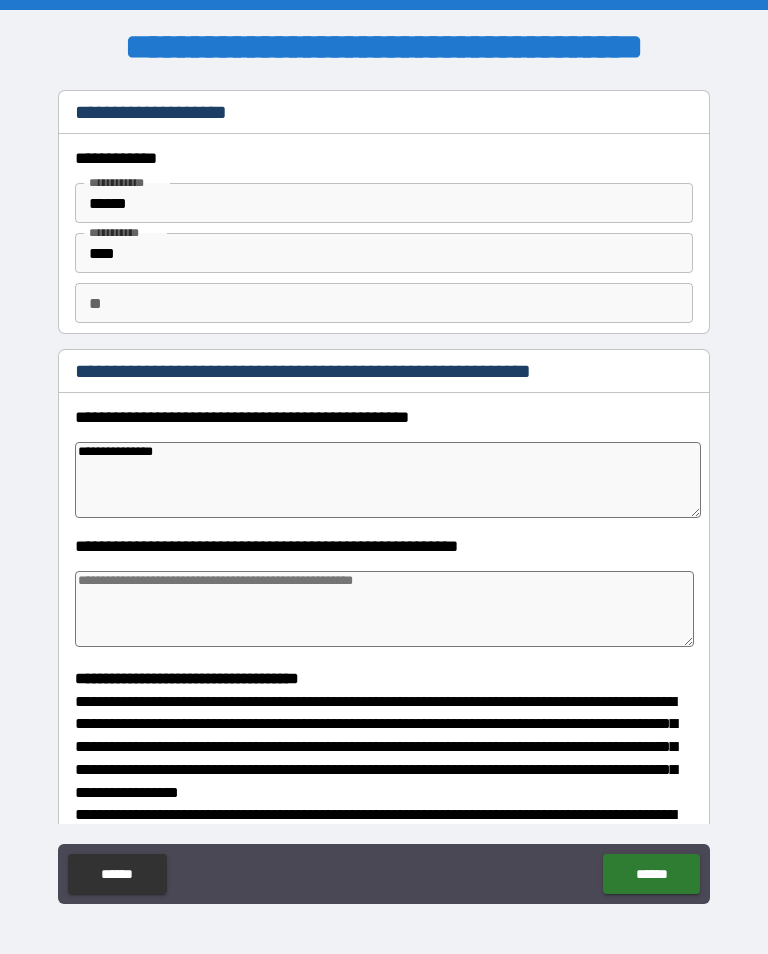 type on "*" 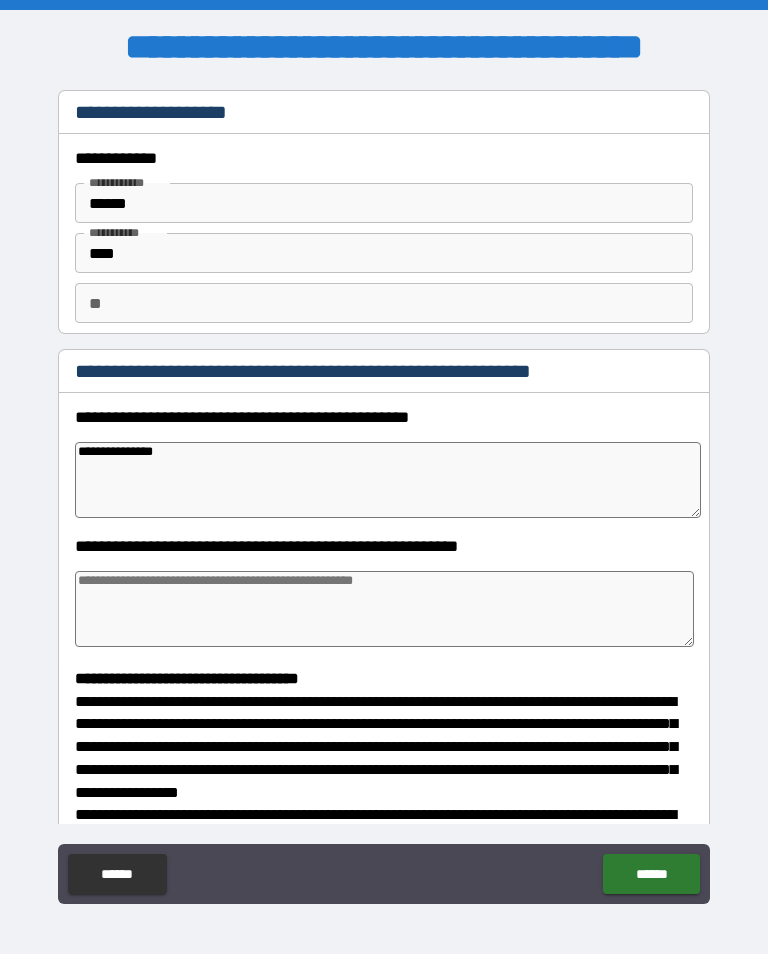 type on "**********" 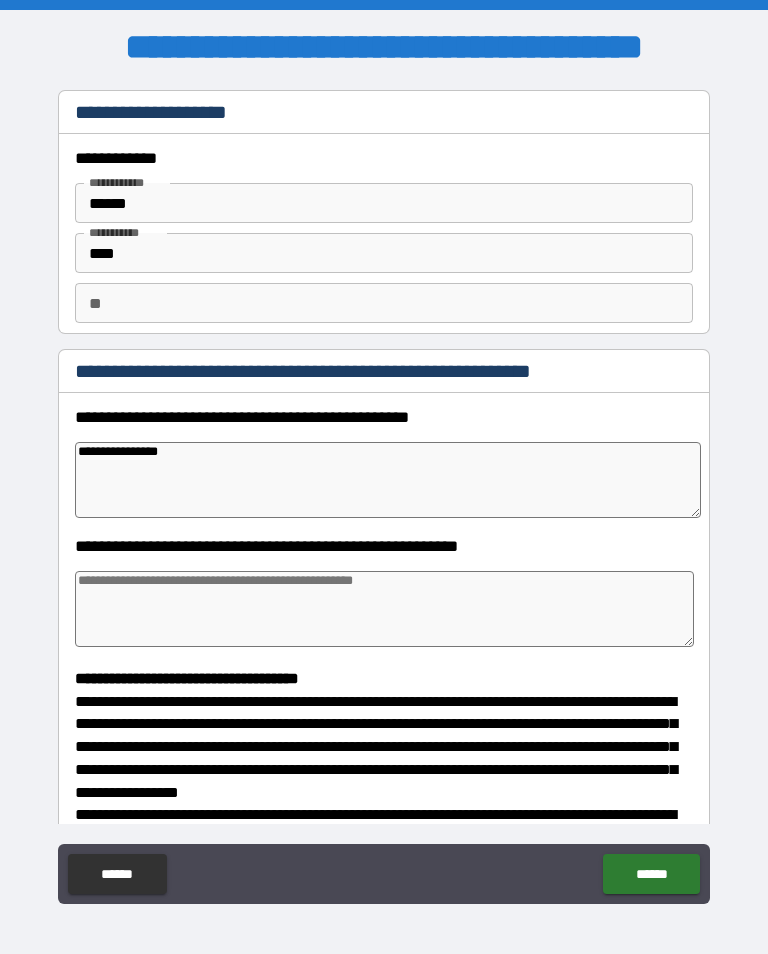 type on "*" 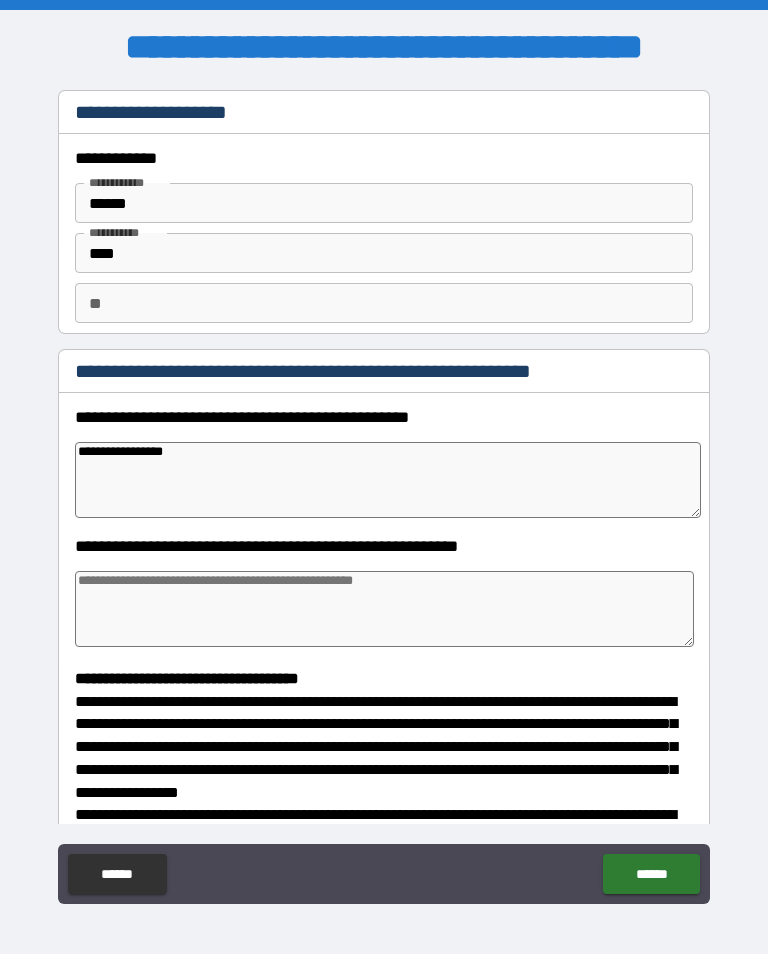type on "*" 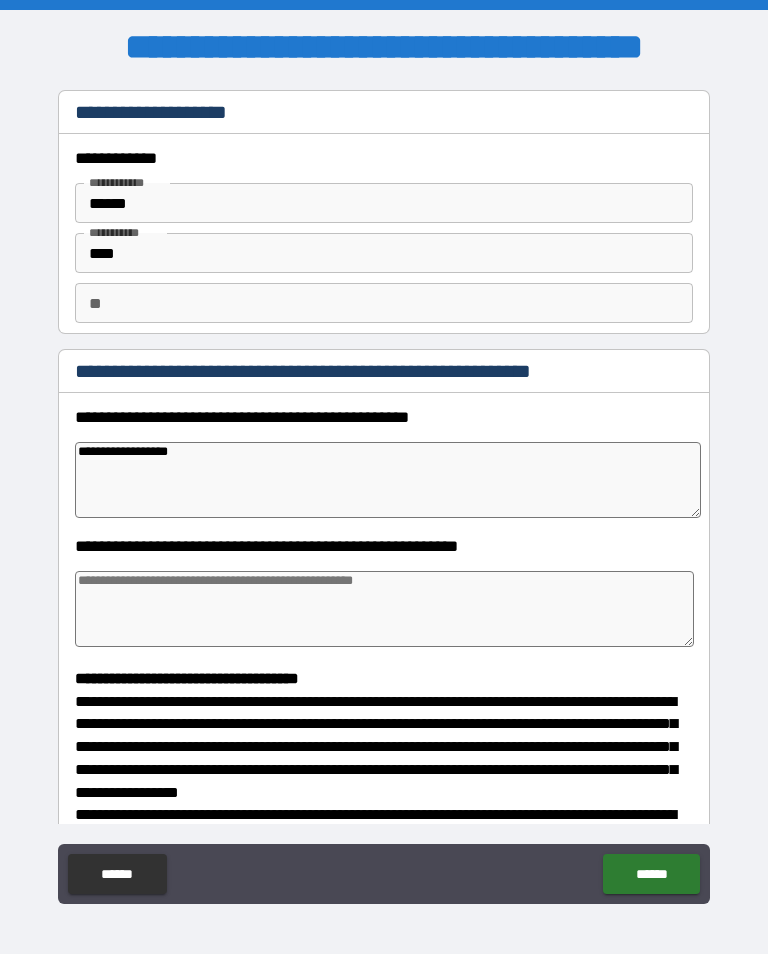 type on "*" 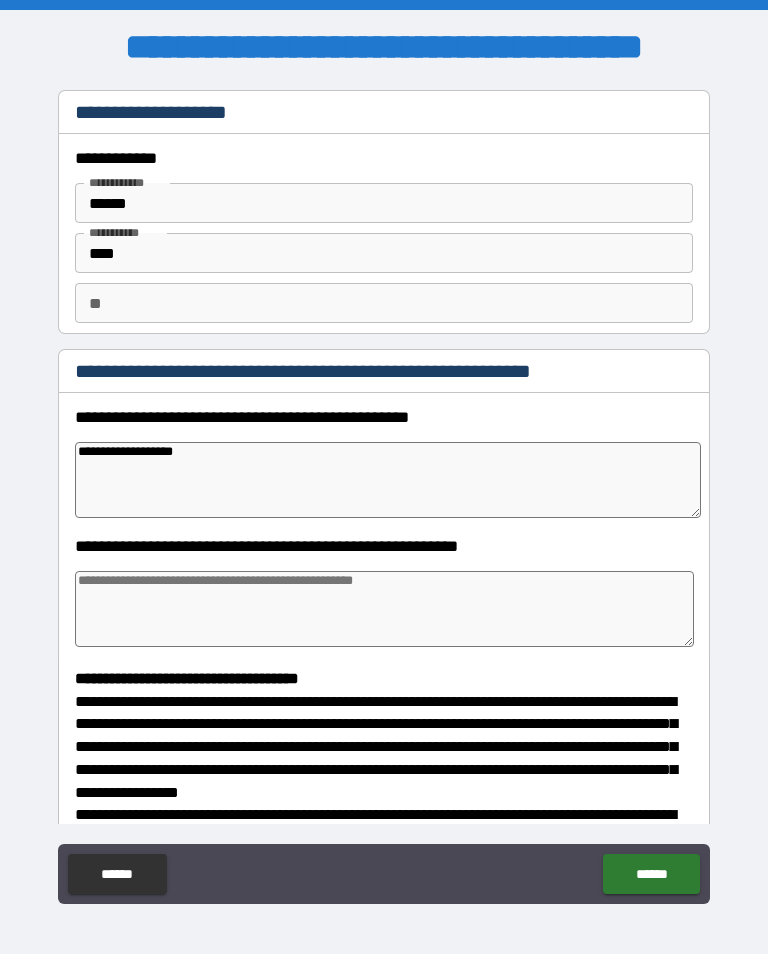 type on "*" 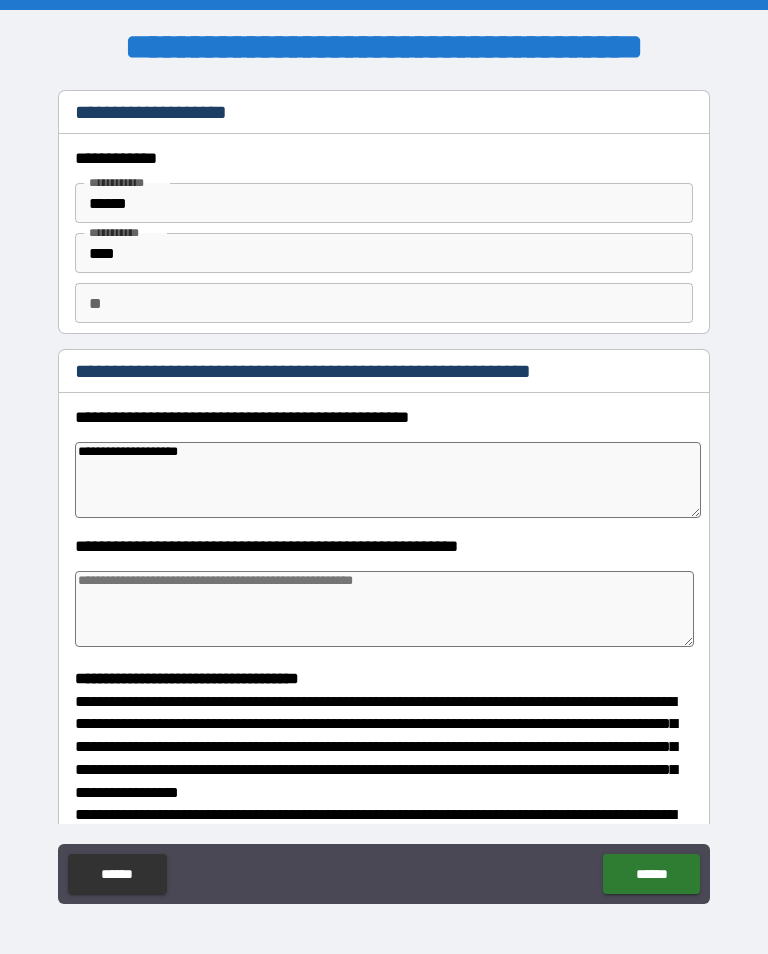 type on "*" 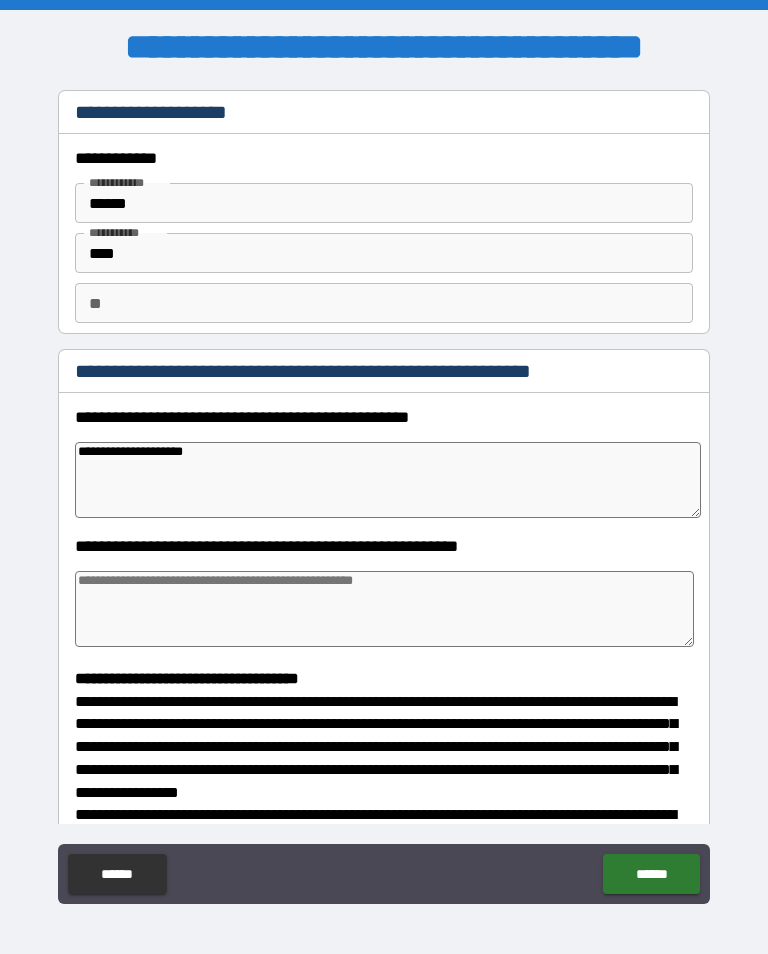 type on "*" 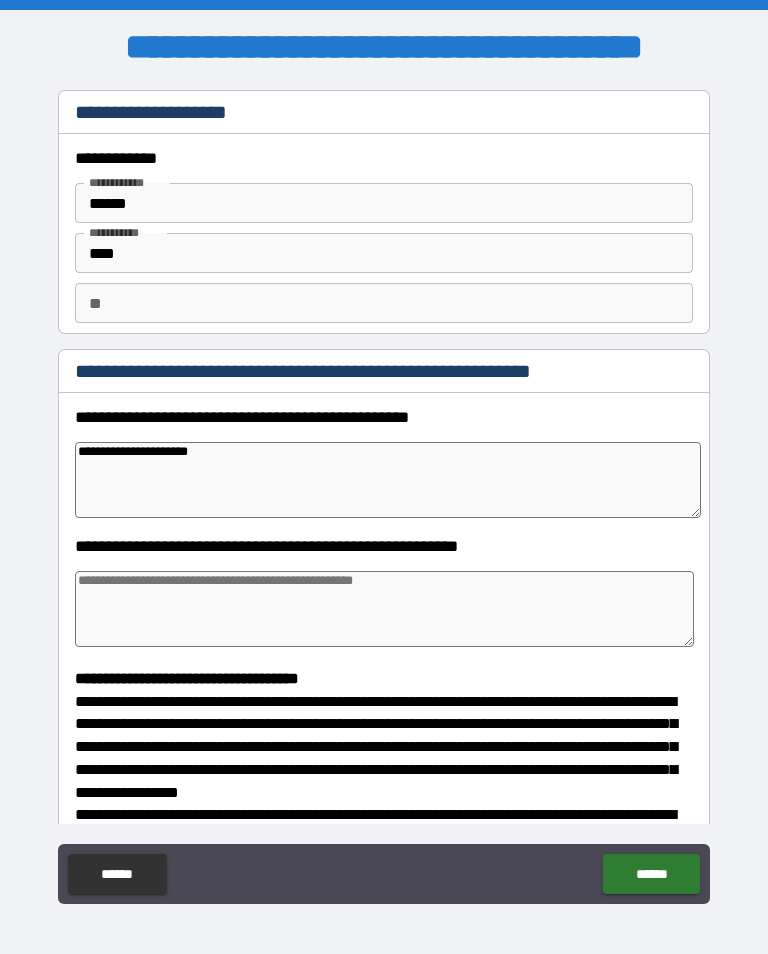 type on "*" 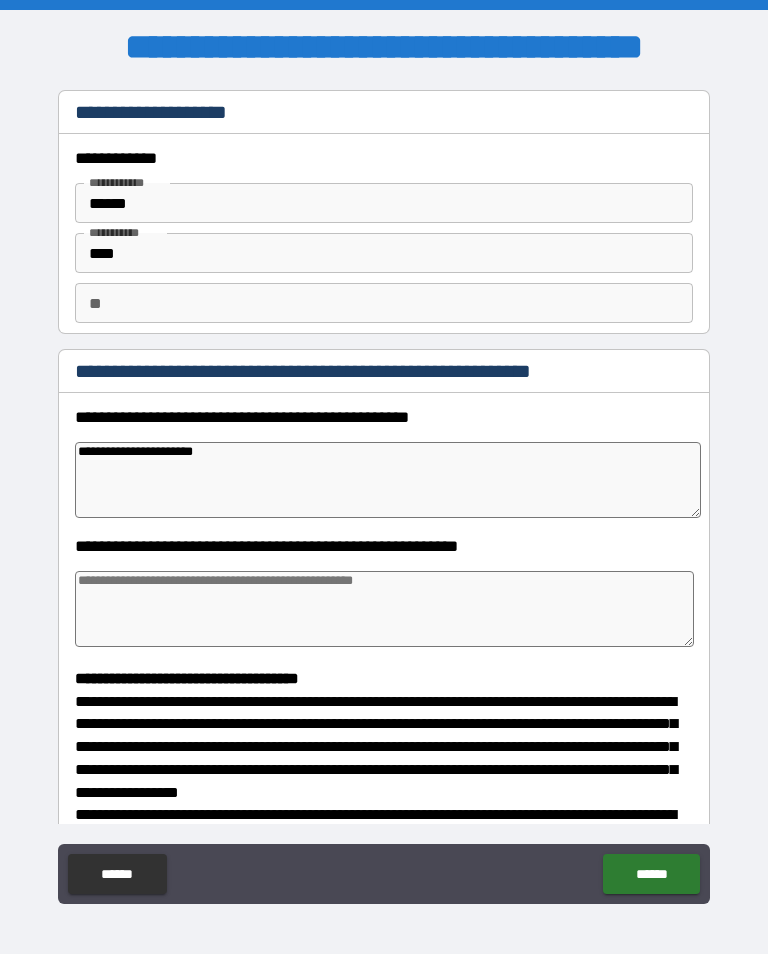 type on "*" 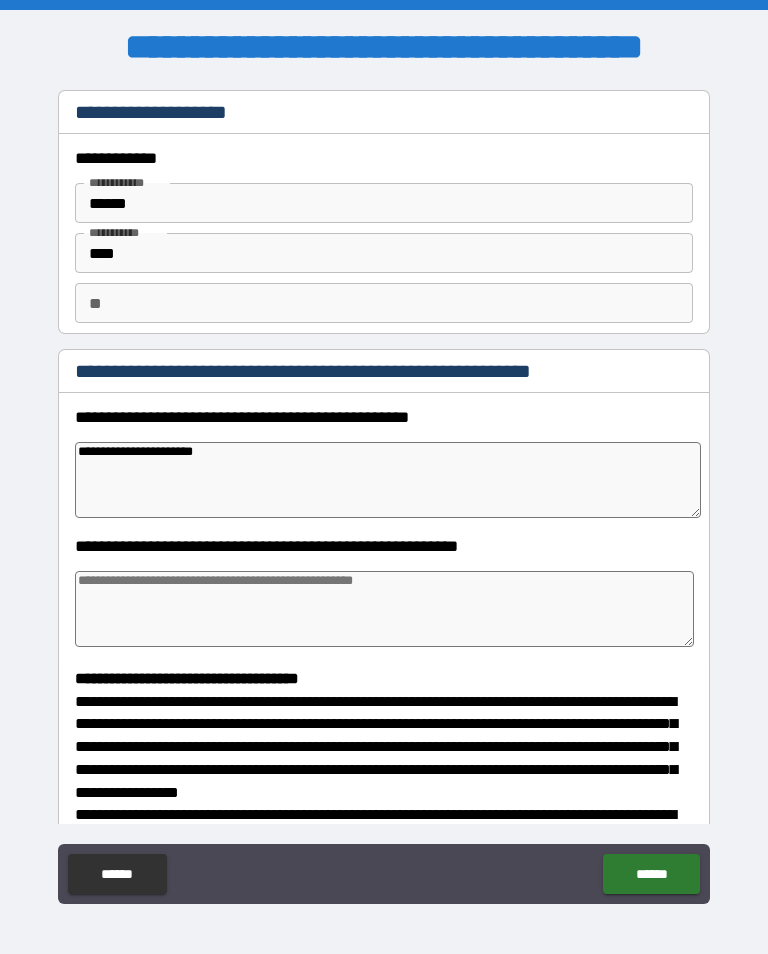 type on "**********" 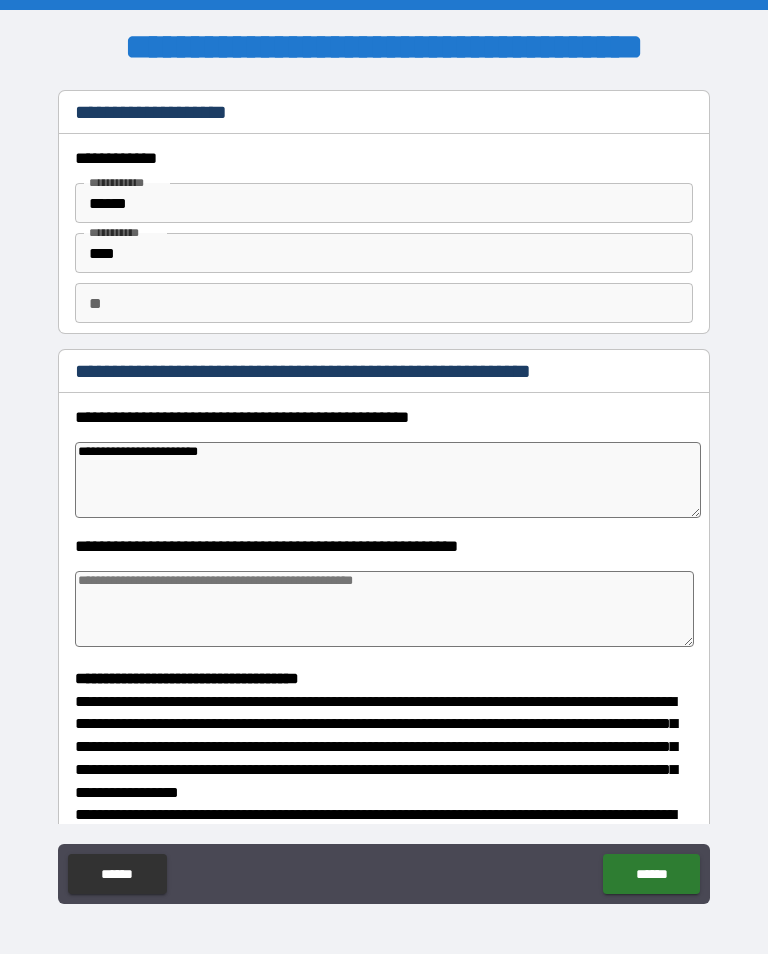 type on "*" 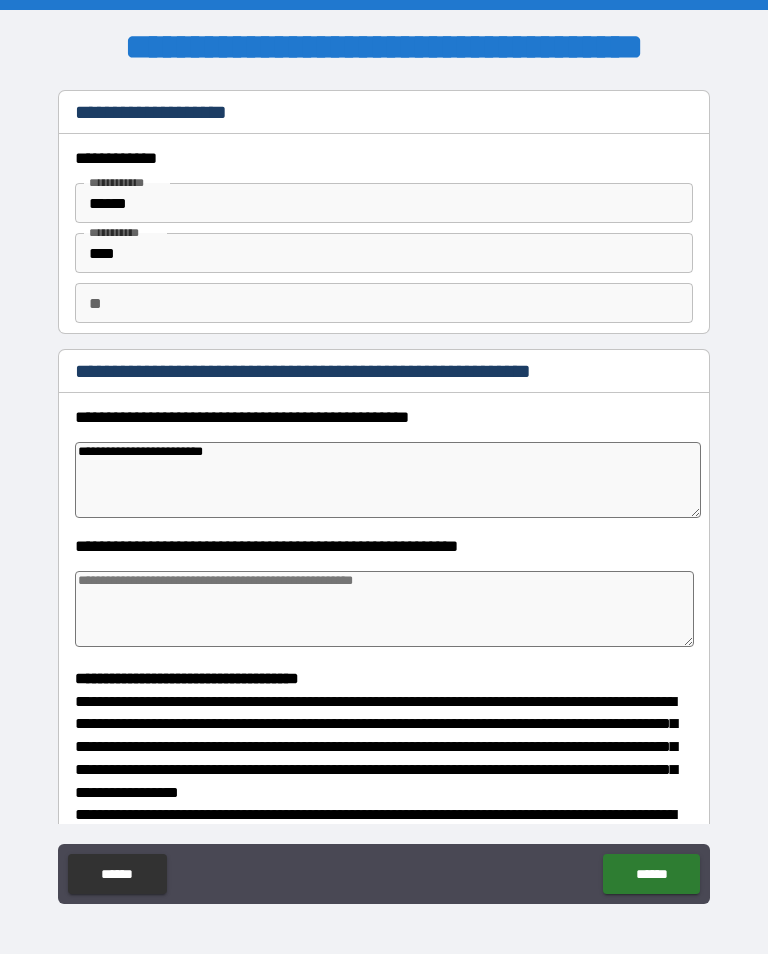 type on "*" 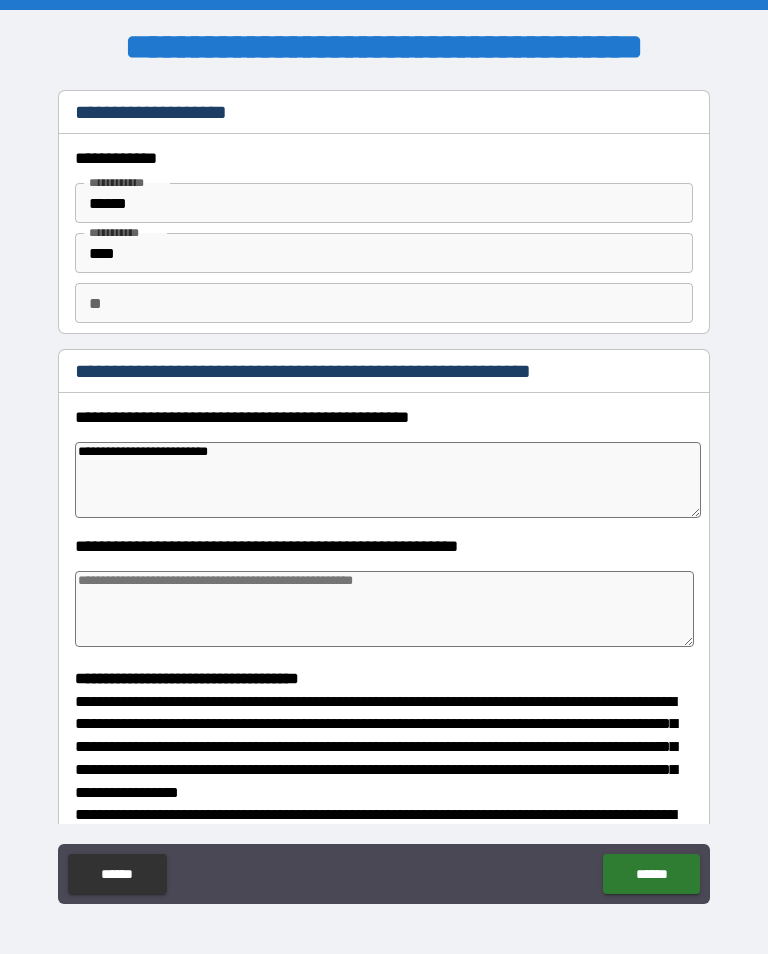 type on "*" 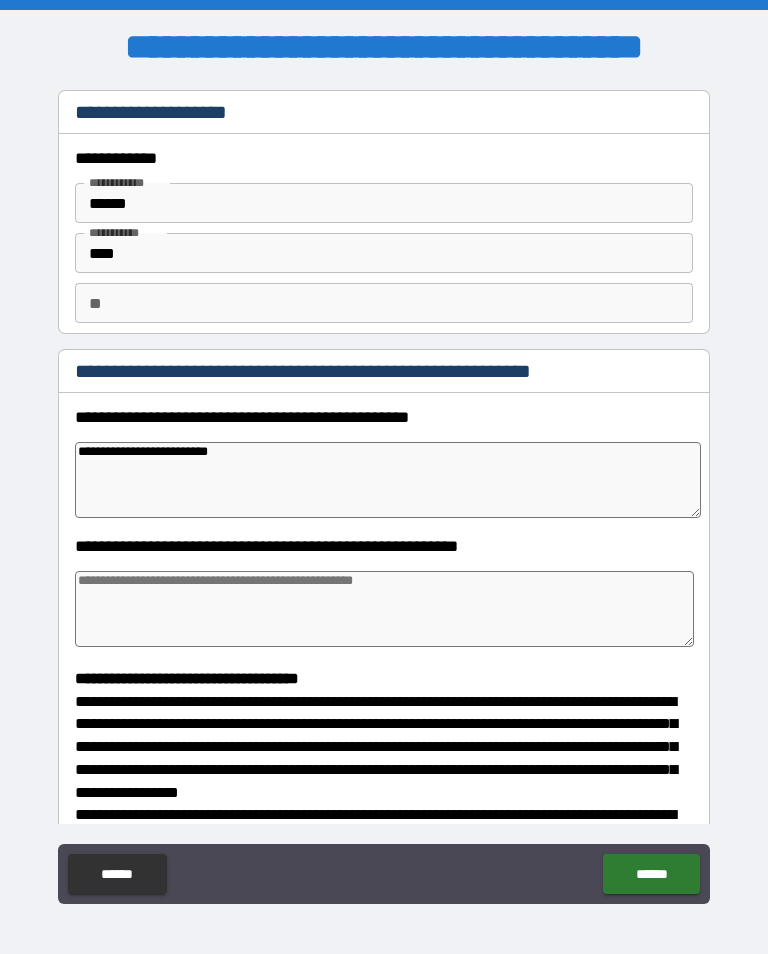 type on "**********" 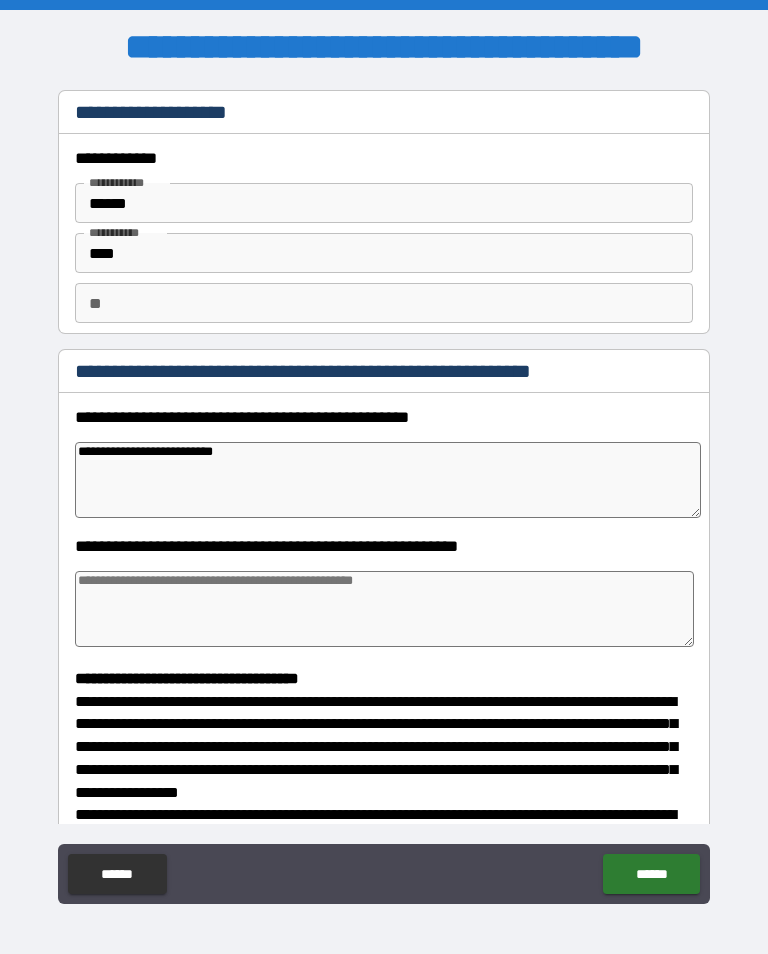 type on "*" 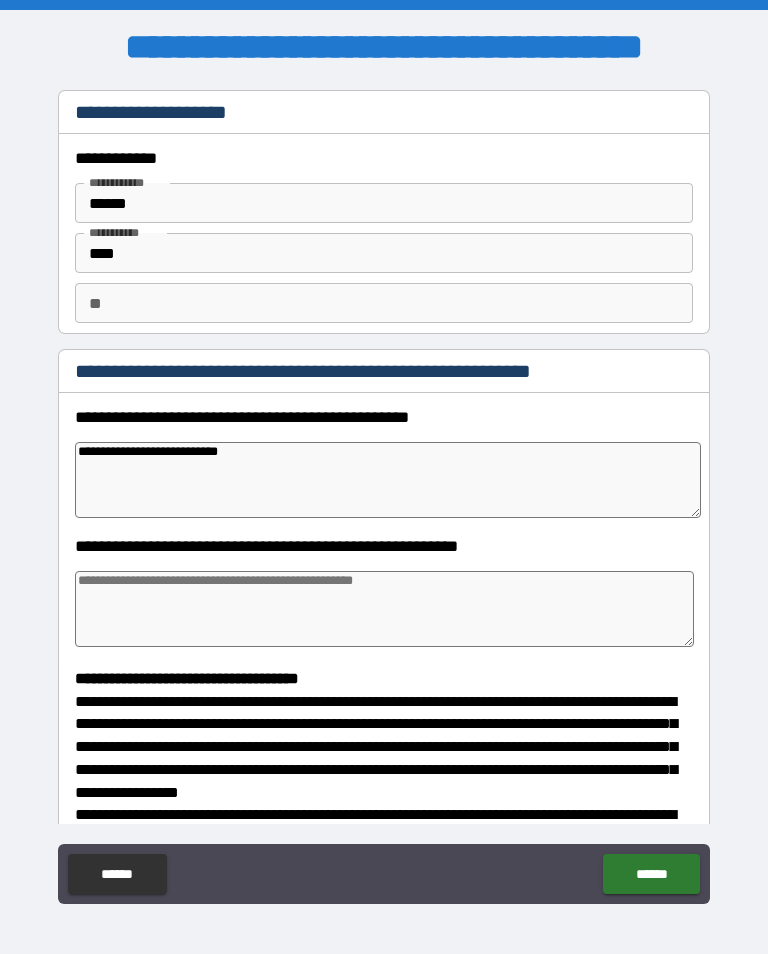 type on "*" 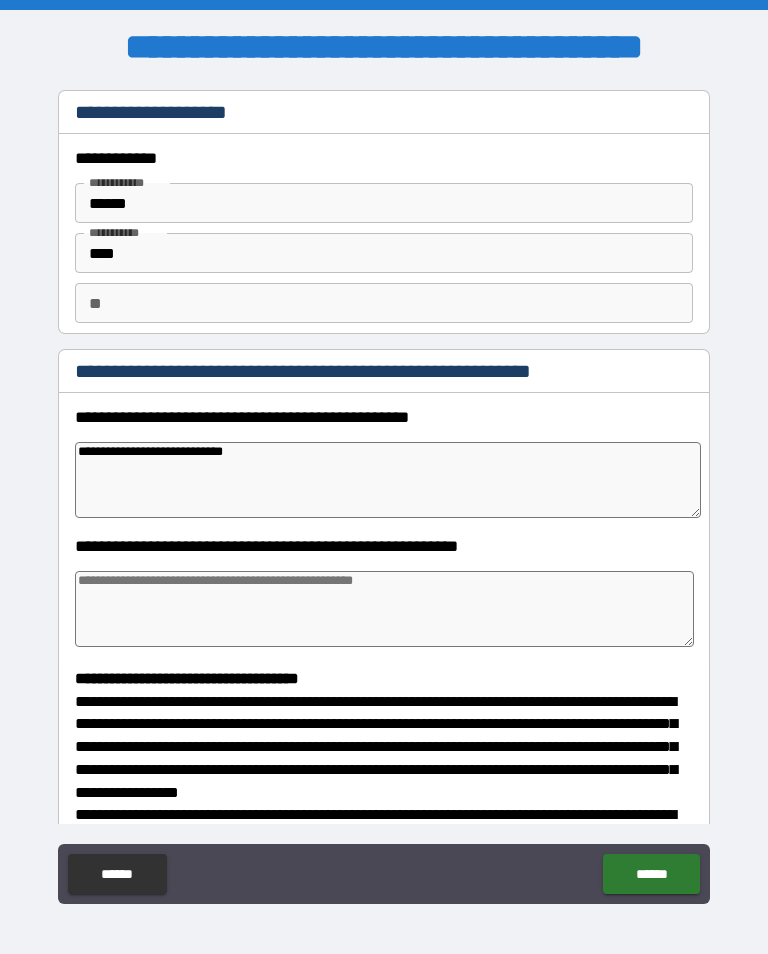 type on "*" 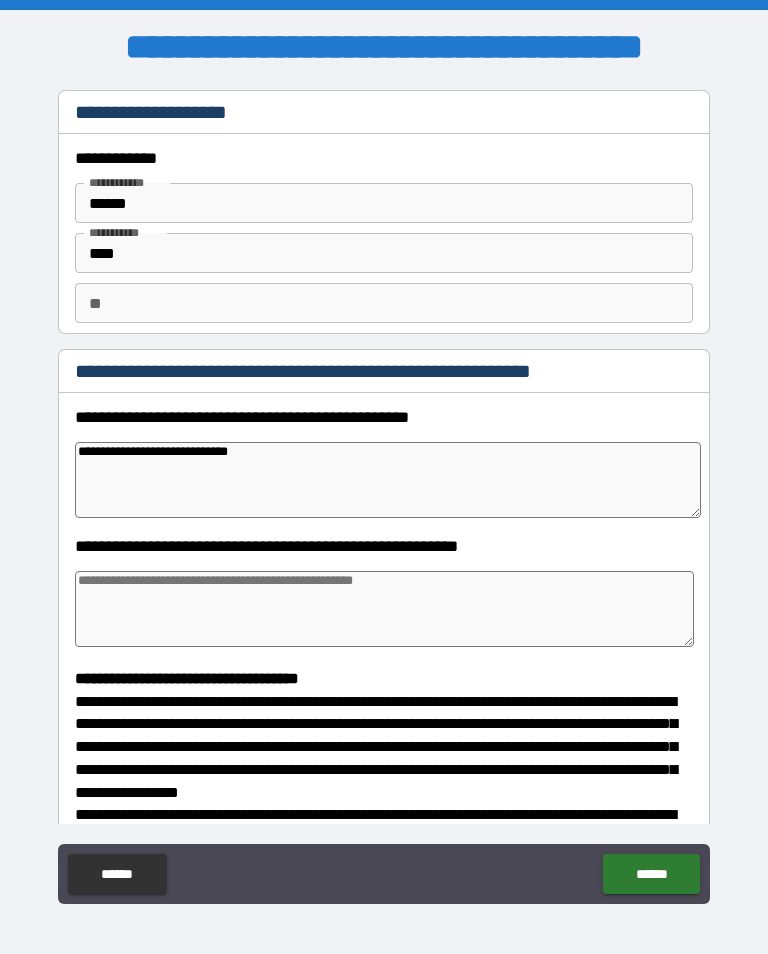 type on "*" 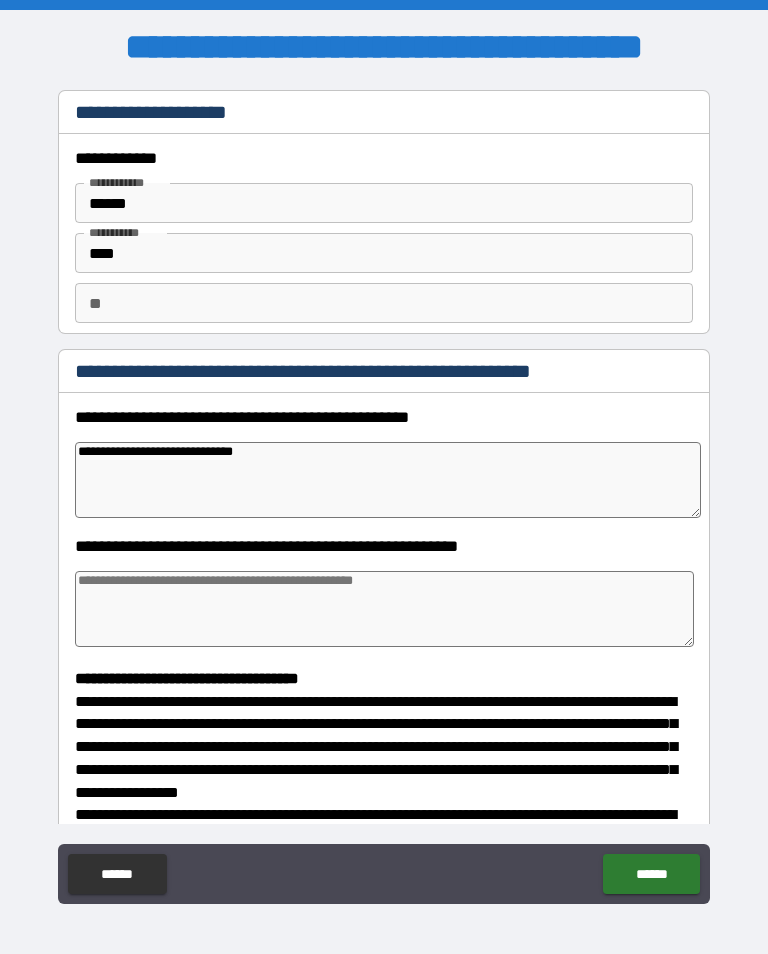 type on "*" 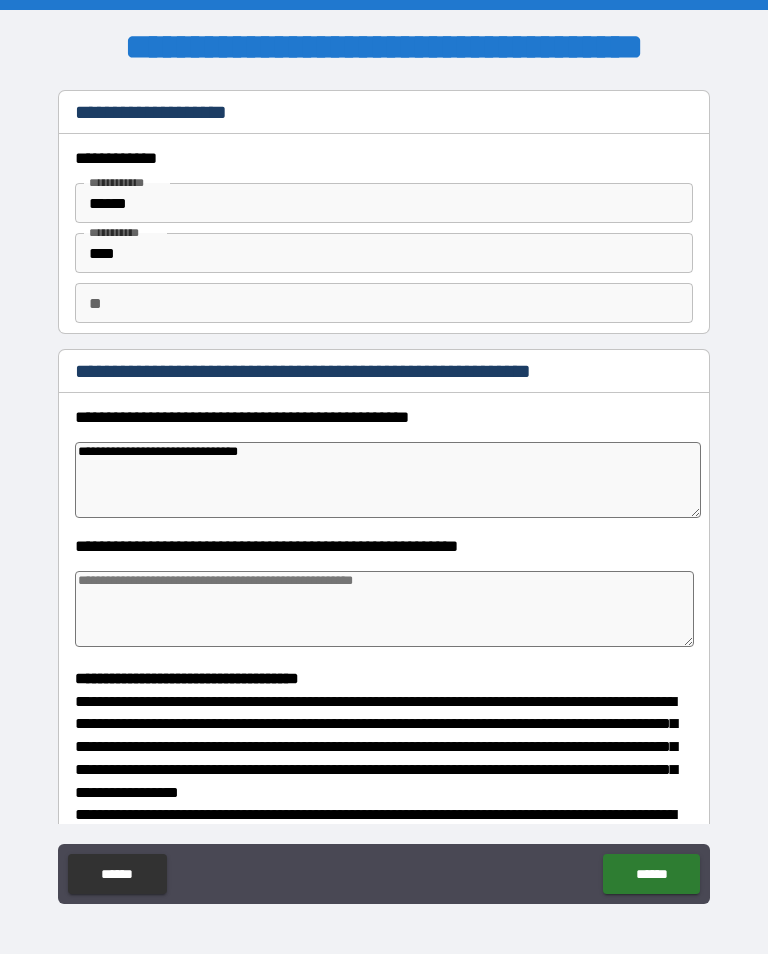 type on "*" 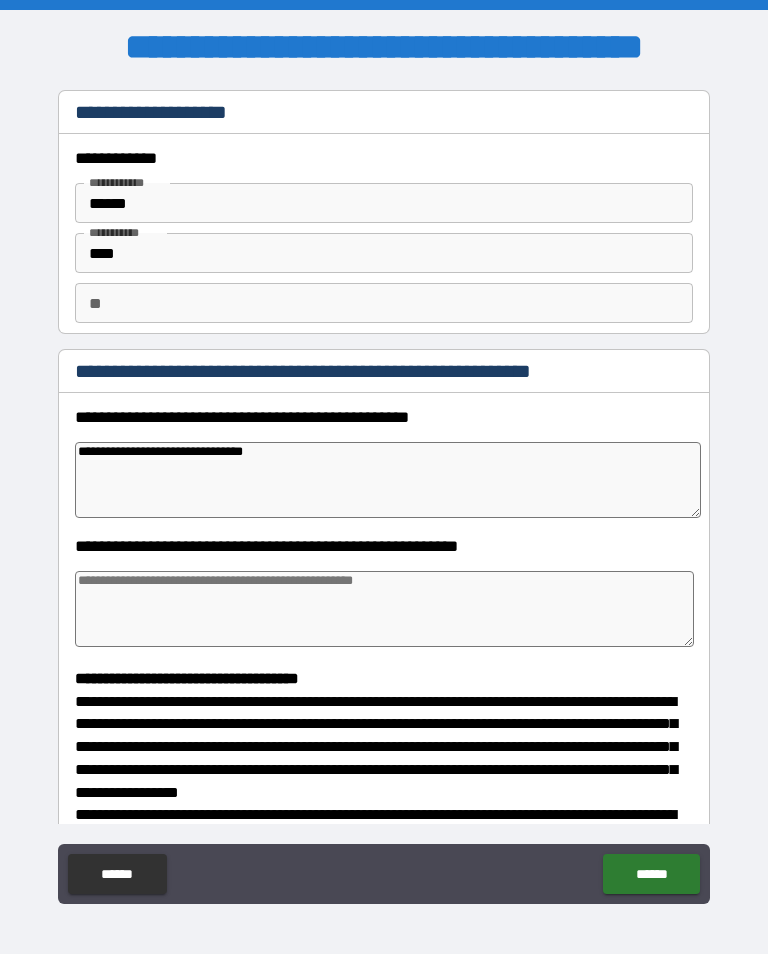 type on "*" 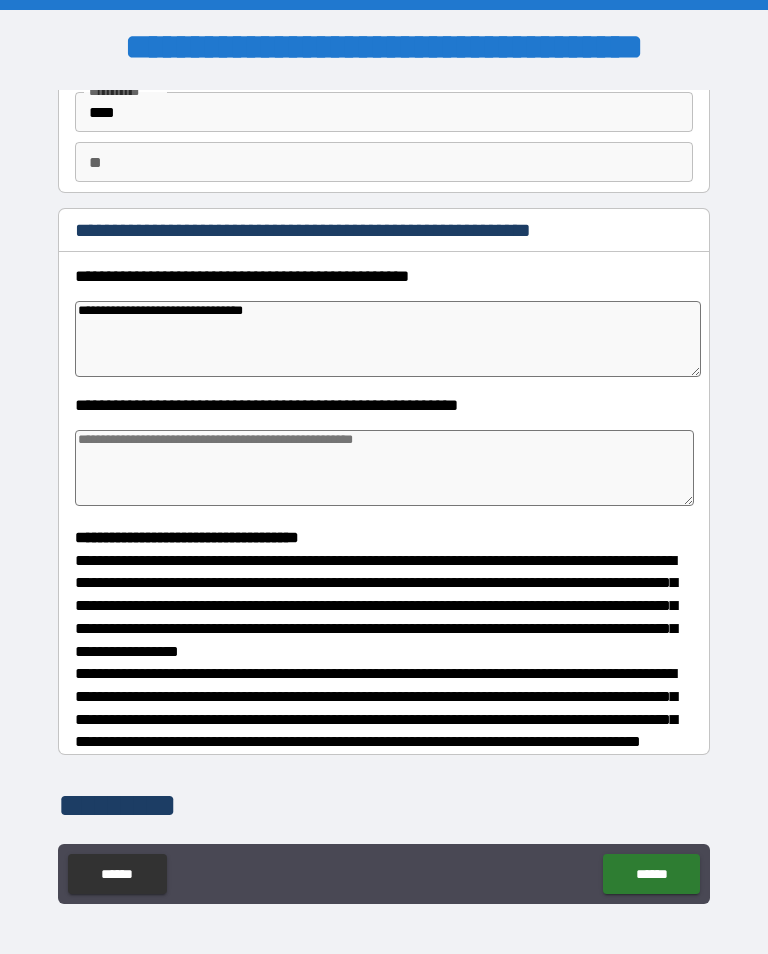 scroll, scrollTop: 144, scrollLeft: 0, axis: vertical 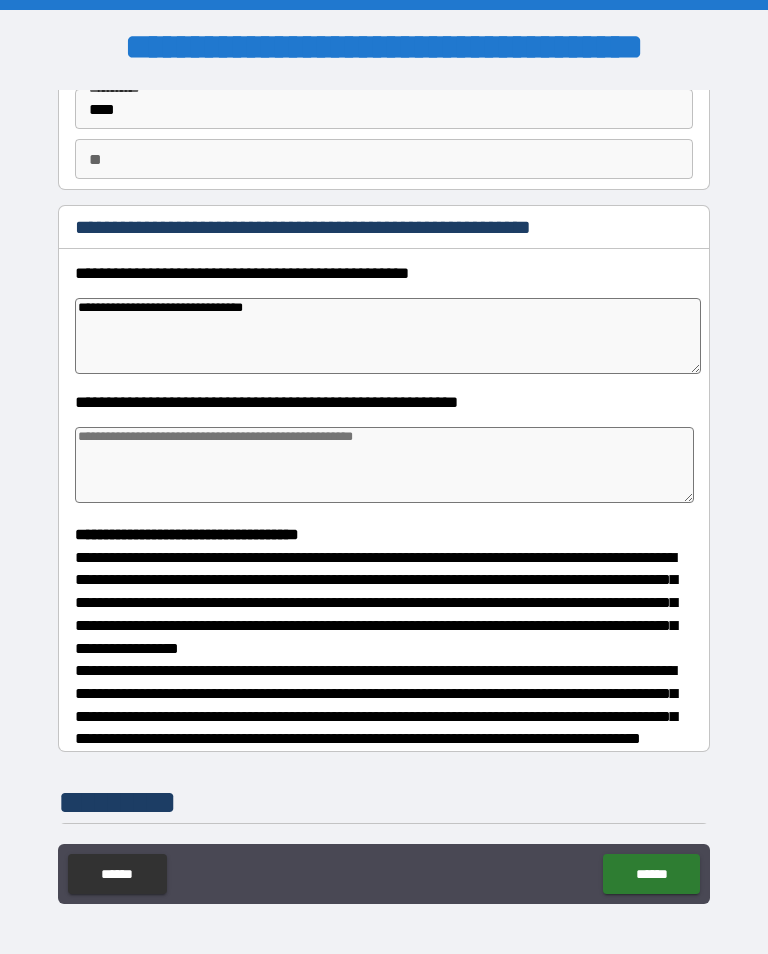 type on "**********" 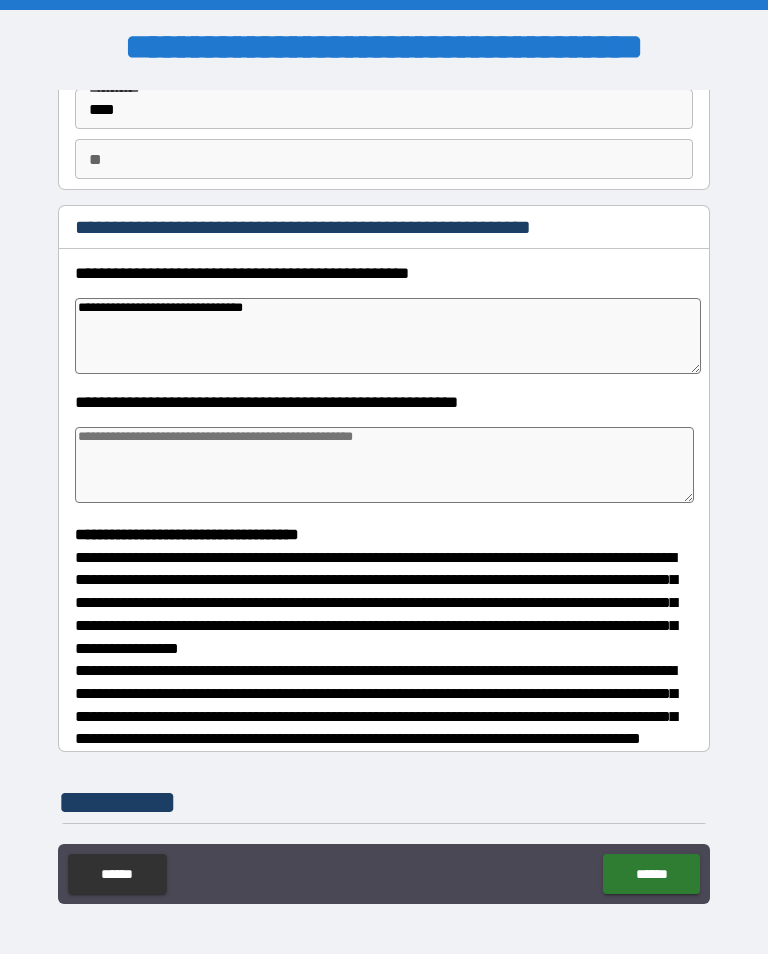 type on "*" 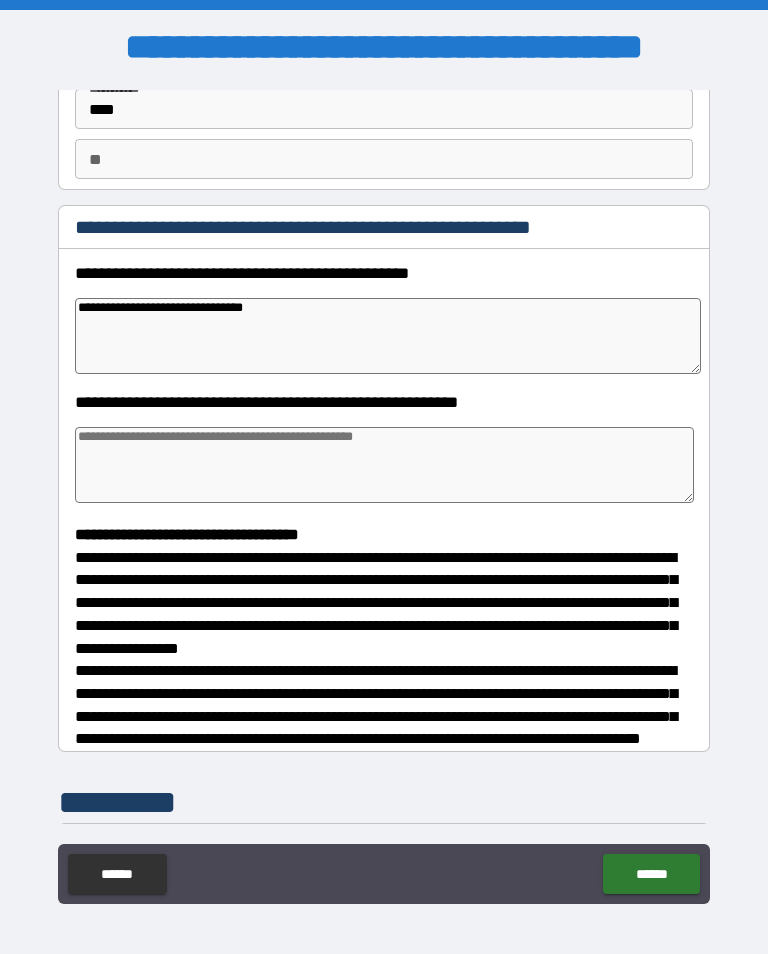 type on "*" 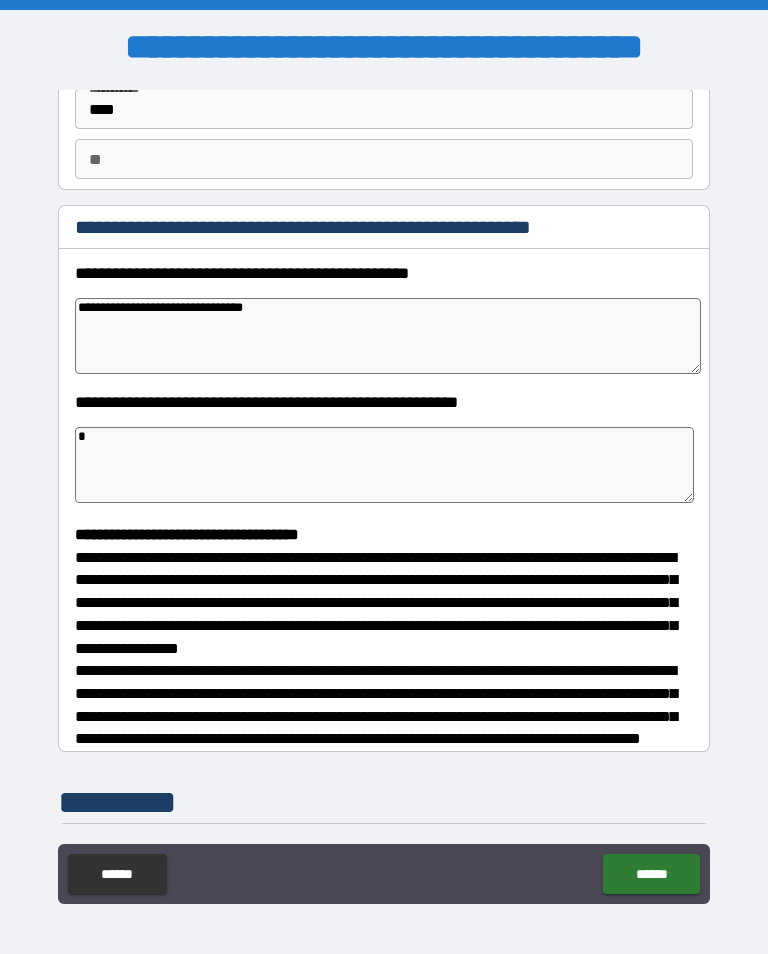type on "*" 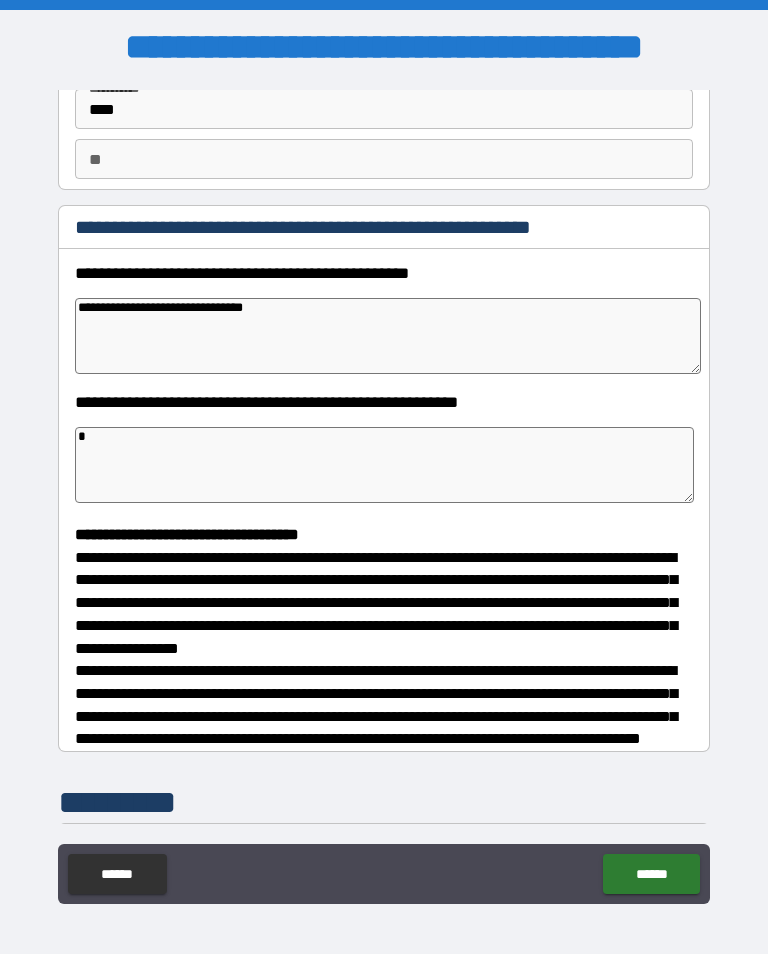 type on "*" 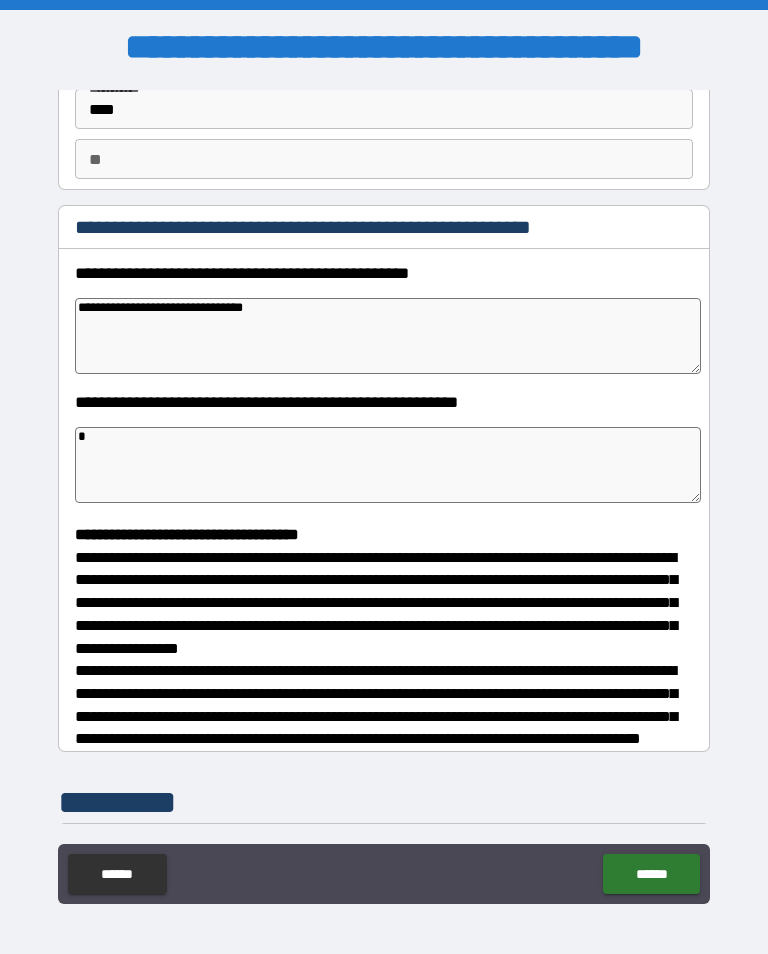 type on "*" 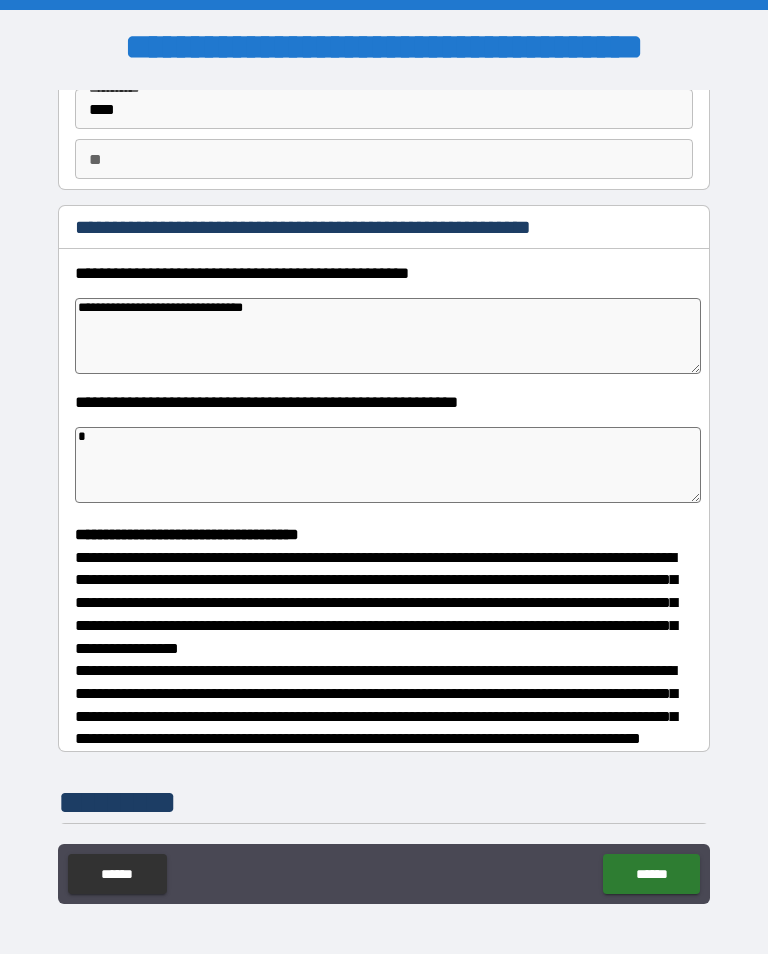 type on "**" 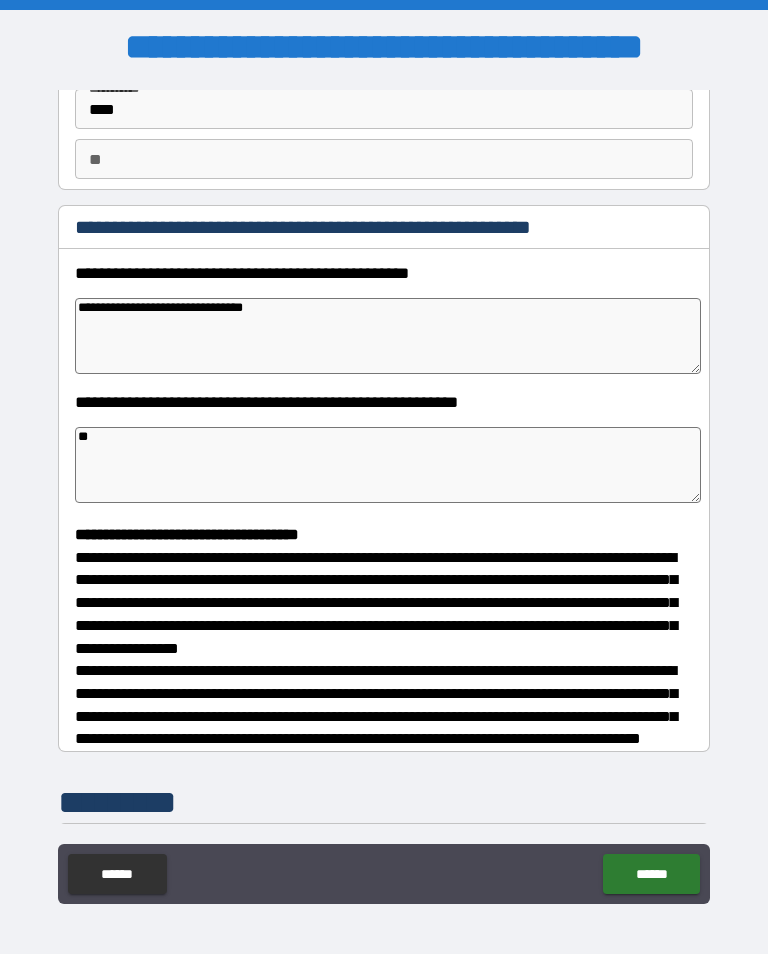 type on "*" 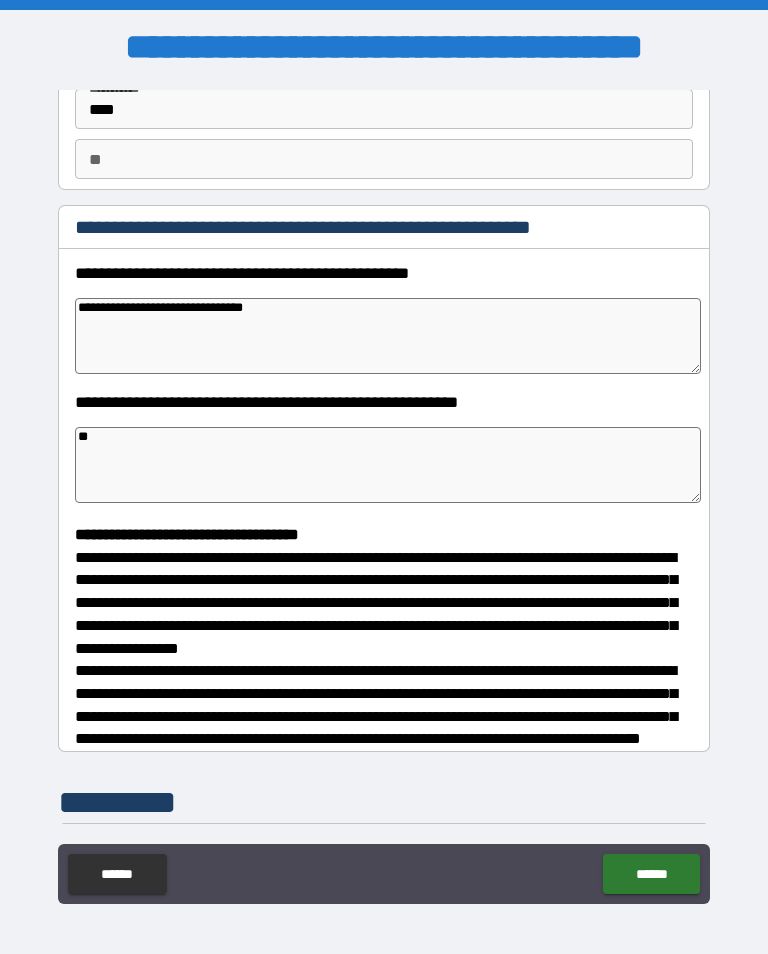 type on "*" 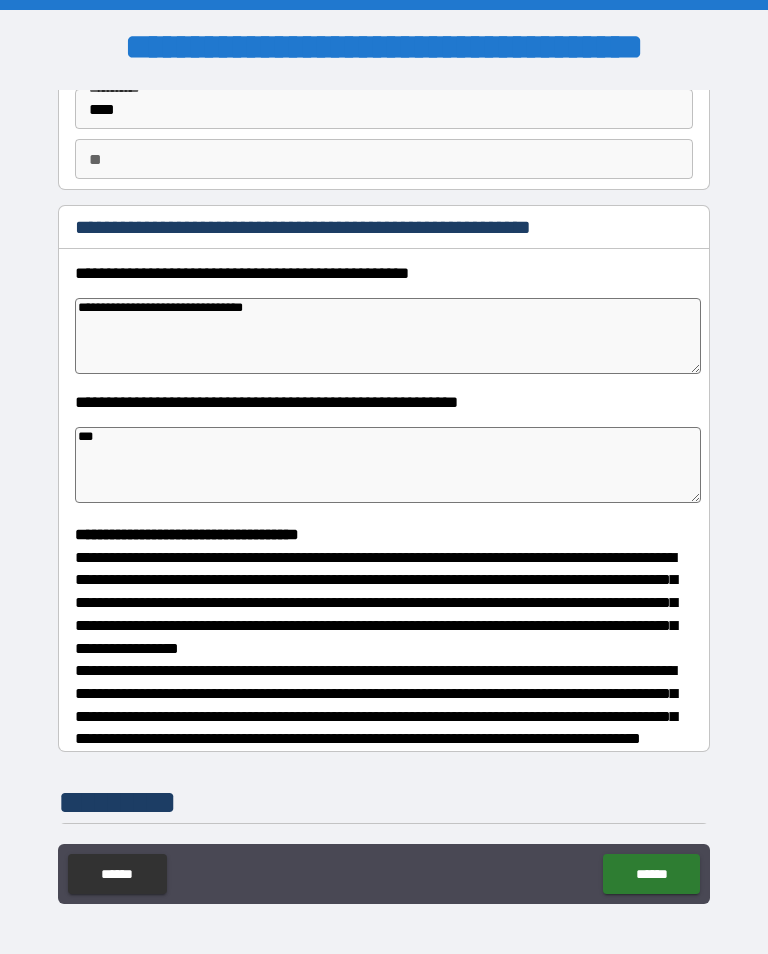 type on "*" 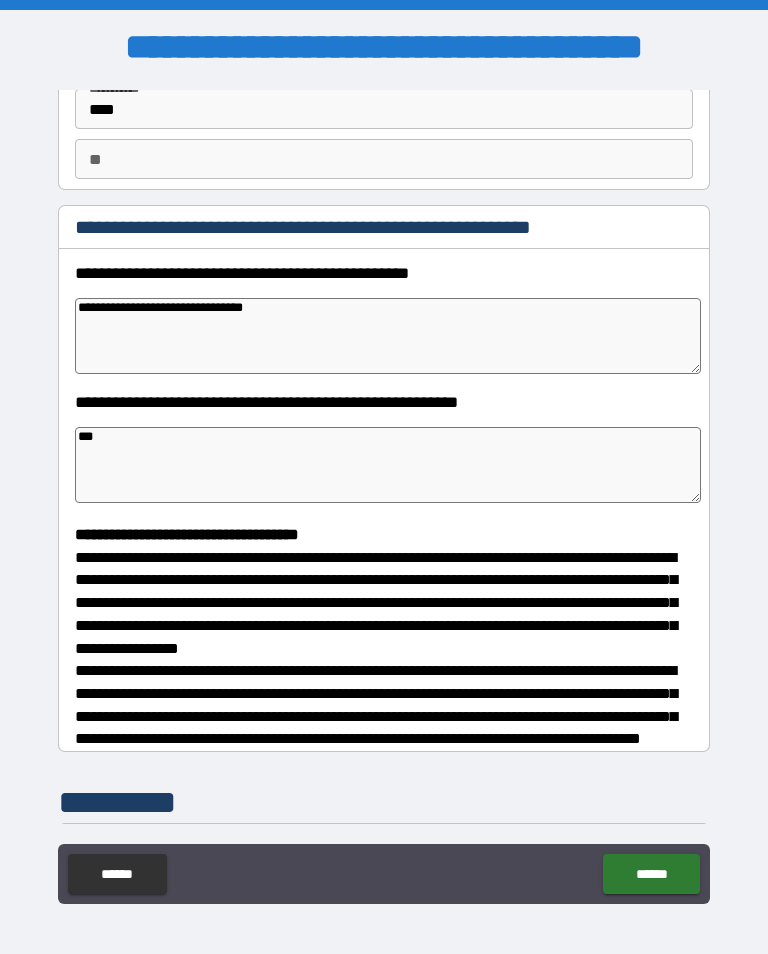type on "*" 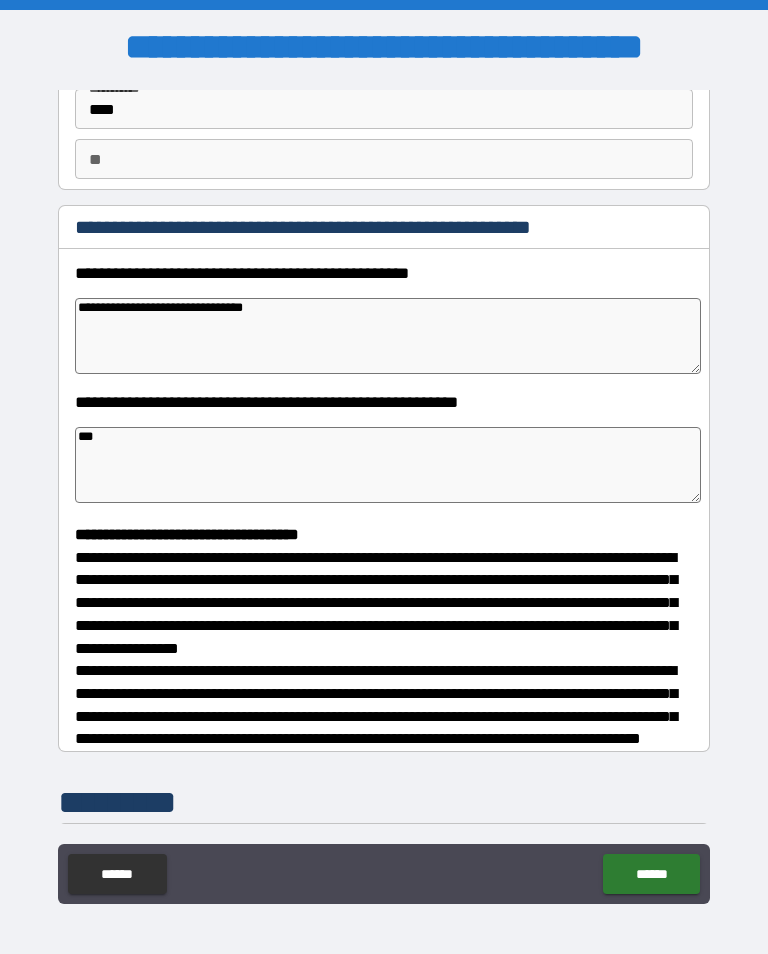 type on "*" 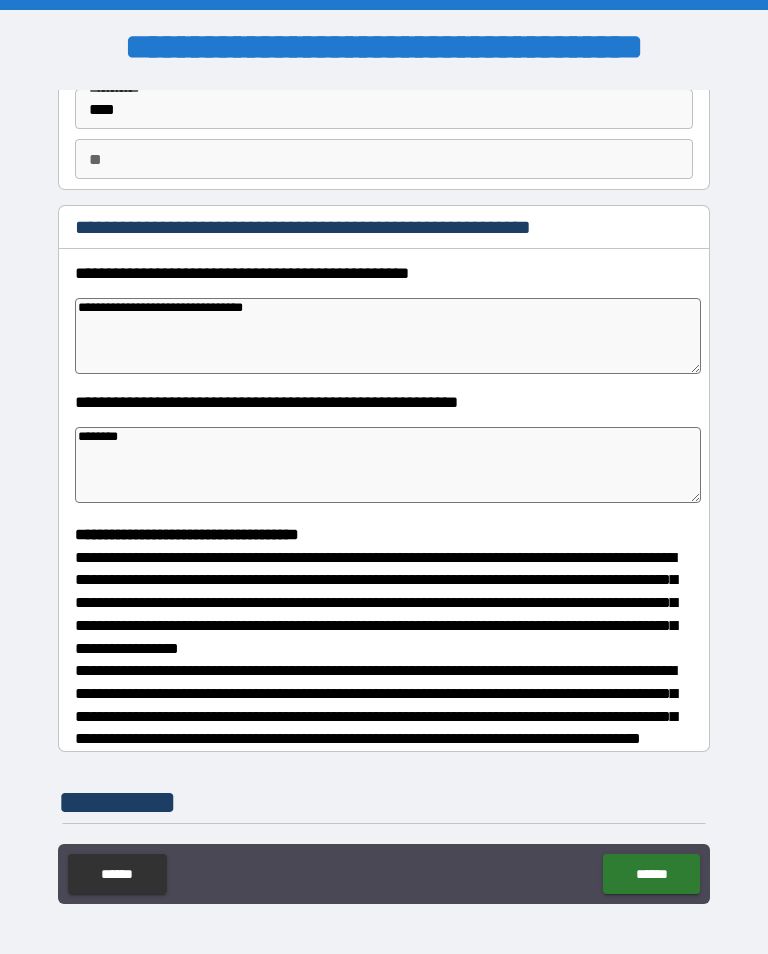 type on "*" 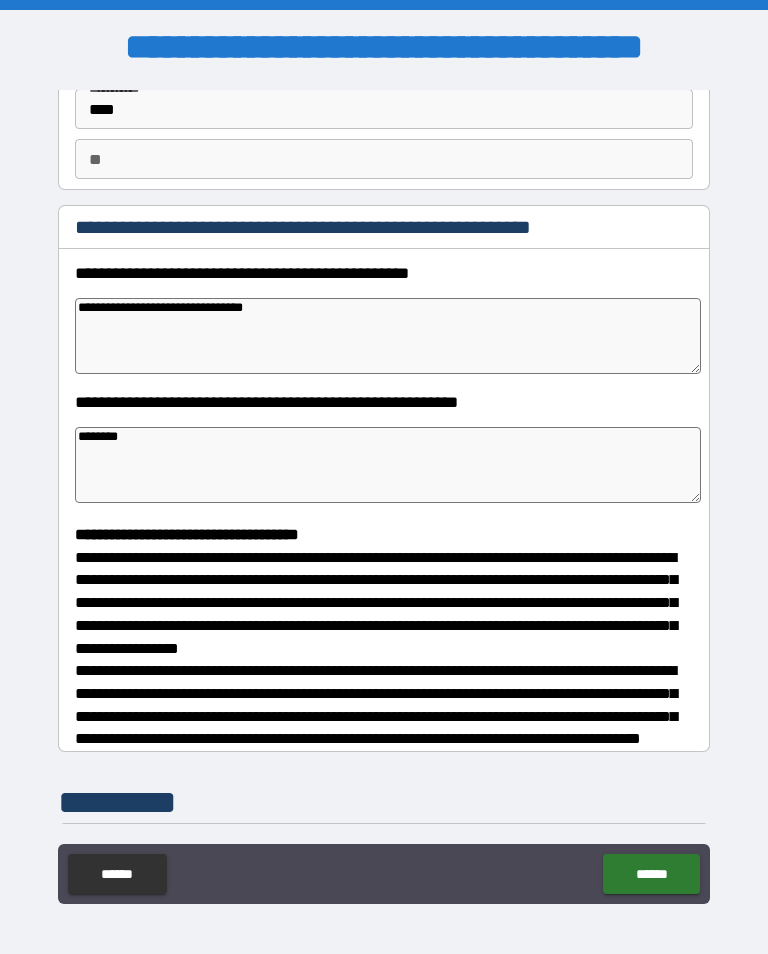 type on "********" 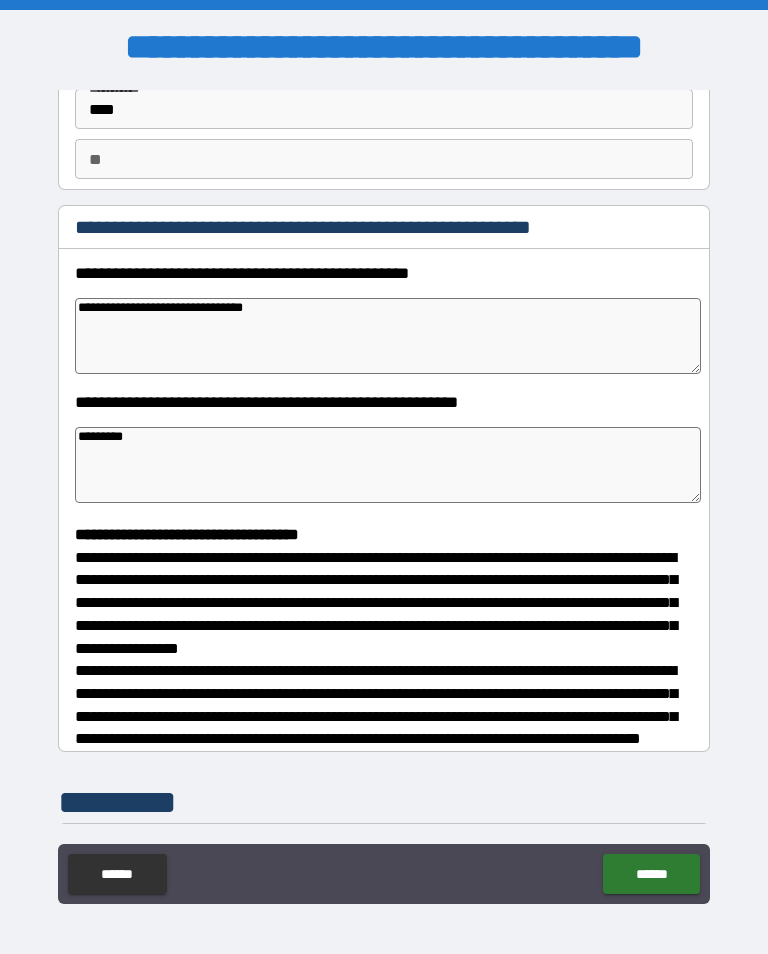 type on "*" 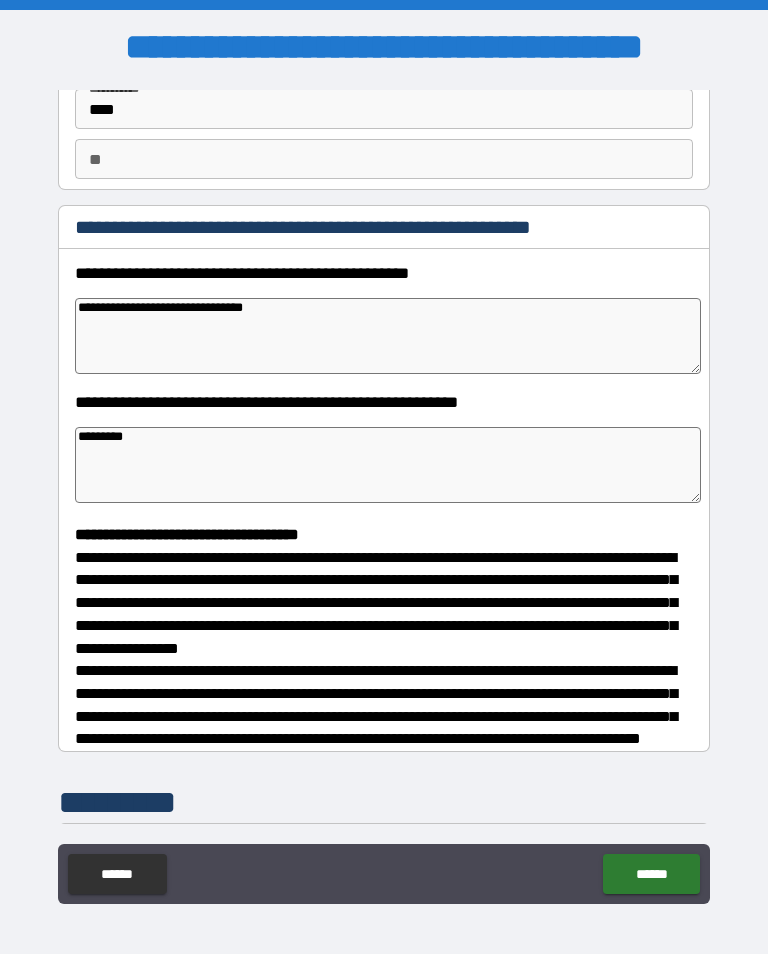 type on "*" 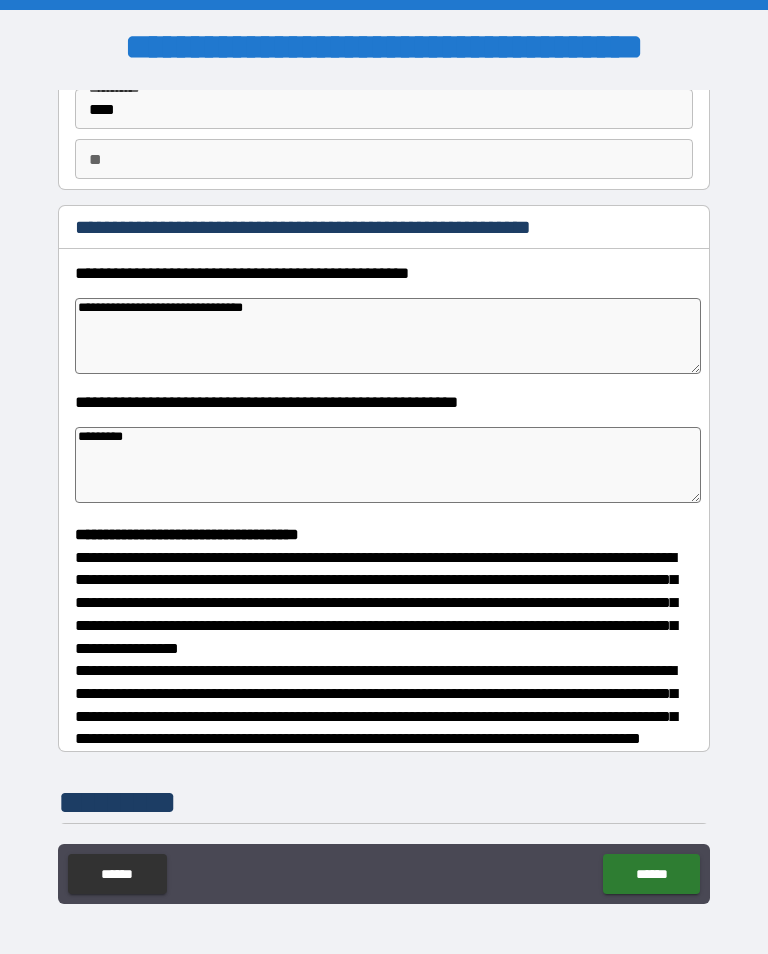 type on "**********" 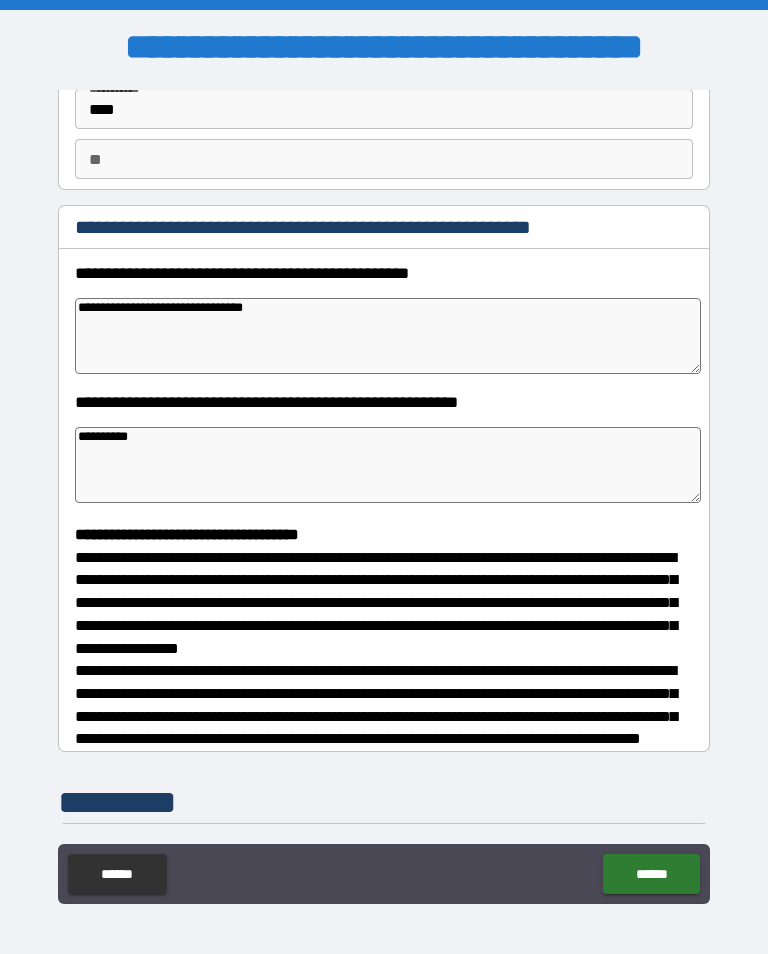 type on "*" 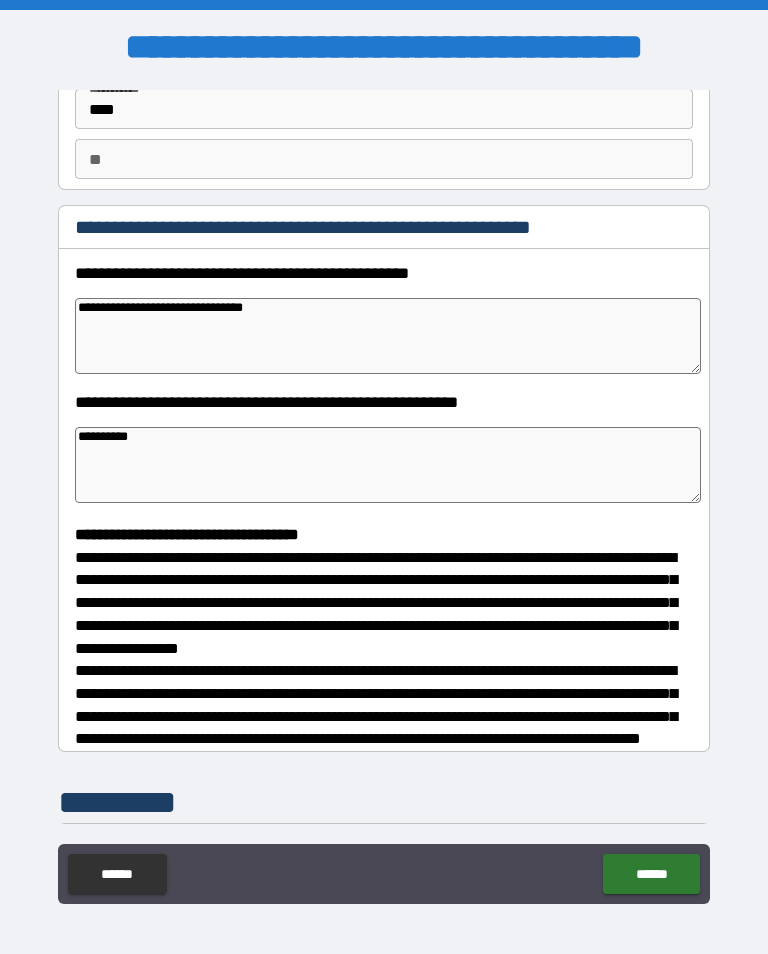 type on "*" 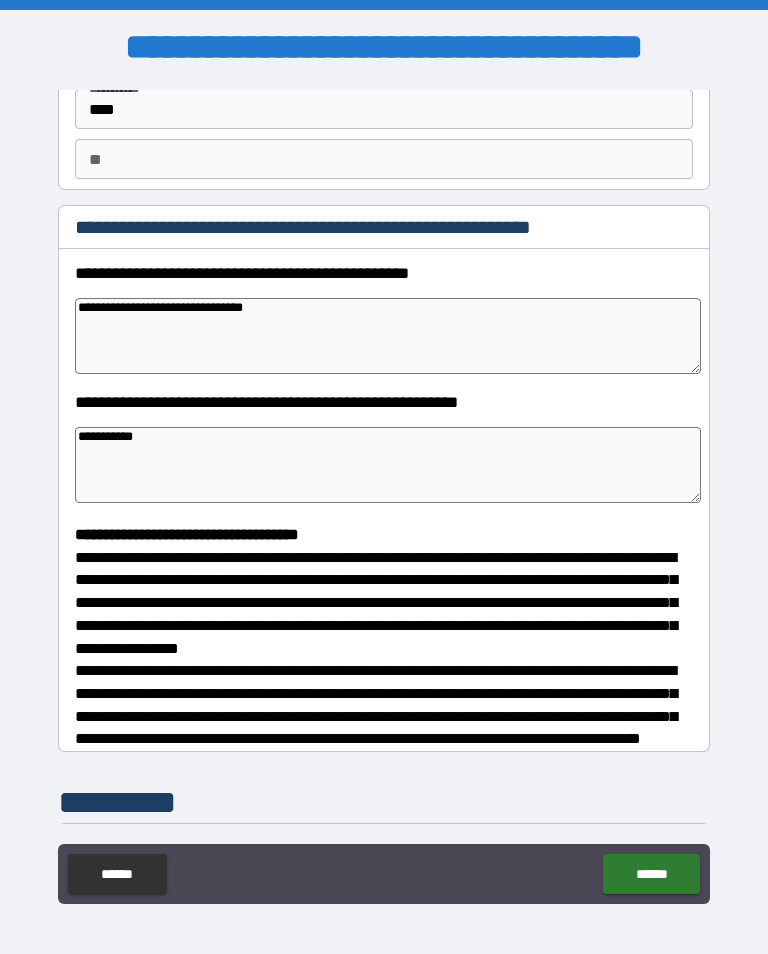 type on "*" 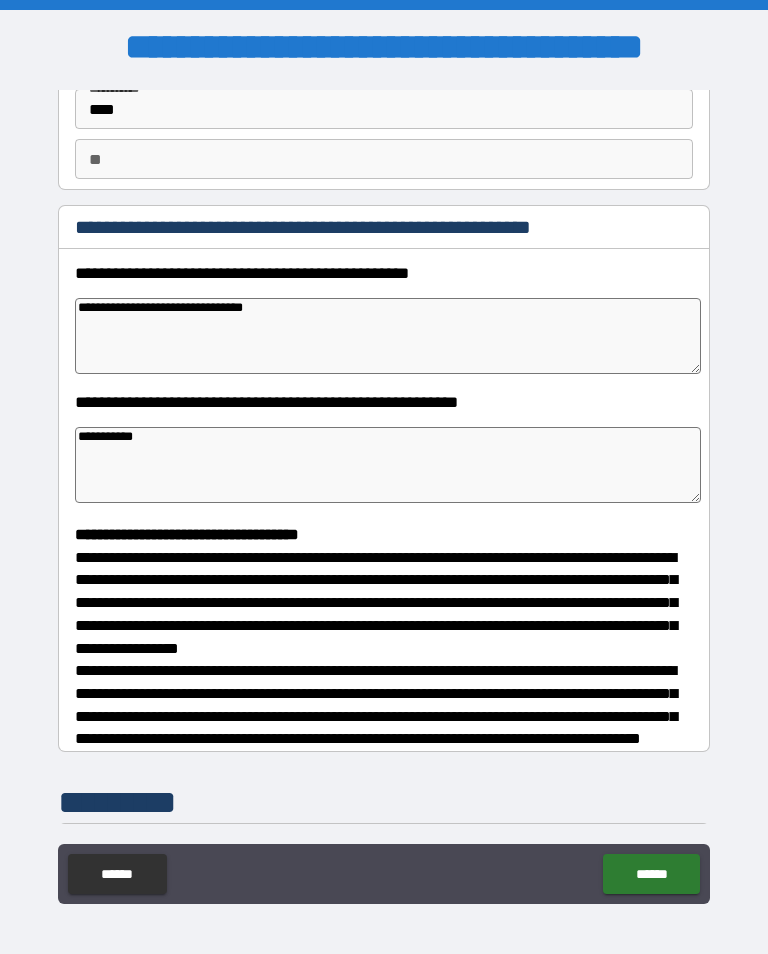 type on "*" 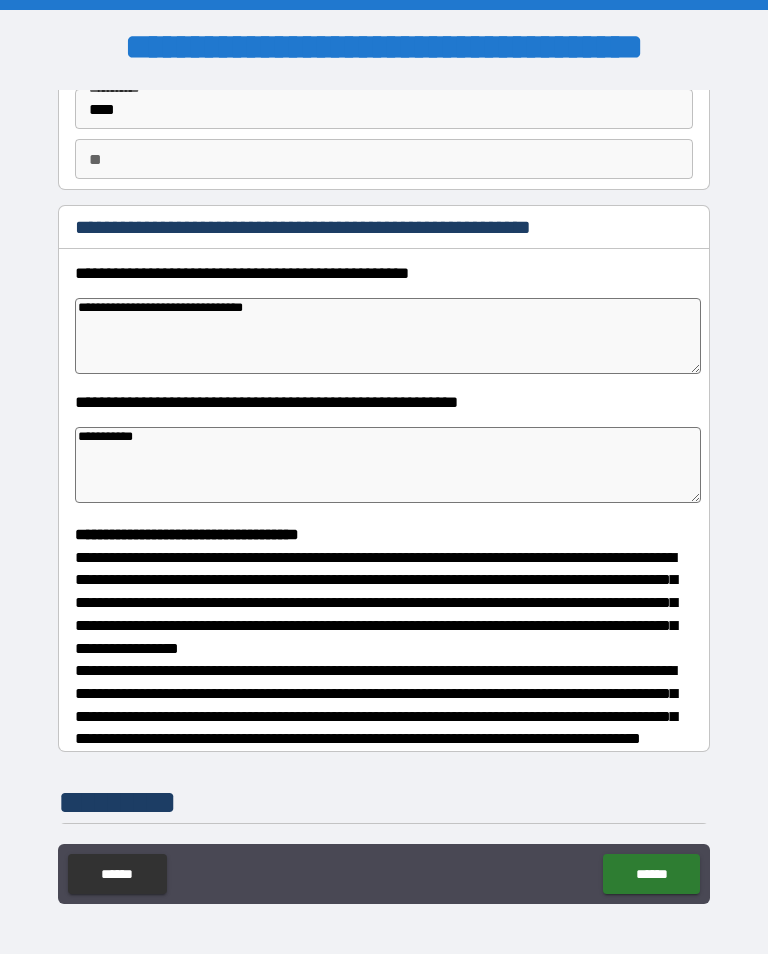 type on "*" 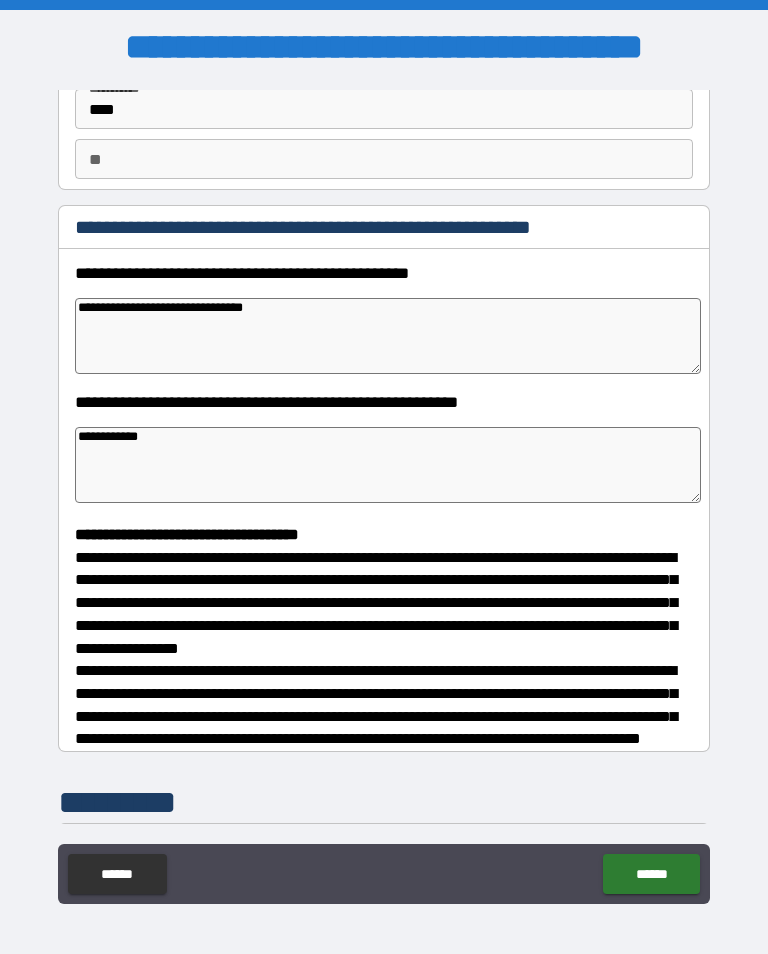 type on "*" 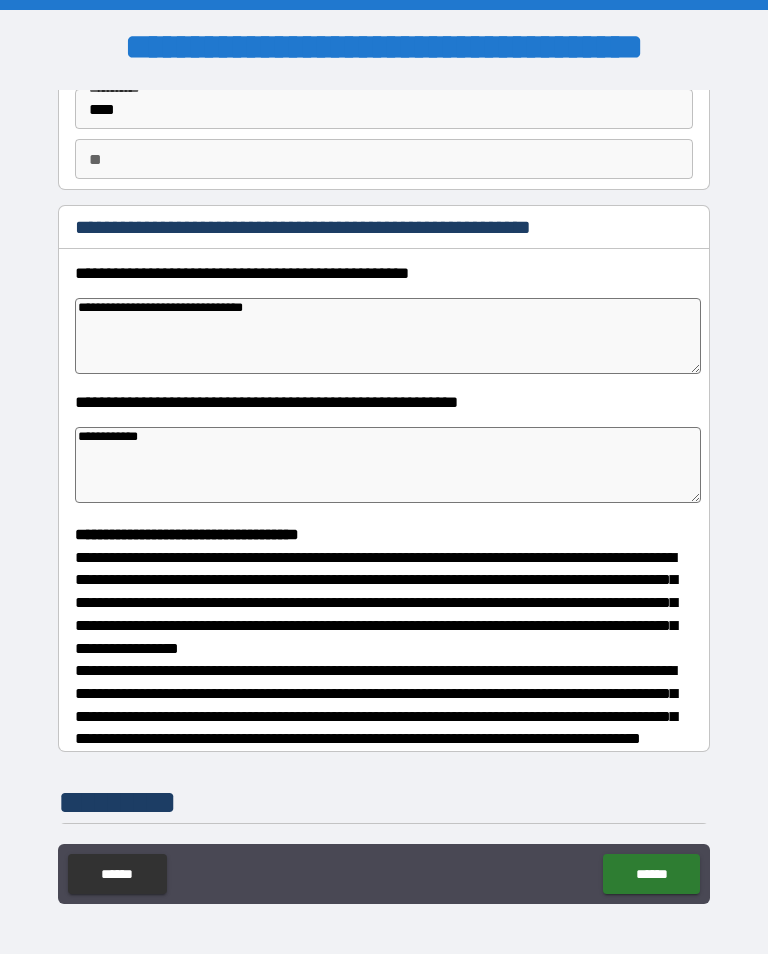 type on "*" 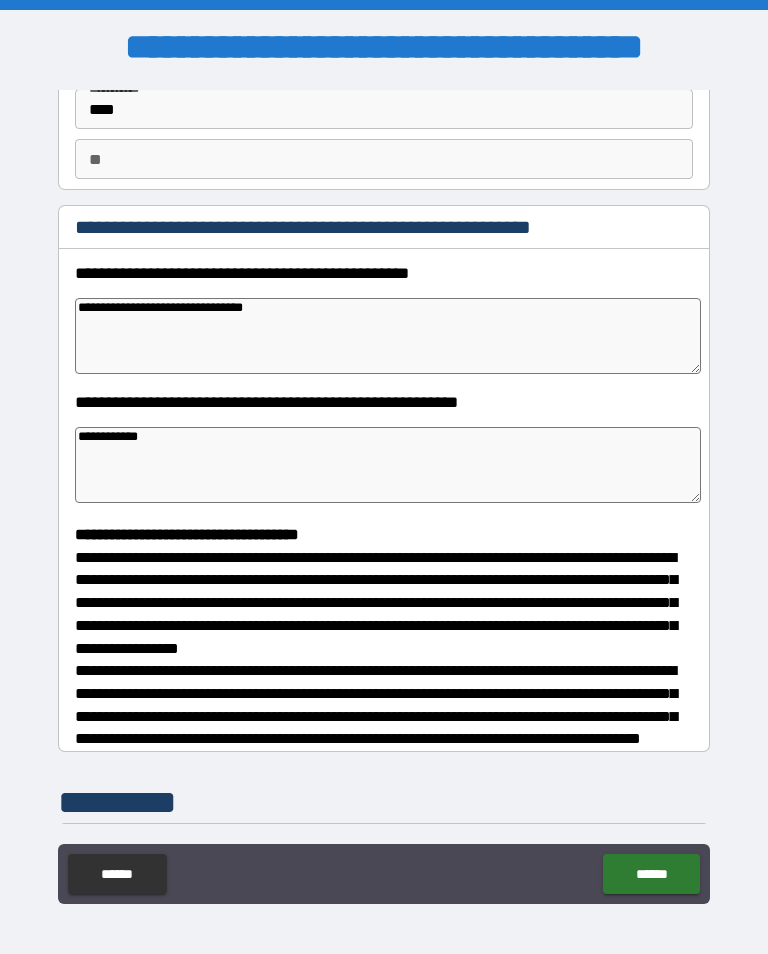 type on "*" 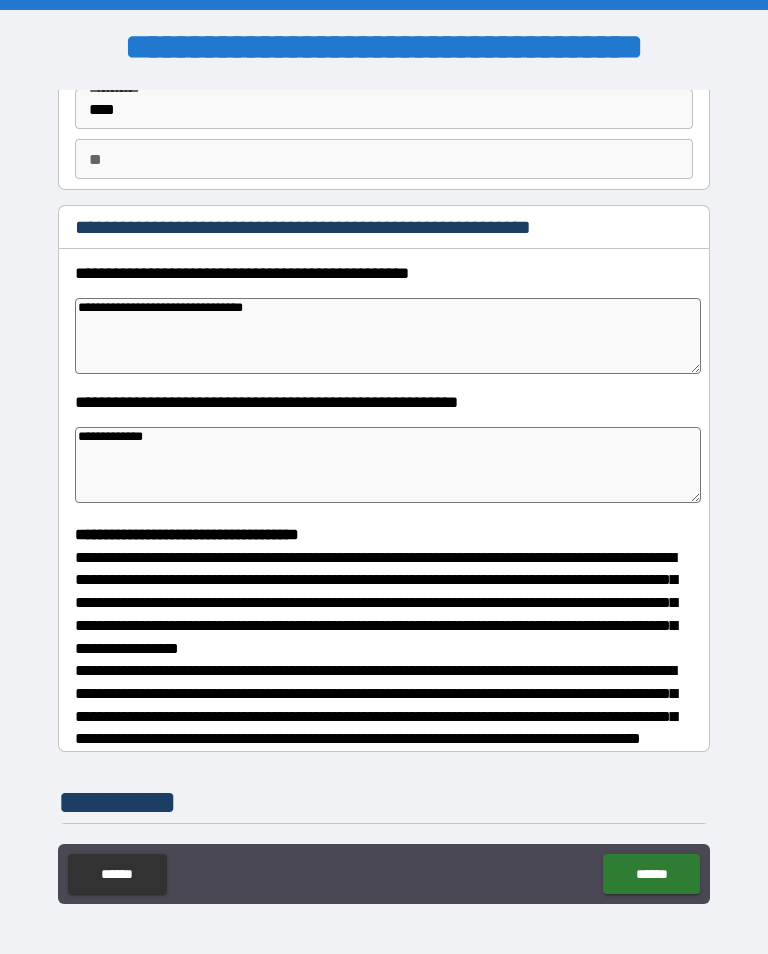 type on "*" 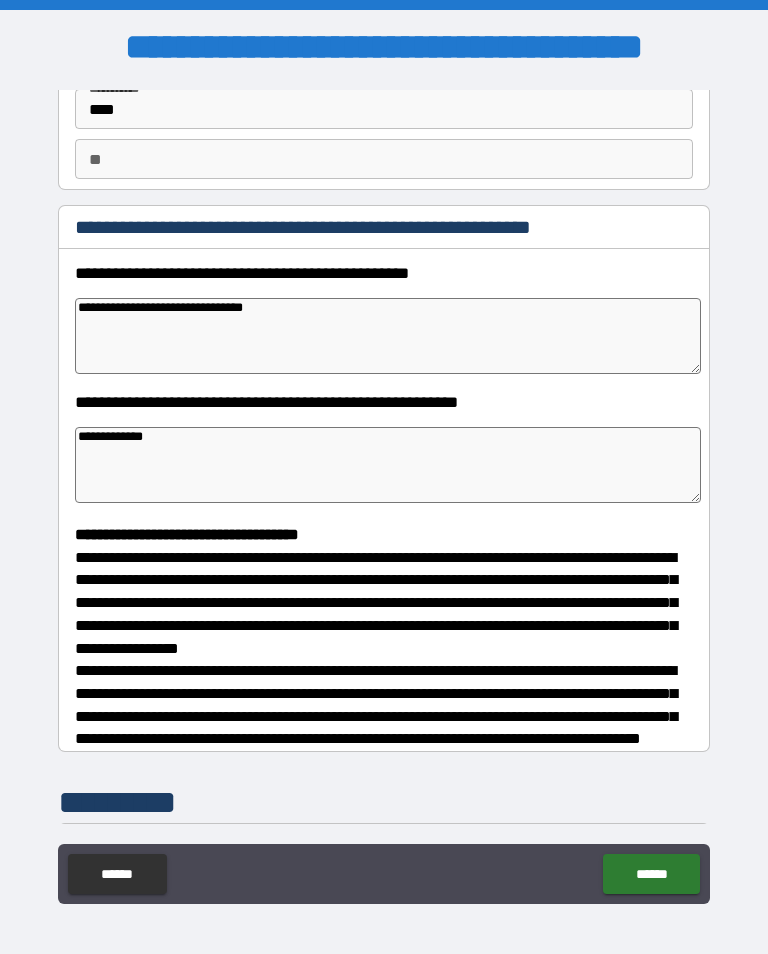 type on "*" 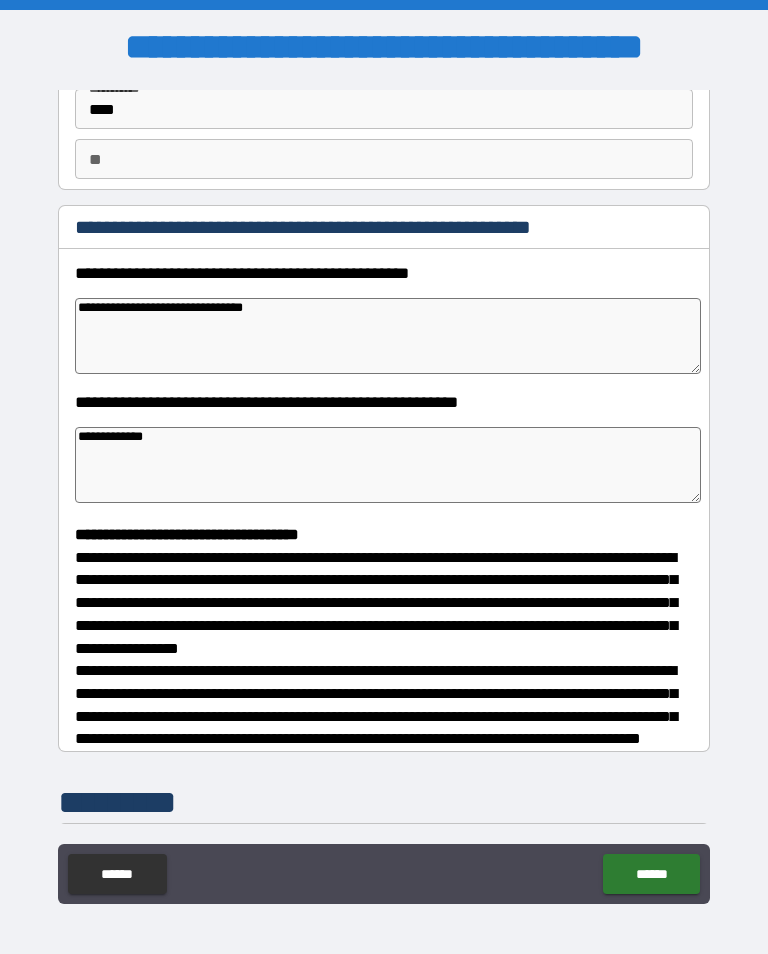 type on "*" 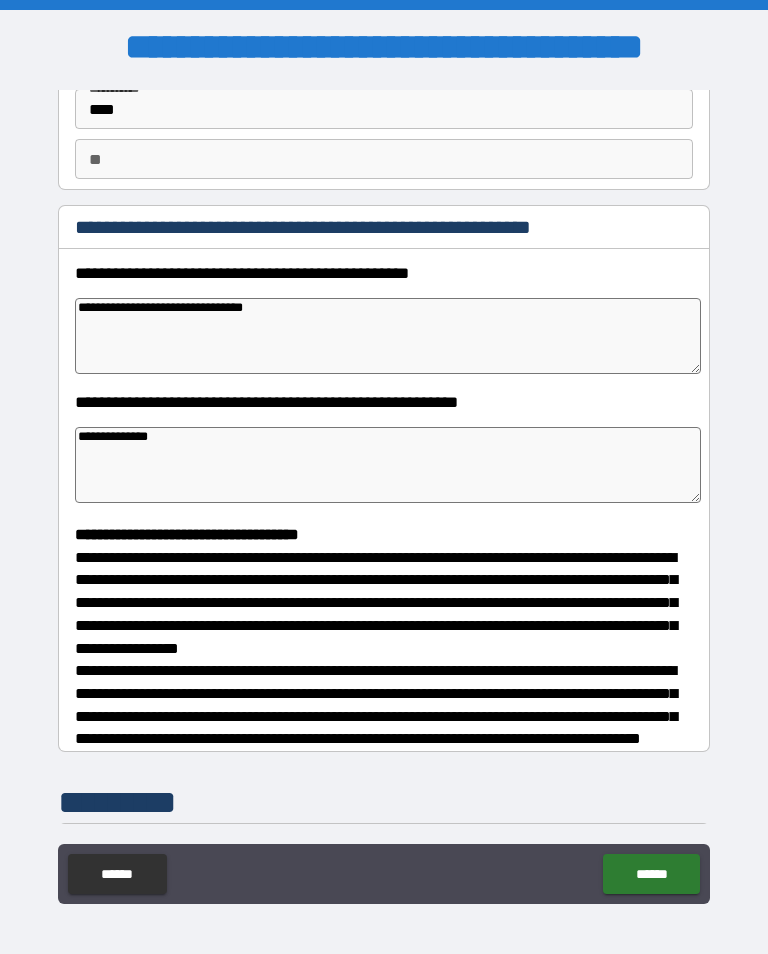 type on "*" 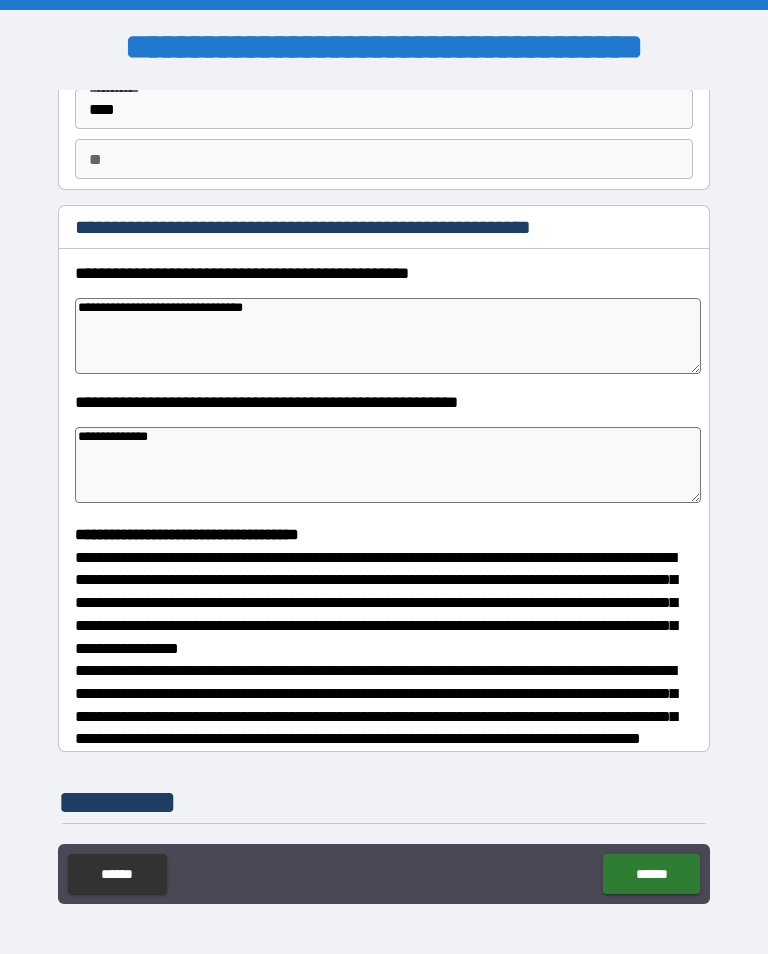 type on "*" 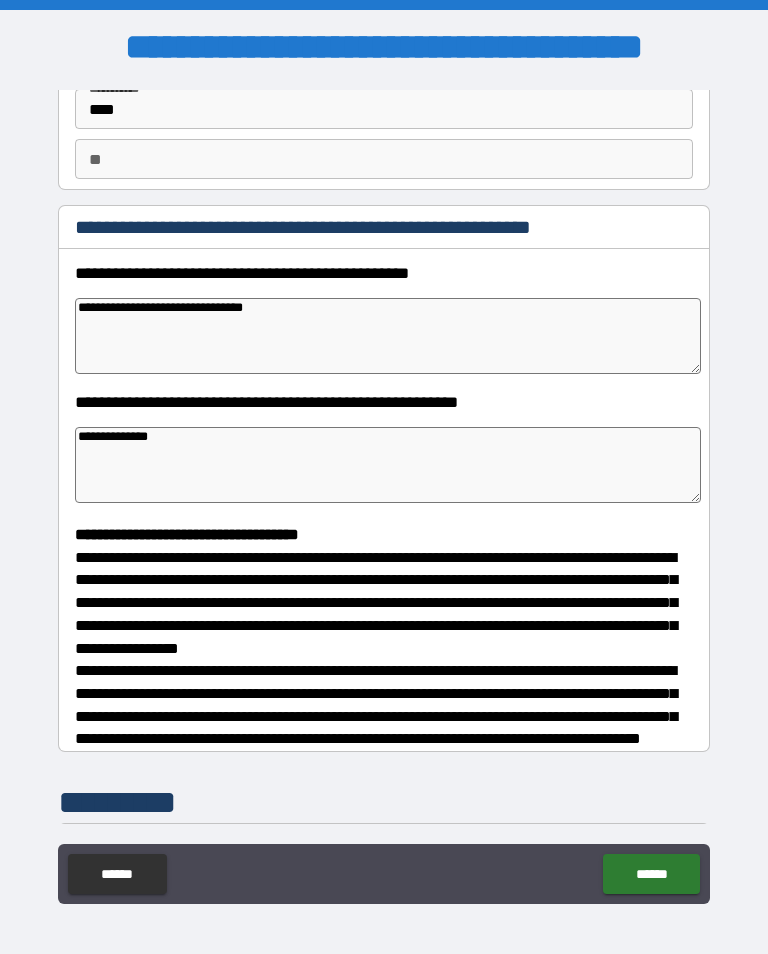 type on "*" 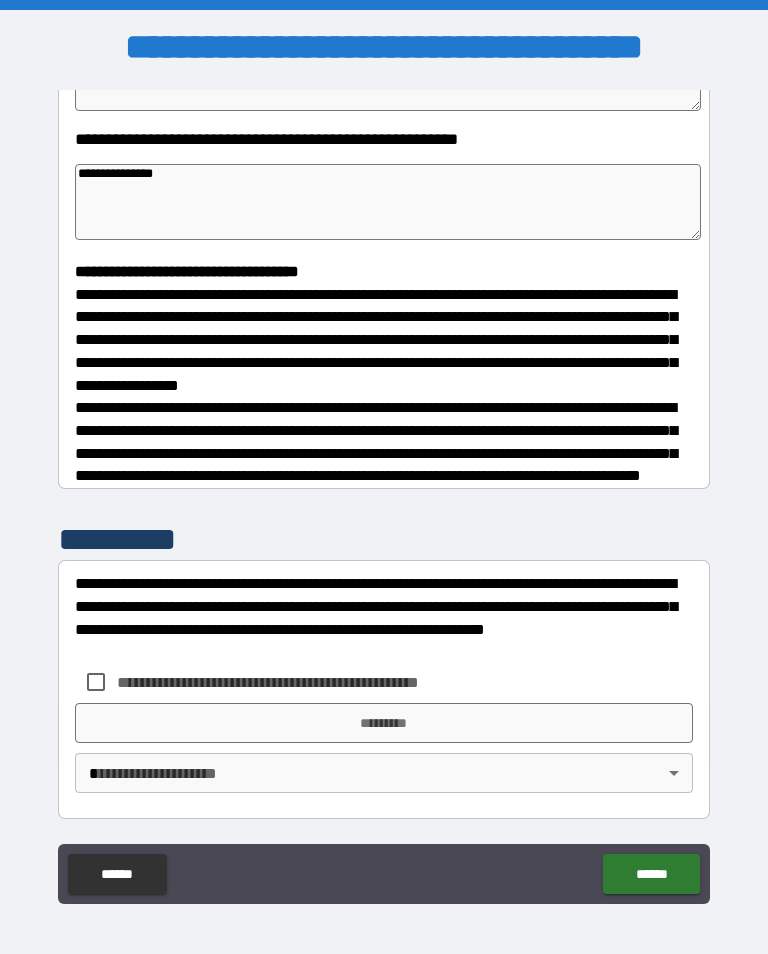 scroll, scrollTop: 422, scrollLeft: 0, axis: vertical 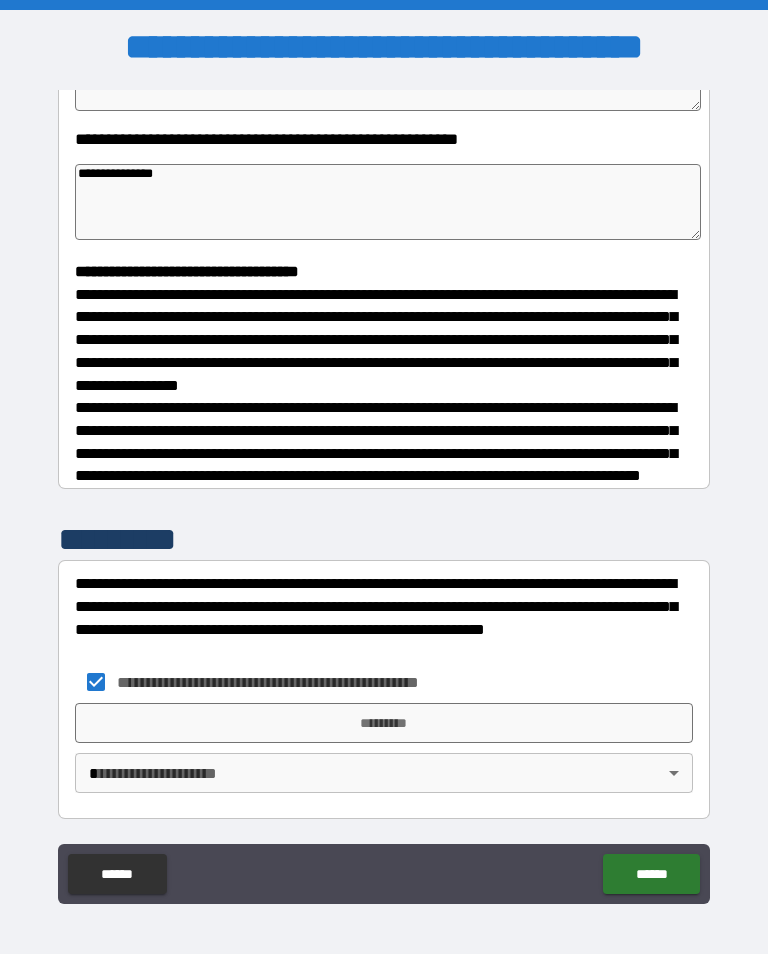 click on "*********" at bounding box center [384, 723] 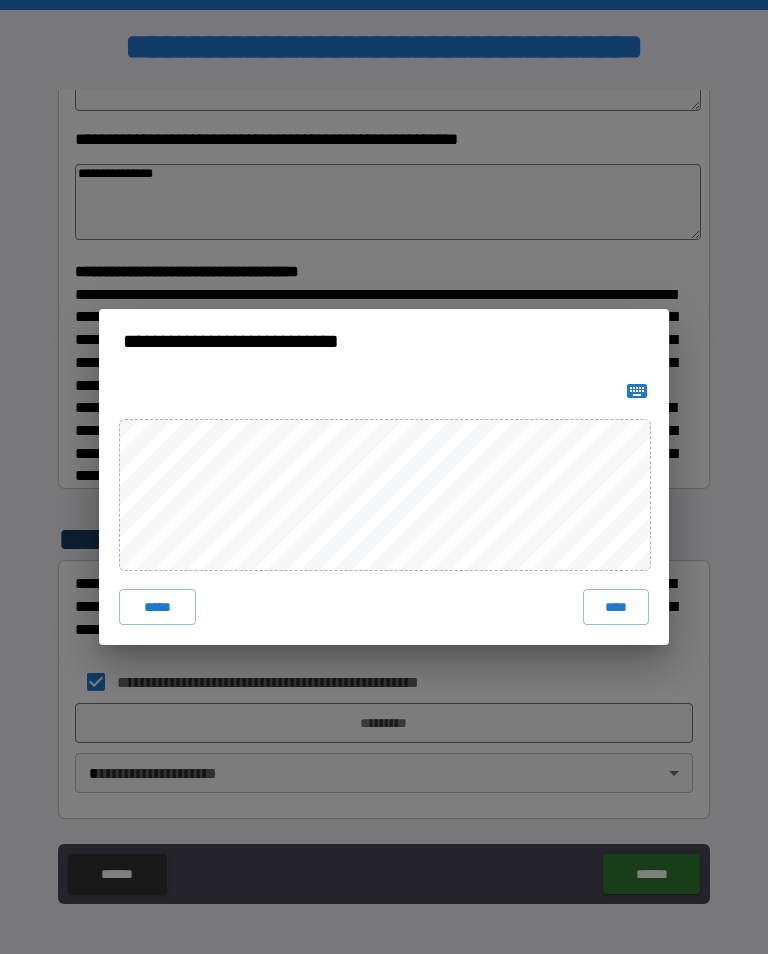 click on "****" at bounding box center [616, 607] 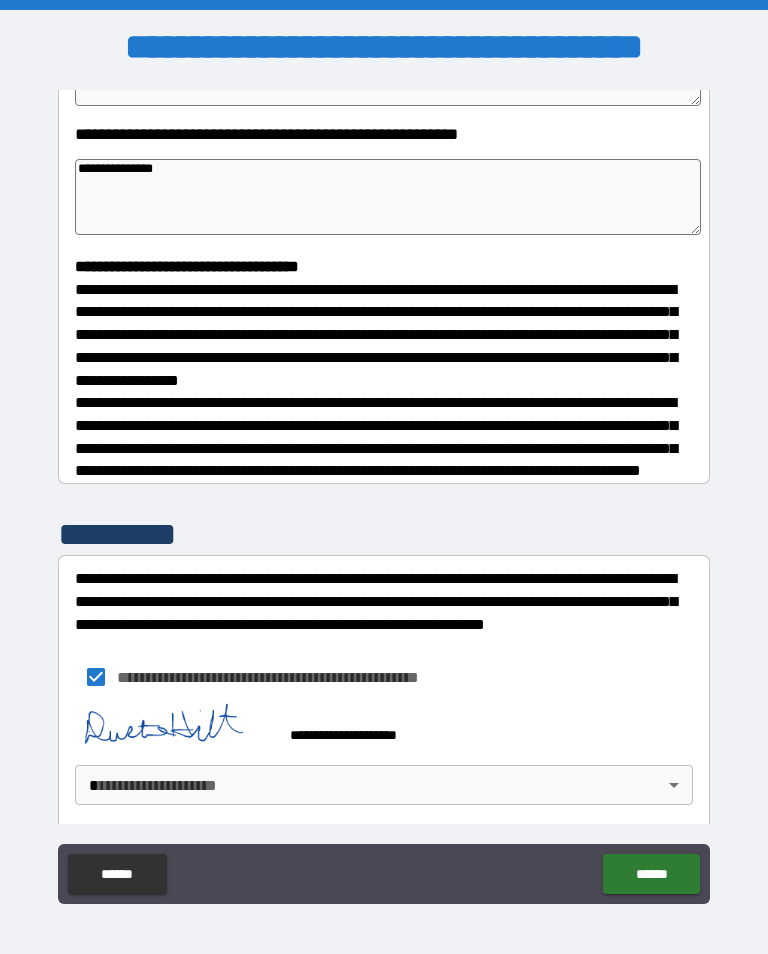 click on "******" at bounding box center (651, 874) 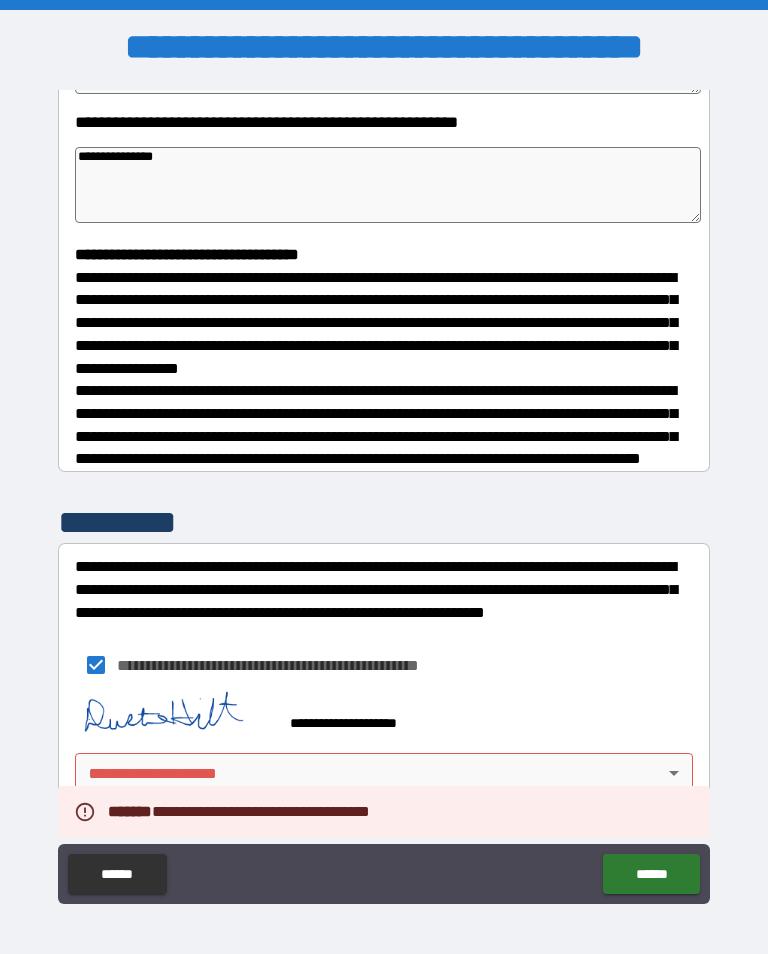 scroll, scrollTop: 439, scrollLeft: 0, axis: vertical 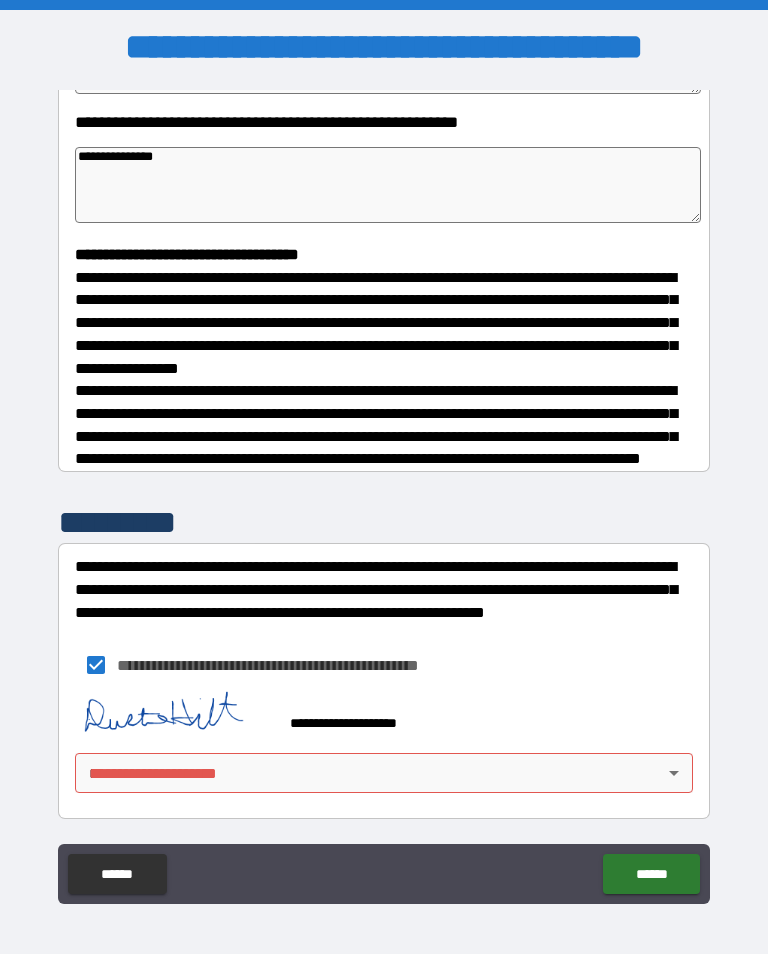 click on "**********" at bounding box center (384, 492) 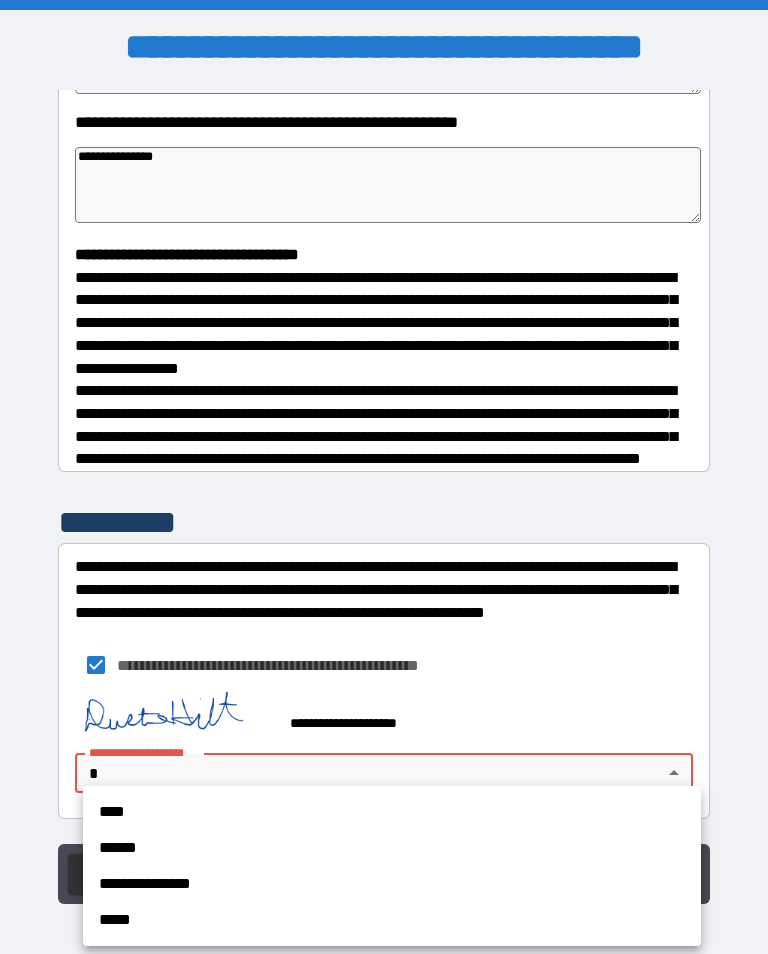 click on "****" at bounding box center (392, 812) 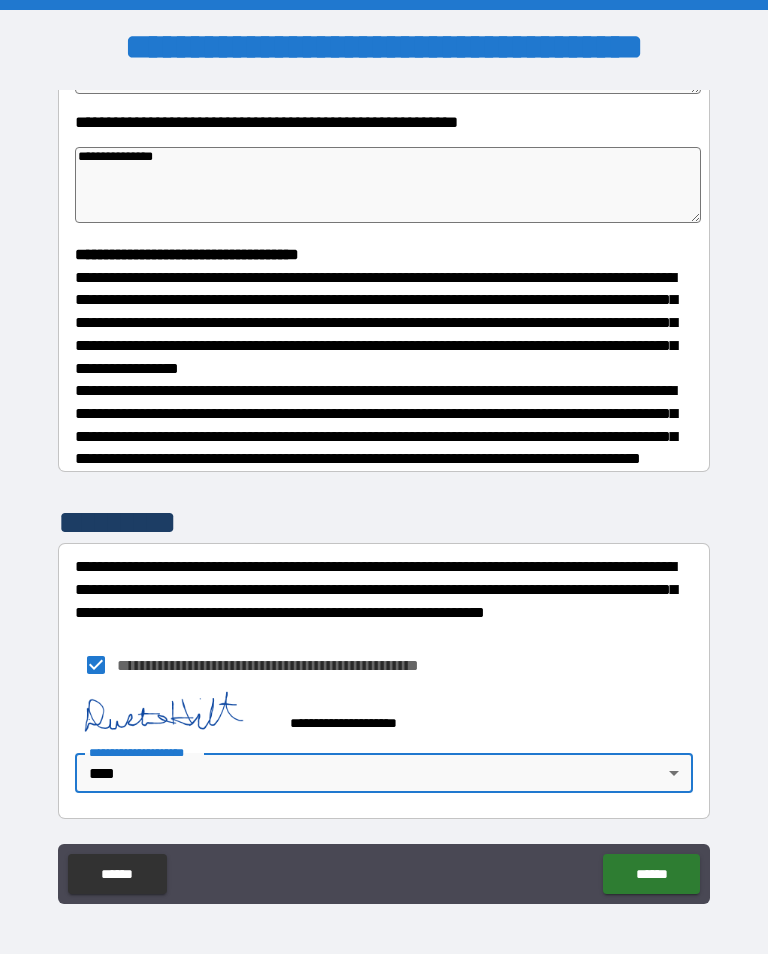 click on "******" at bounding box center [651, 874] 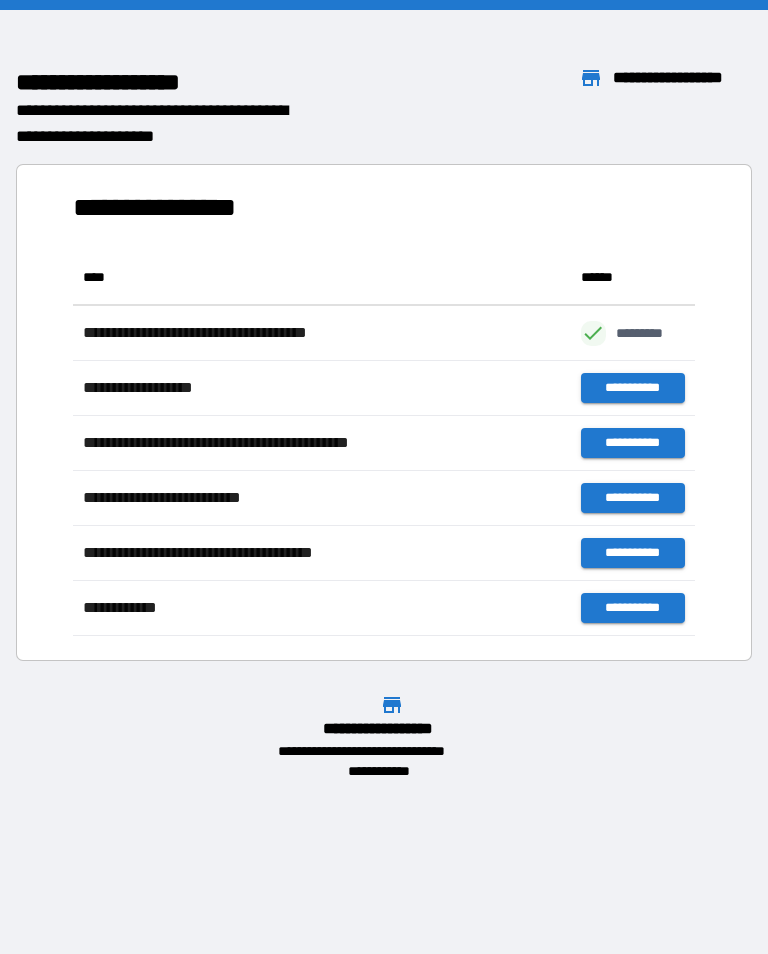scroll, scrollTop: 386, scrollLeft: 622, axis: both 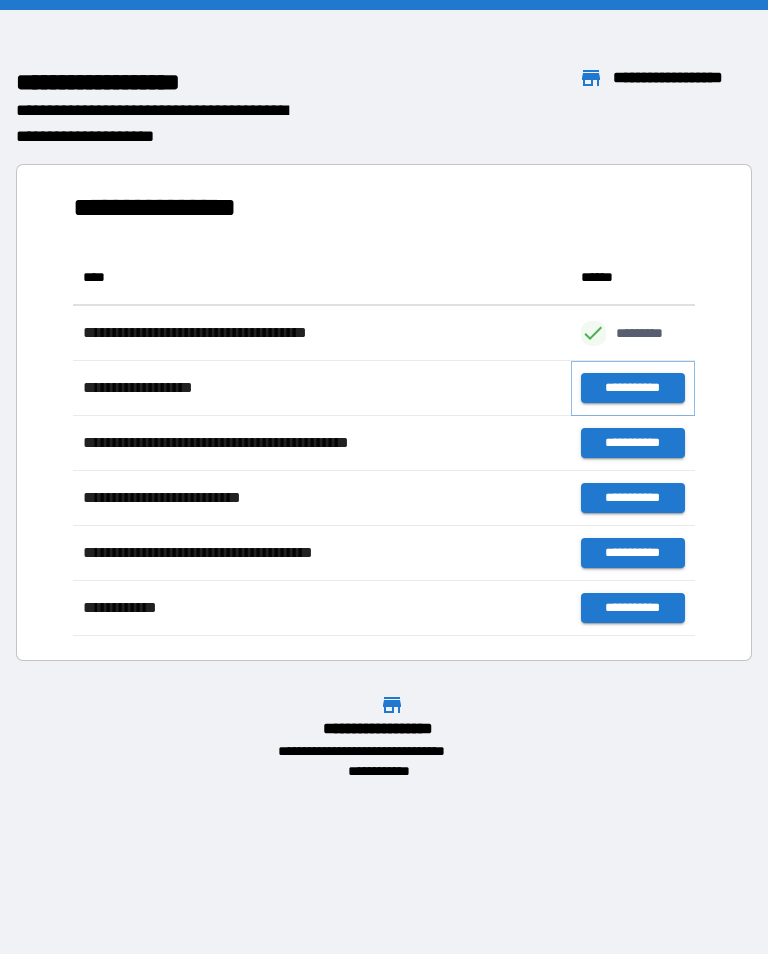 click on "**********" at bounding box center (633, 388) 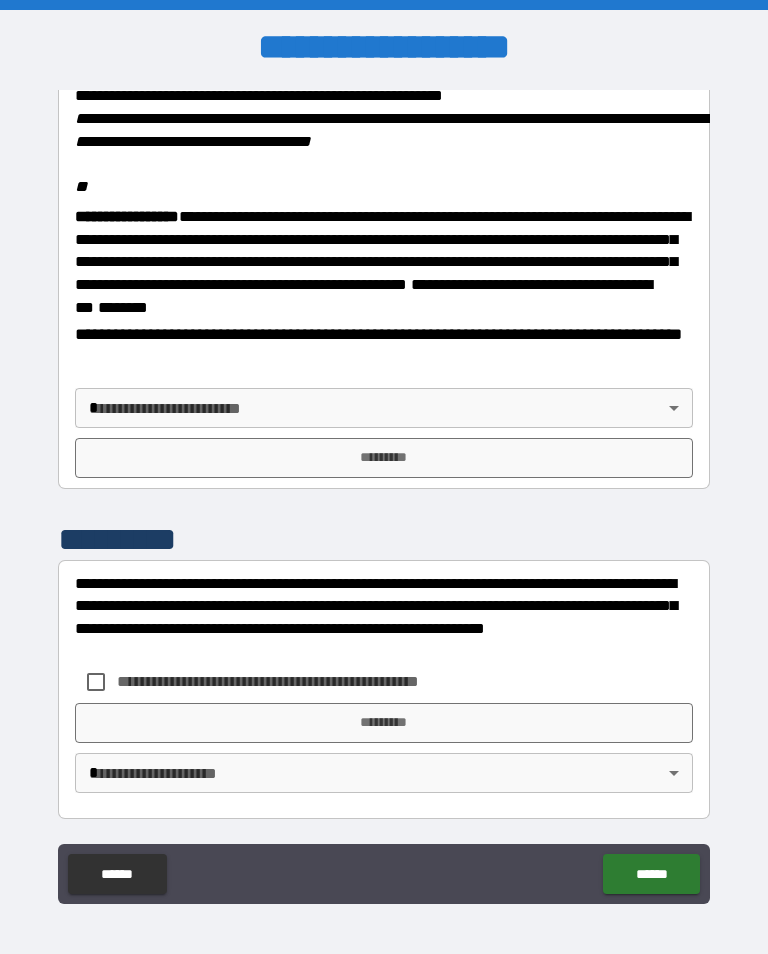 scroll, scrollTop: 2448, scrollLeft: 0, axis: vertical 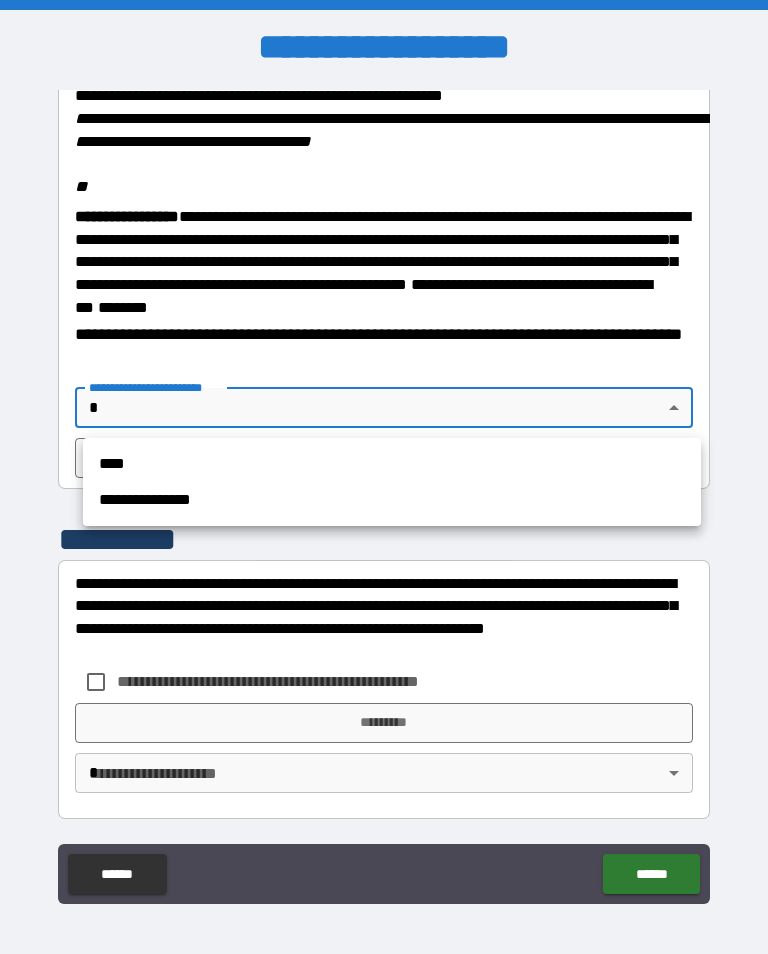 click on "****" at bounding box center (392, 464) 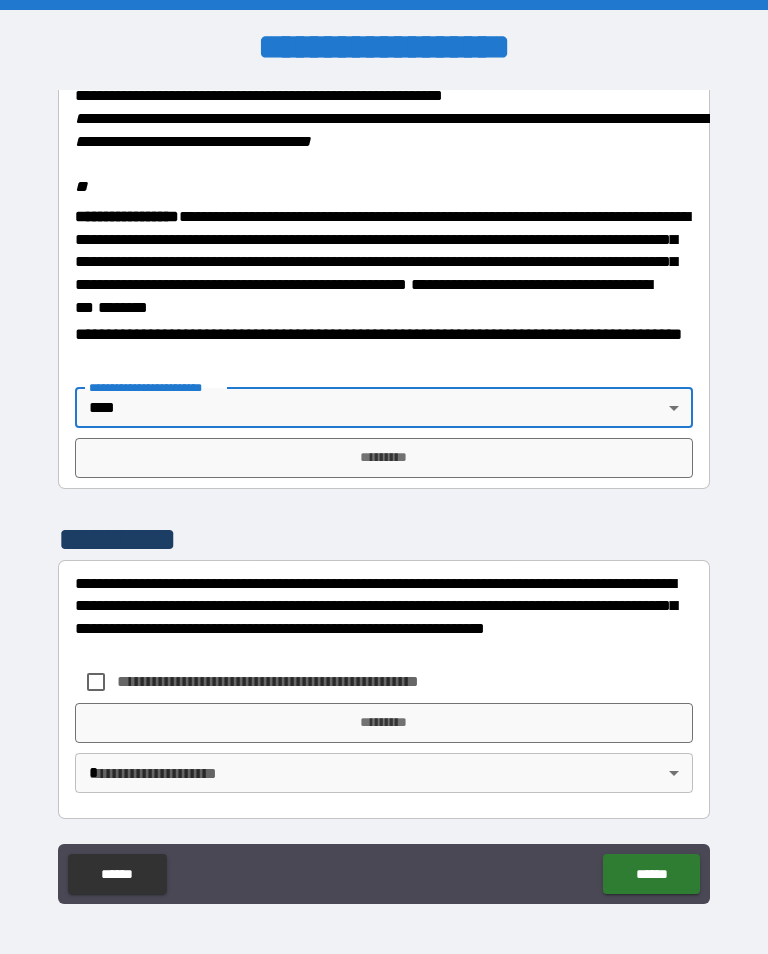 click on "*********" at bounding box center [384, 458] 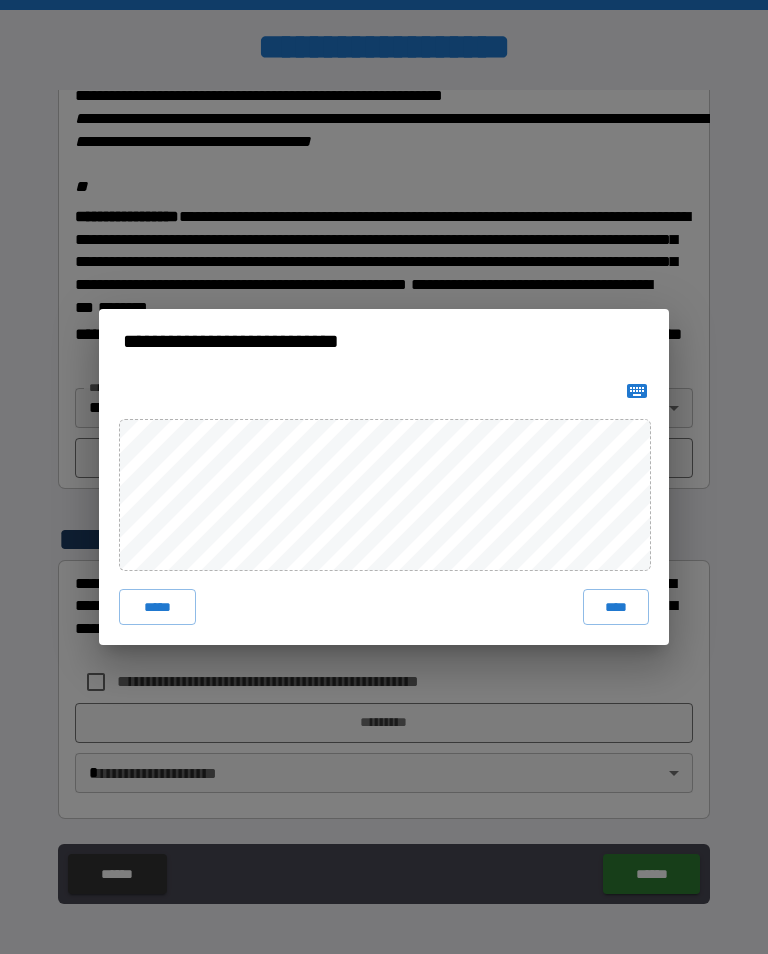 click on "****" at bounding box center (616, 607) 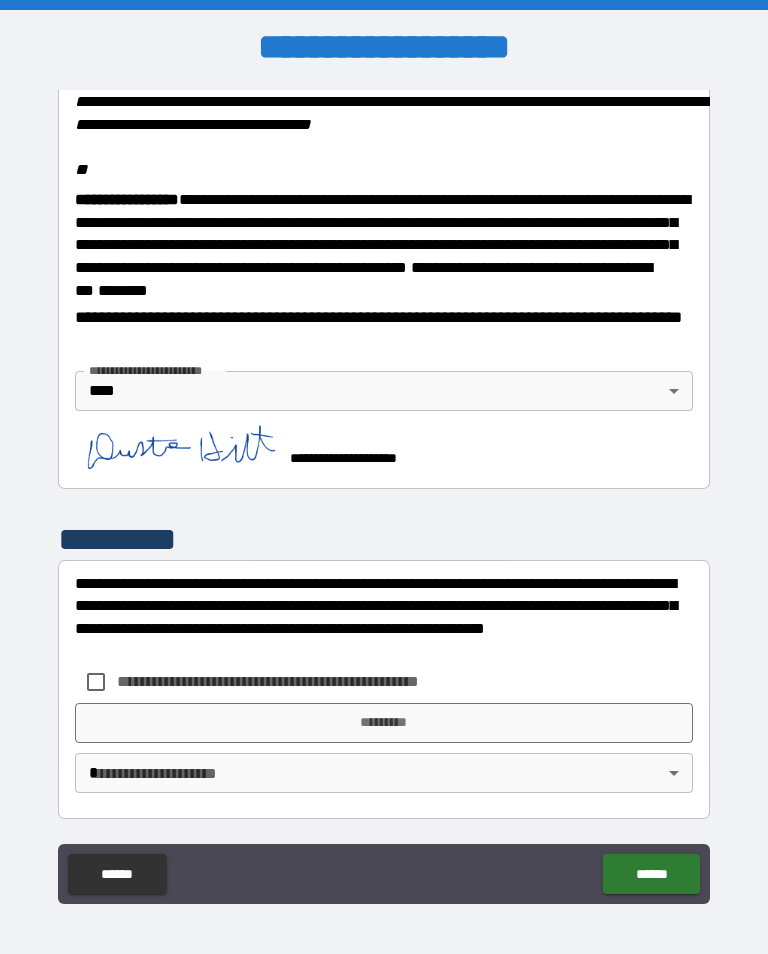 scroll, scrollTop: 2438, scrollLeft: 0, axis: vertical 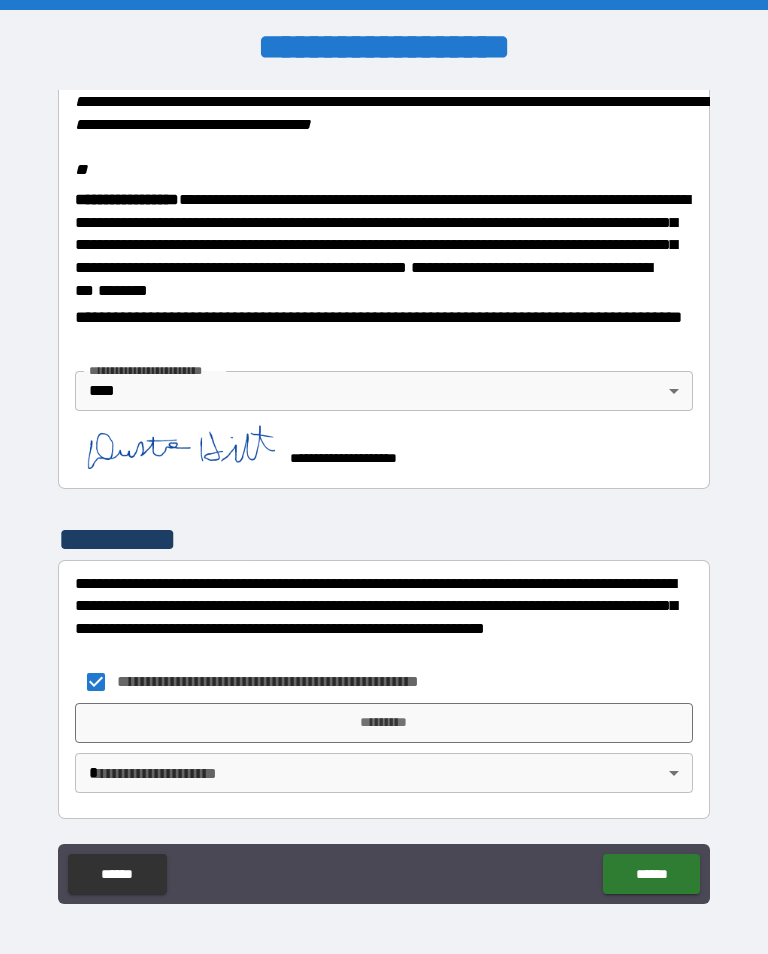 click on "*********" at bounding box center [384, 723] 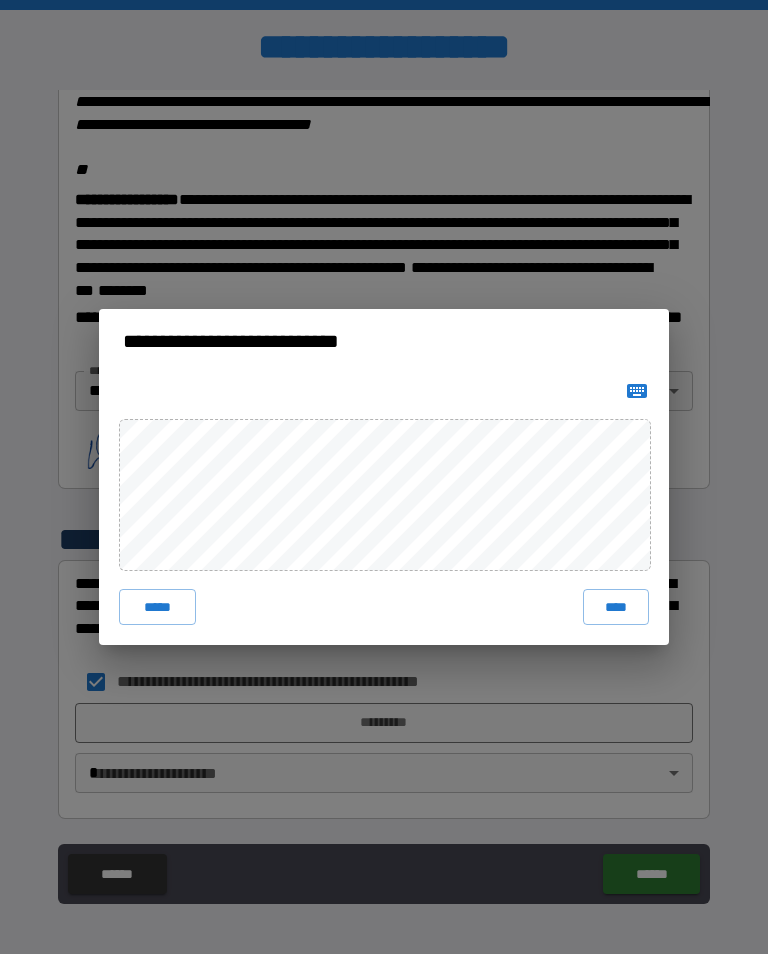 click on "****" at bounding box center [616, 607] 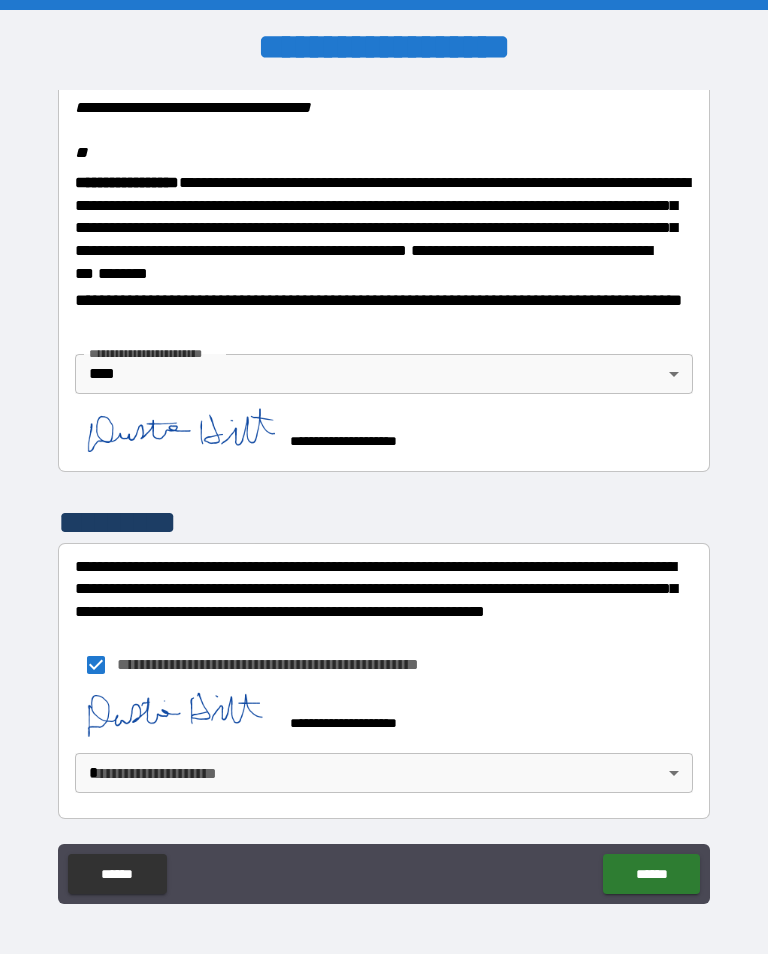 scroll, scrollTop: 2482, scrollLeft: 0, axis: vertical 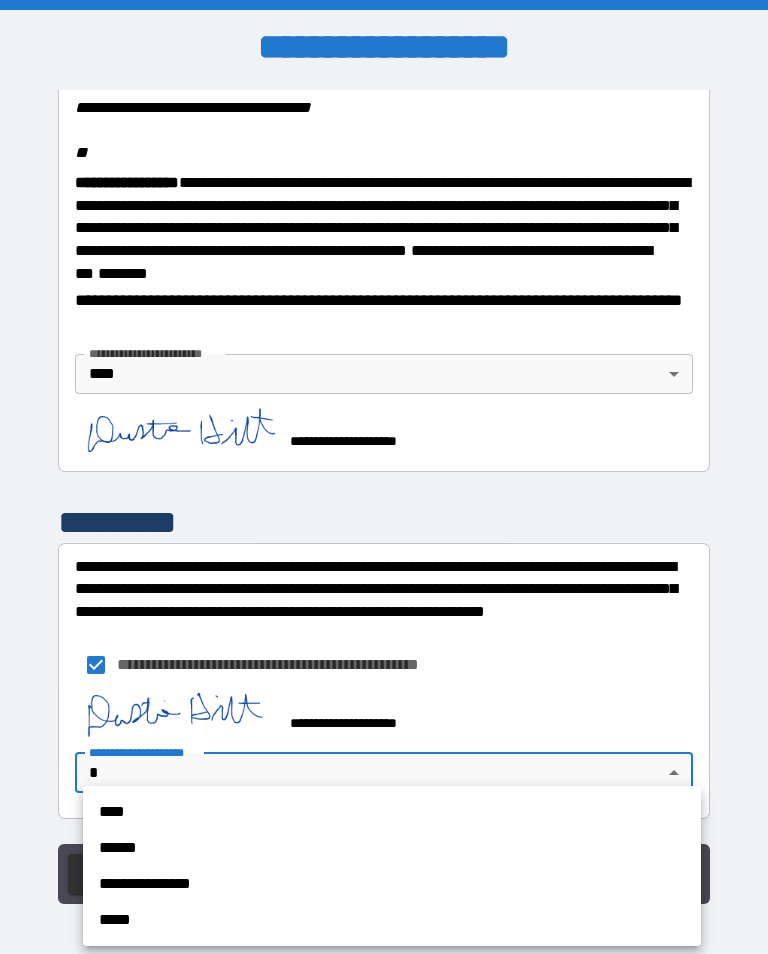 click on "****" at bounding box center [392, 812] 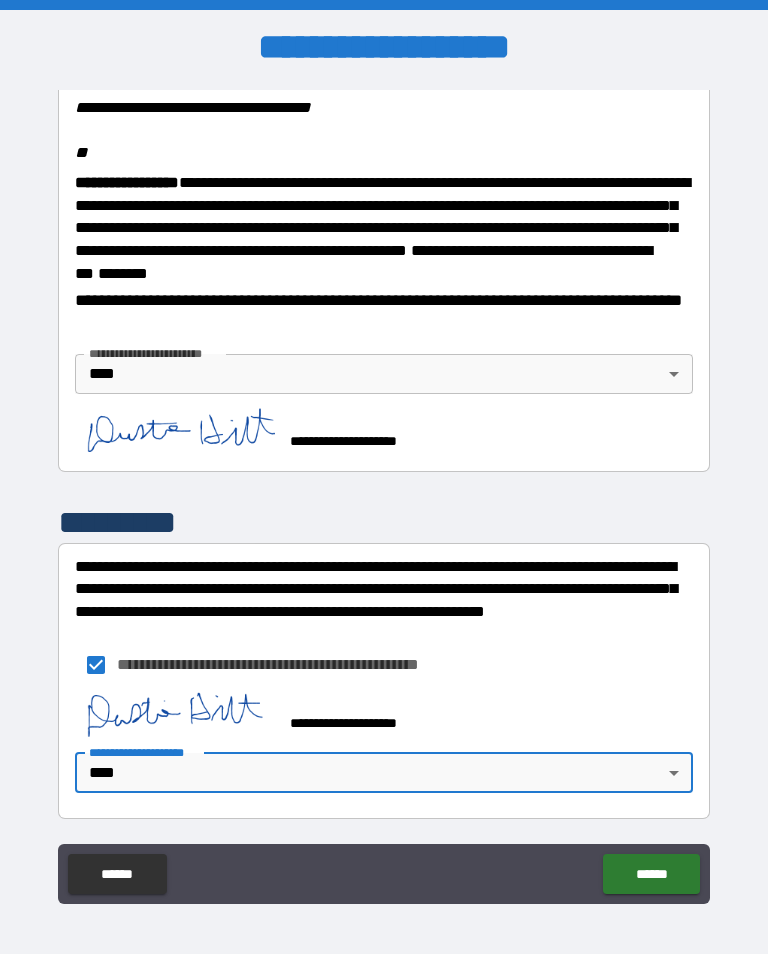 click on "******" at bounding box center [651, 874] 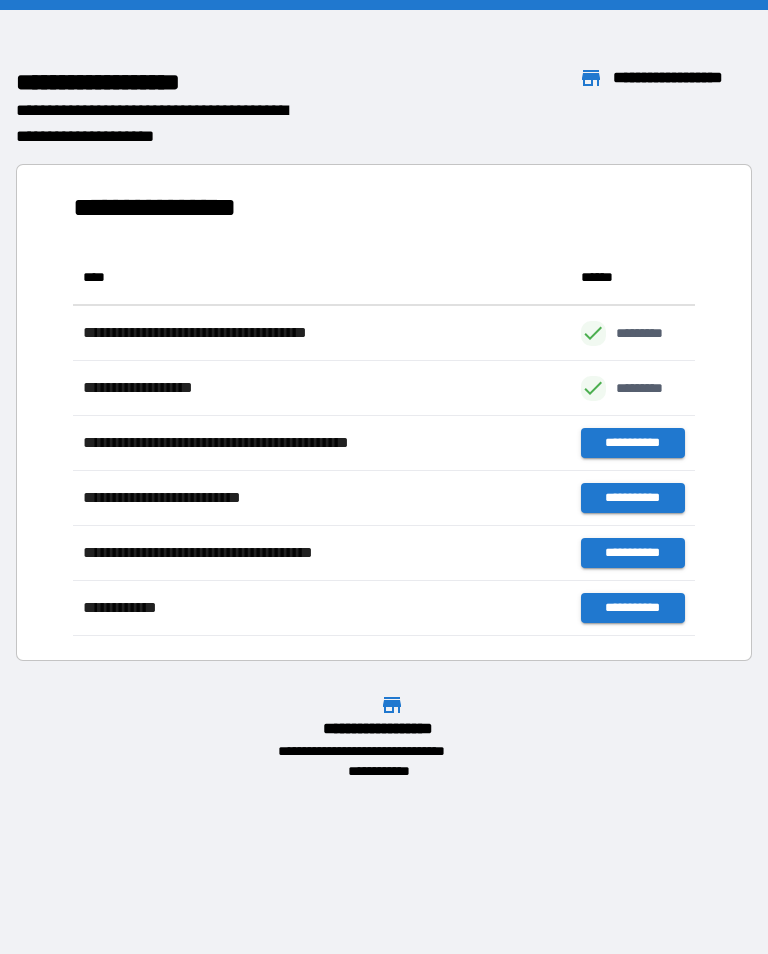 scroll, scrollTop: 1, scrollLeft: 1, axis: both 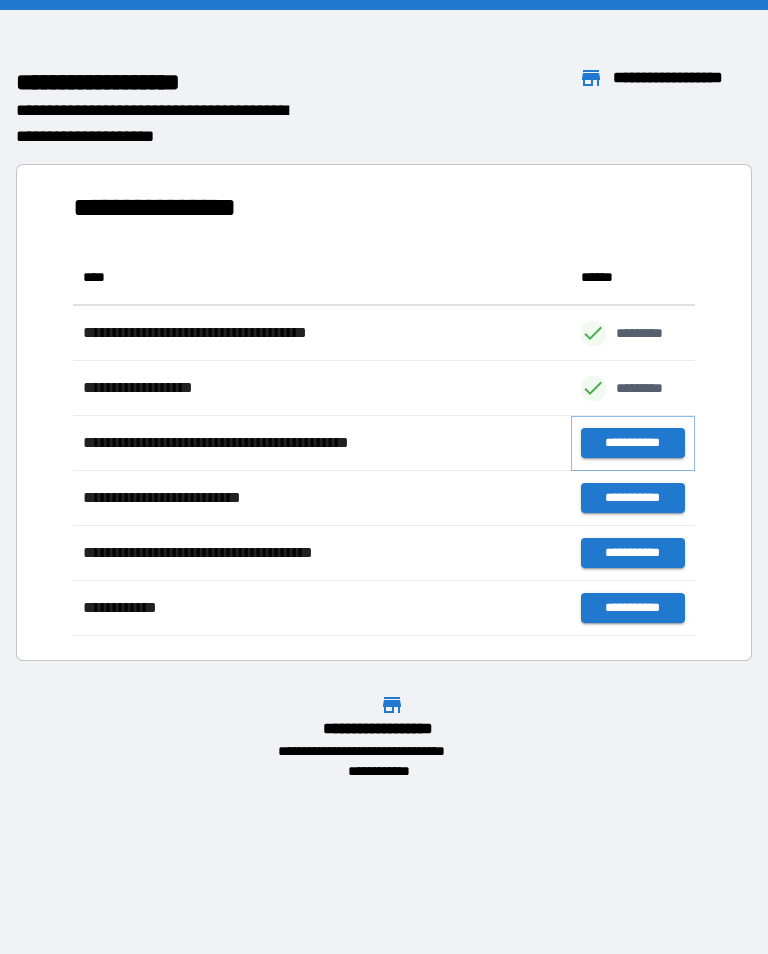 click on "**********" at bounding box center [633, 443] 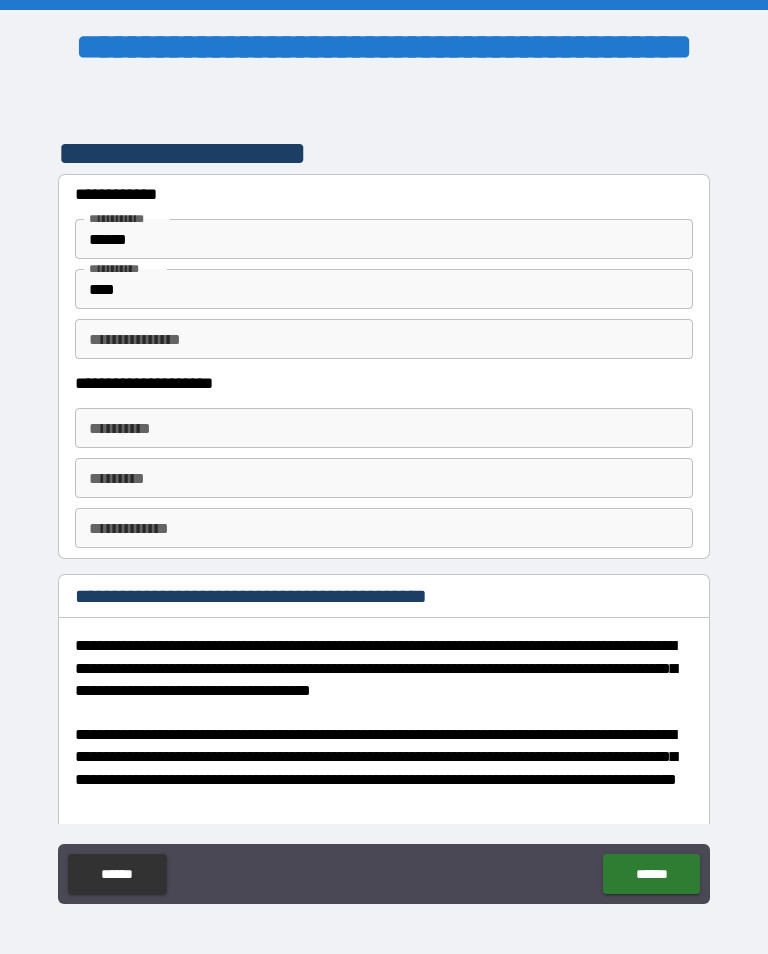 click on "**********" at bounding box center [384, 339] 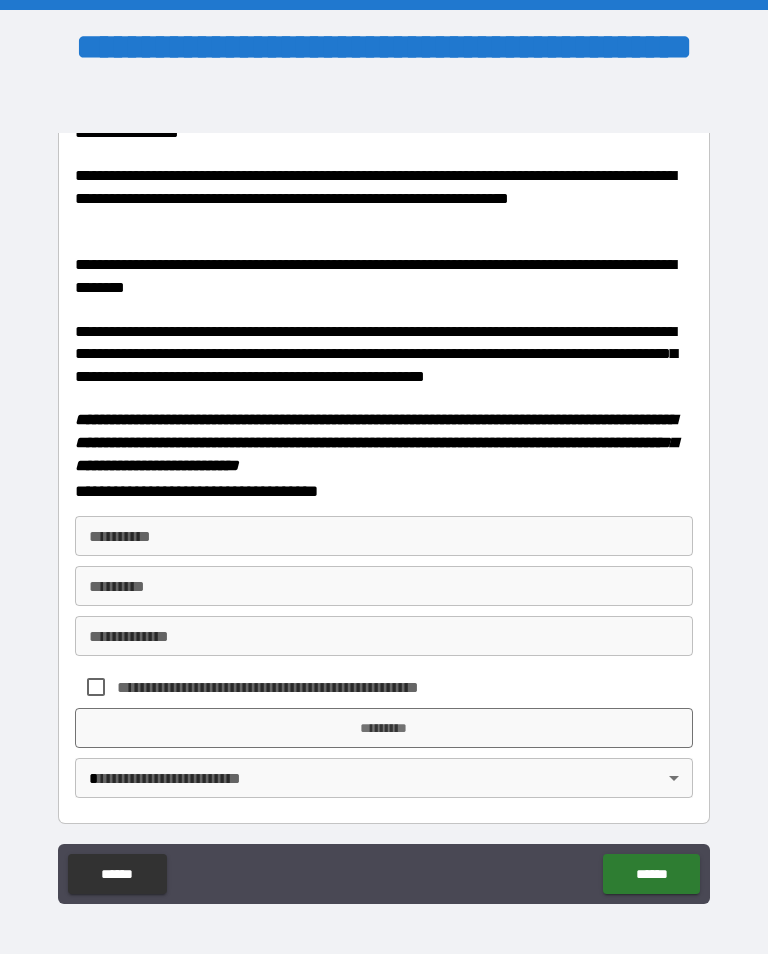 scroll, scrollTop: 757, scrollLeft: 0, axis: vertical 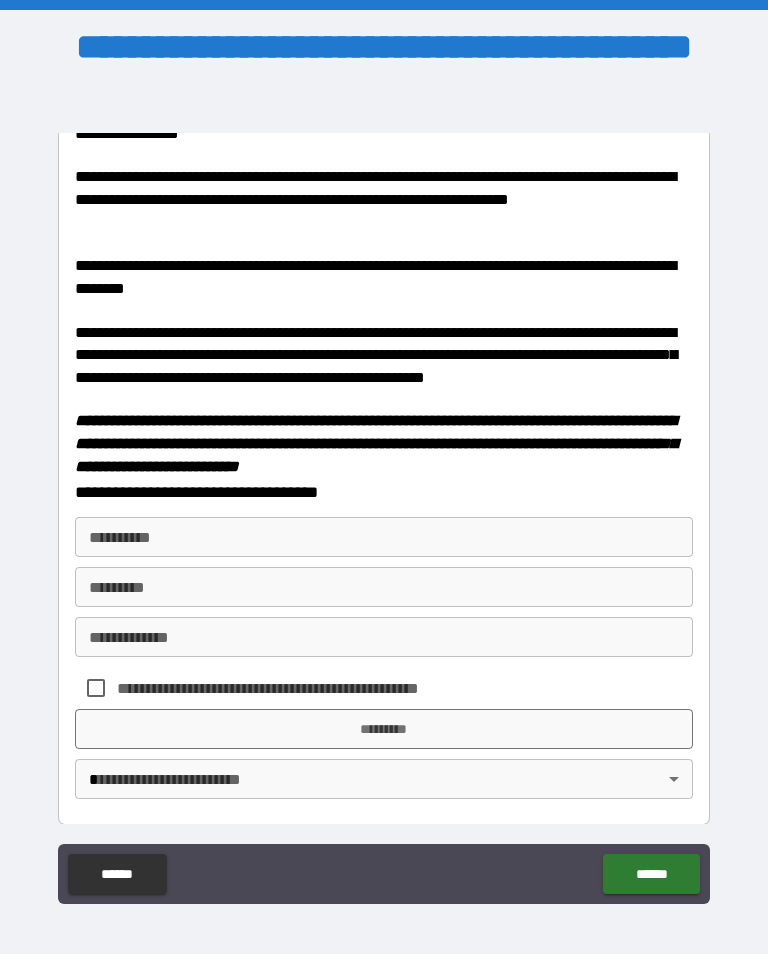 click on "**********" at bounding box center (384, 495) 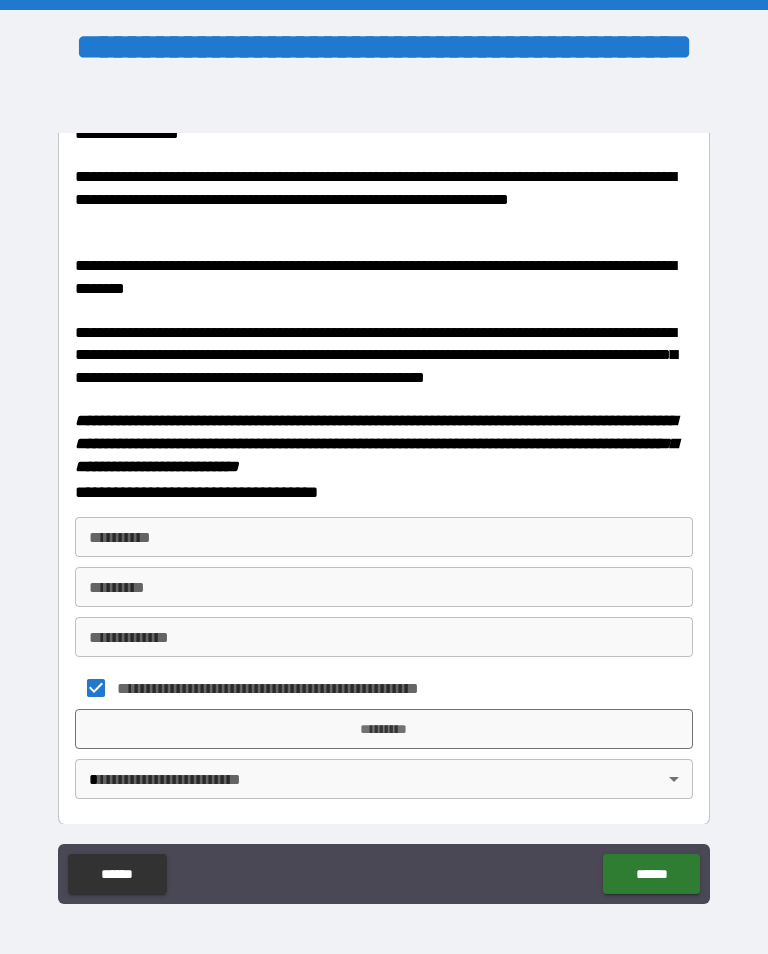 click on "*********" at bounding box center (384, 729) 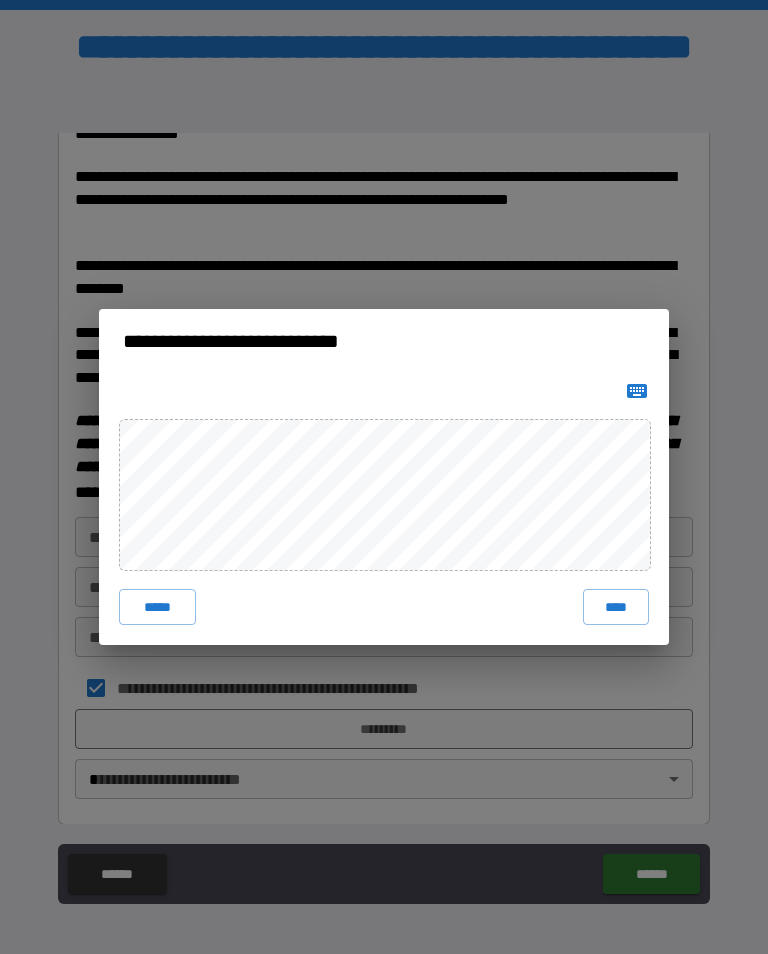 click on "****" at bounding box center (616, 607) 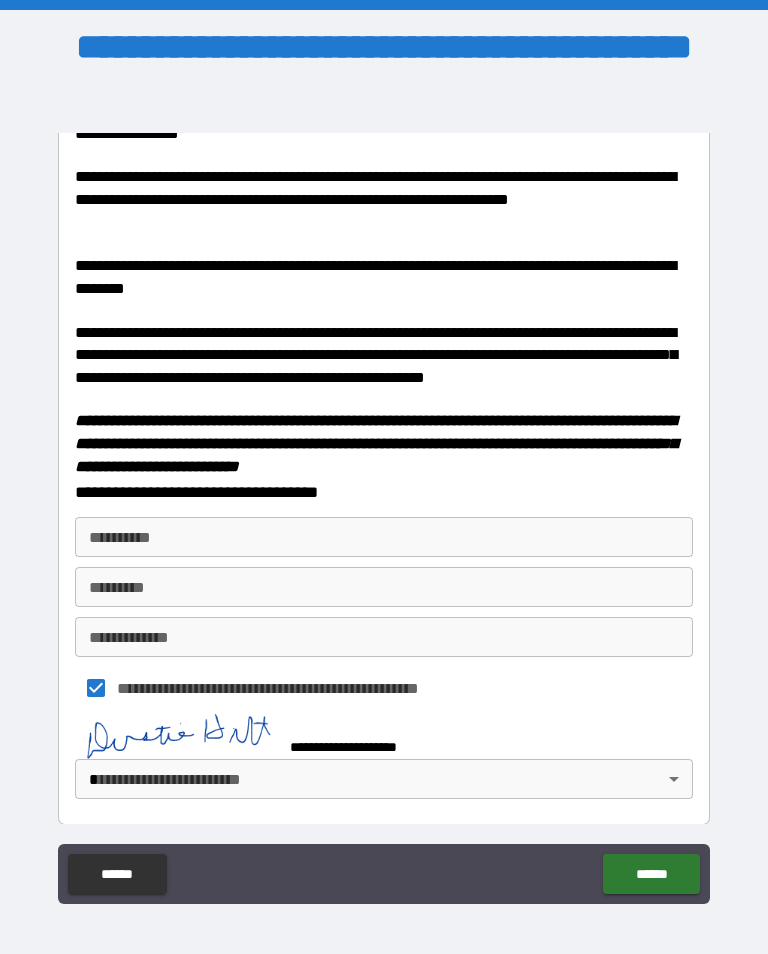 scroll, scrollTop: 747, scrollLeft: 0, axis: vertical 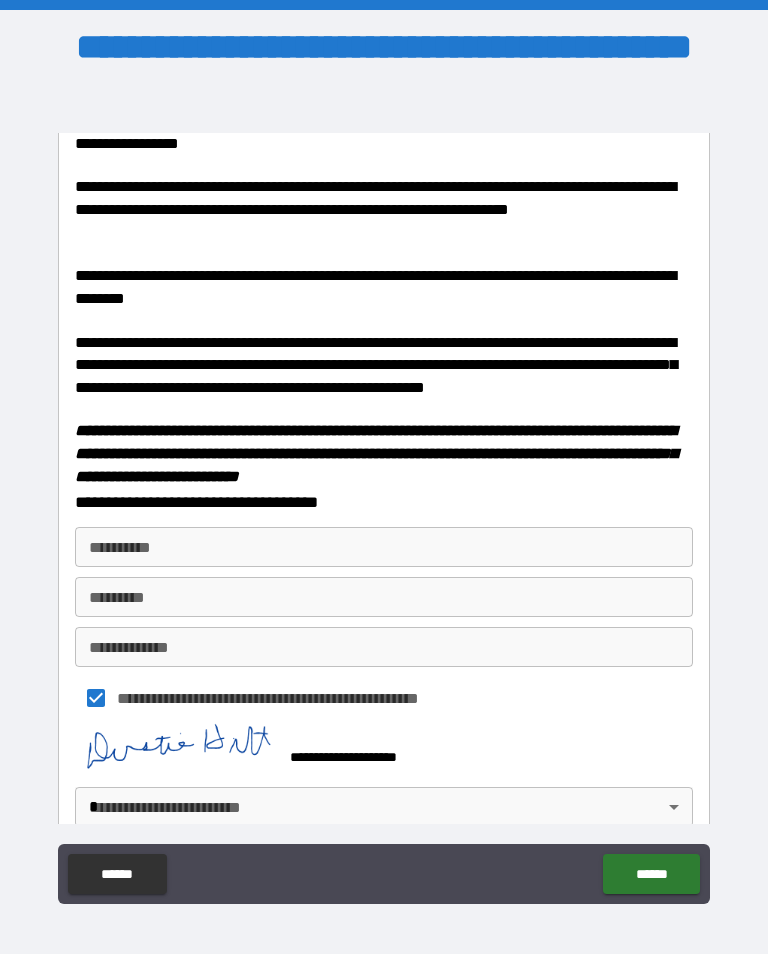 click on "**********" at bounding box center (384, 492) 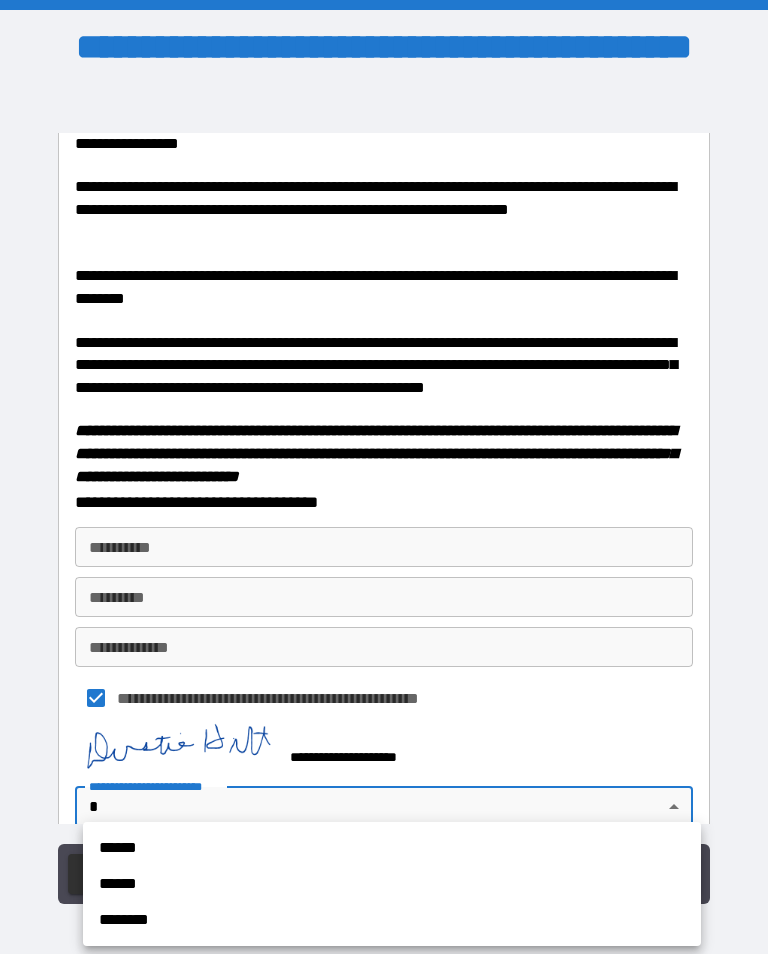 click at bounding box center (384, 477) 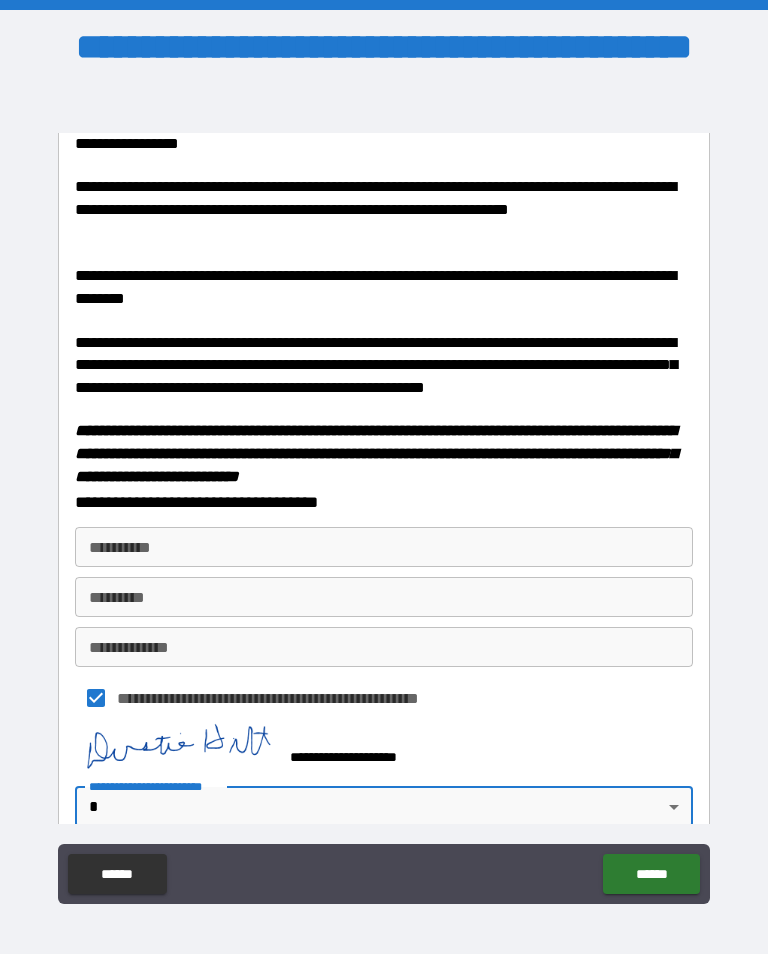 click on "**********" at bounding box center (384, 492) 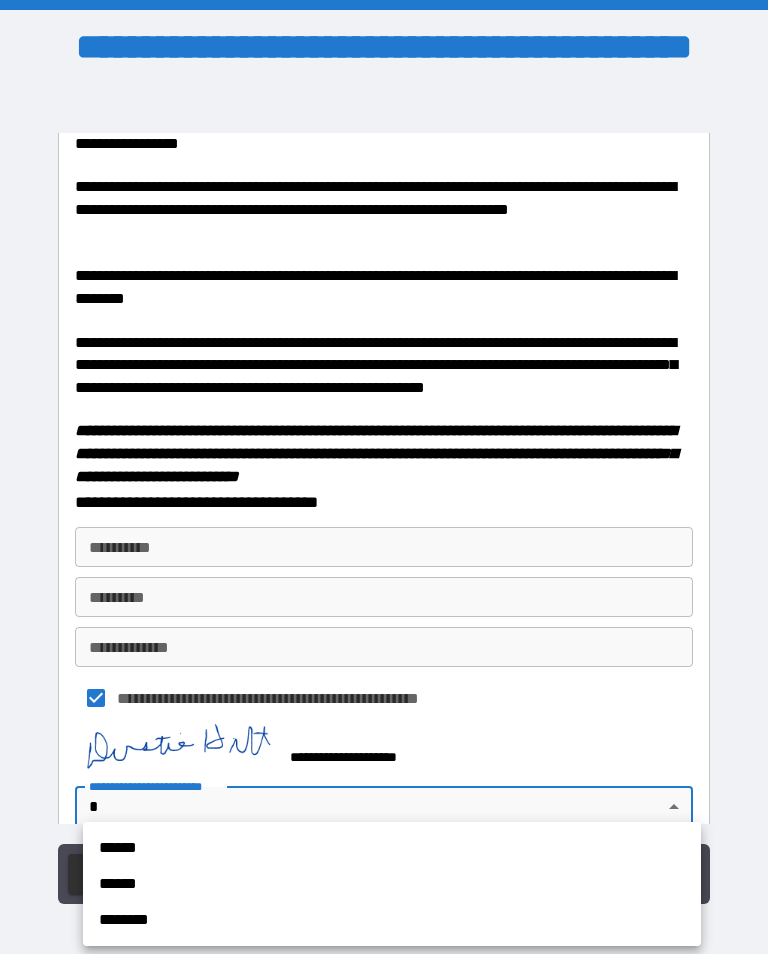 click on "********" at bounding box center [392, 920] 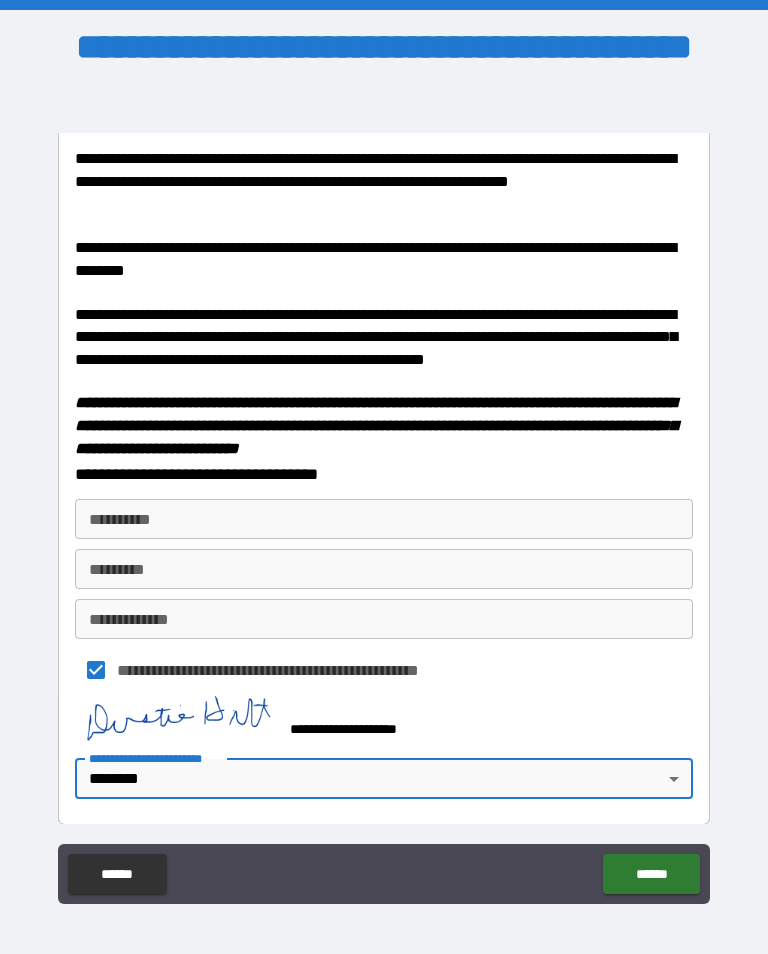 scroll, scrollTop: 774, scrollLeft: 0, axis: vertical 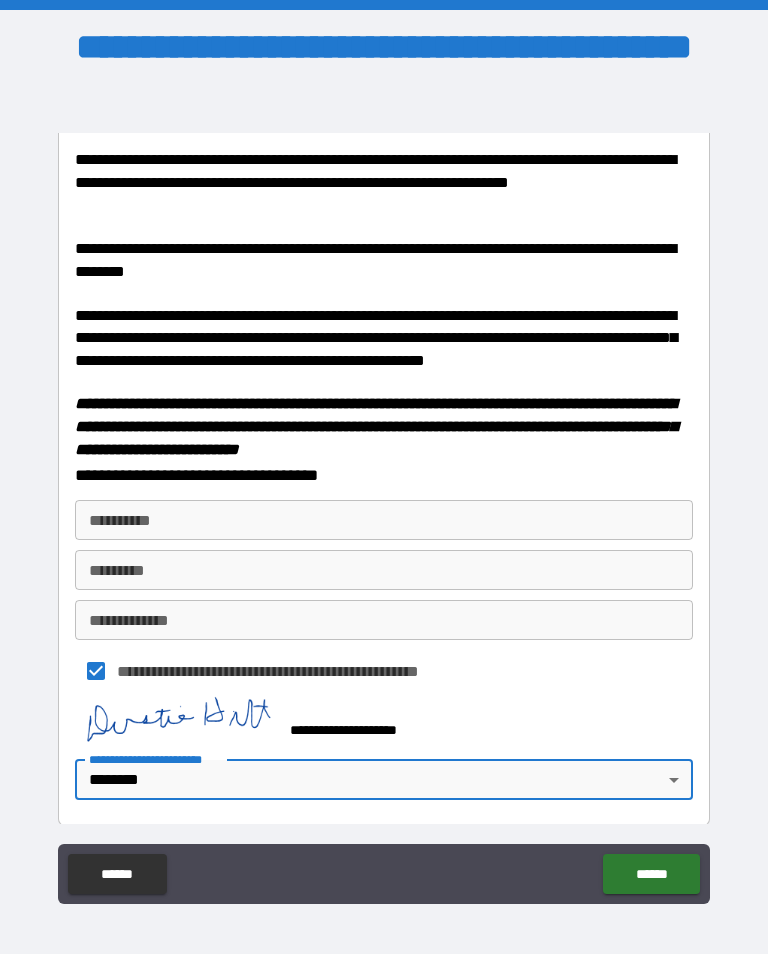 click on "******" at bounding box center (651, 874) 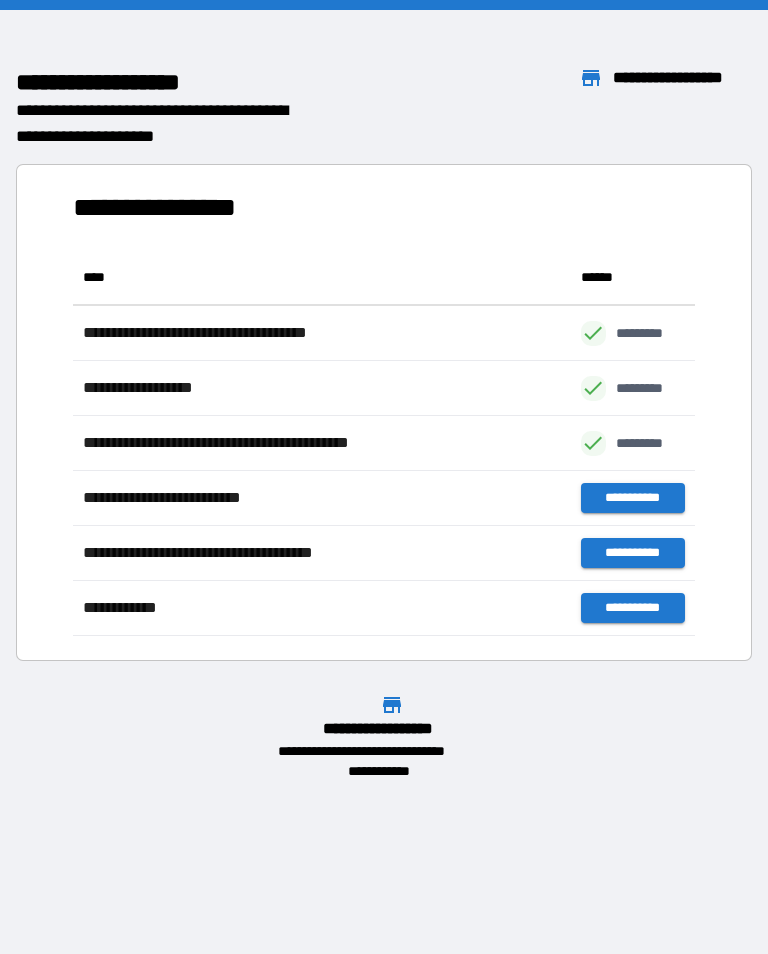 scroll, scrollTop: 1, scrollLeft: 1, axis: both 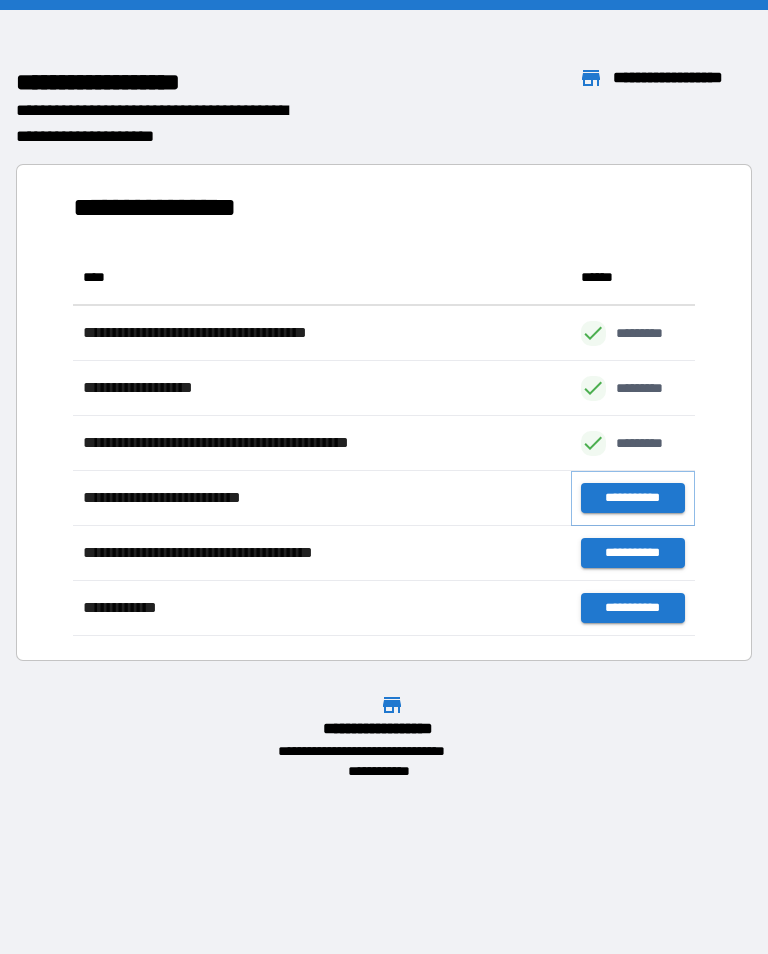 click on "**********" at bounding box center (633, 498) 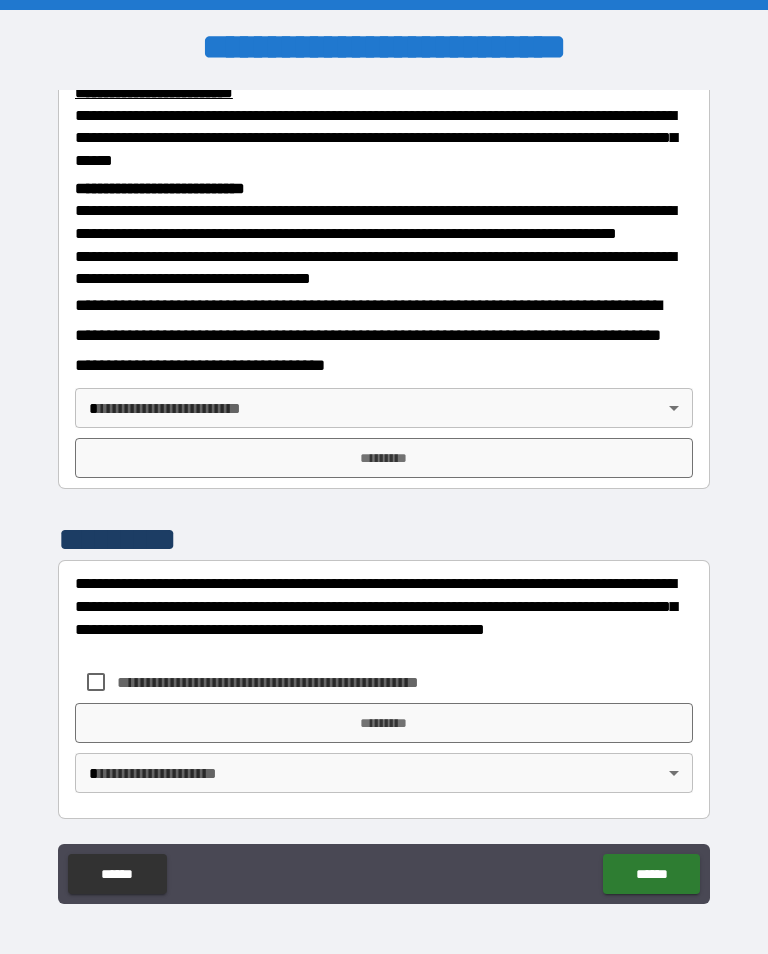 scroll, scrollTop: 734, scrollLeft: 0, axis: vertical 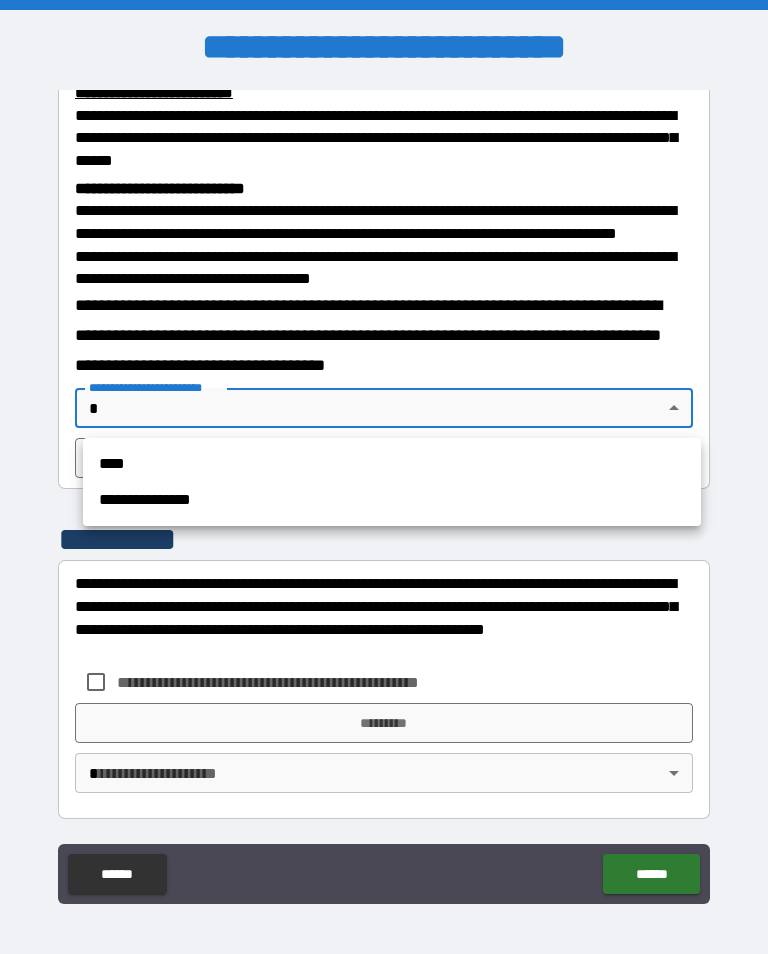 click on "****" at bounding box center [392, 464] 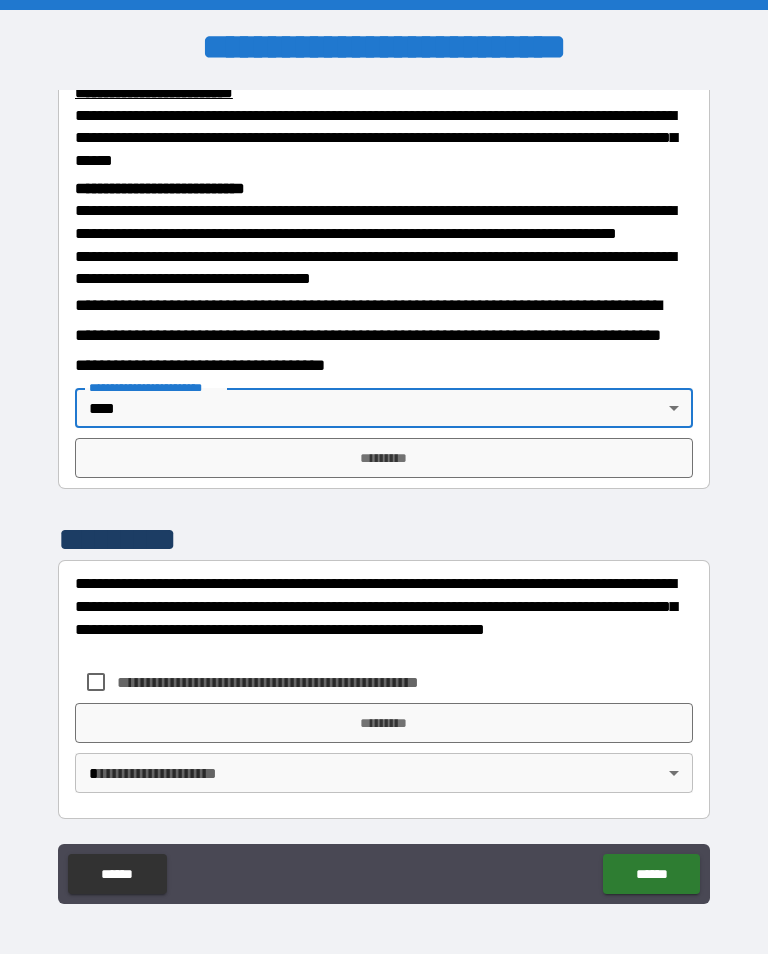 click on "*********" at bounding box center (384, 458) 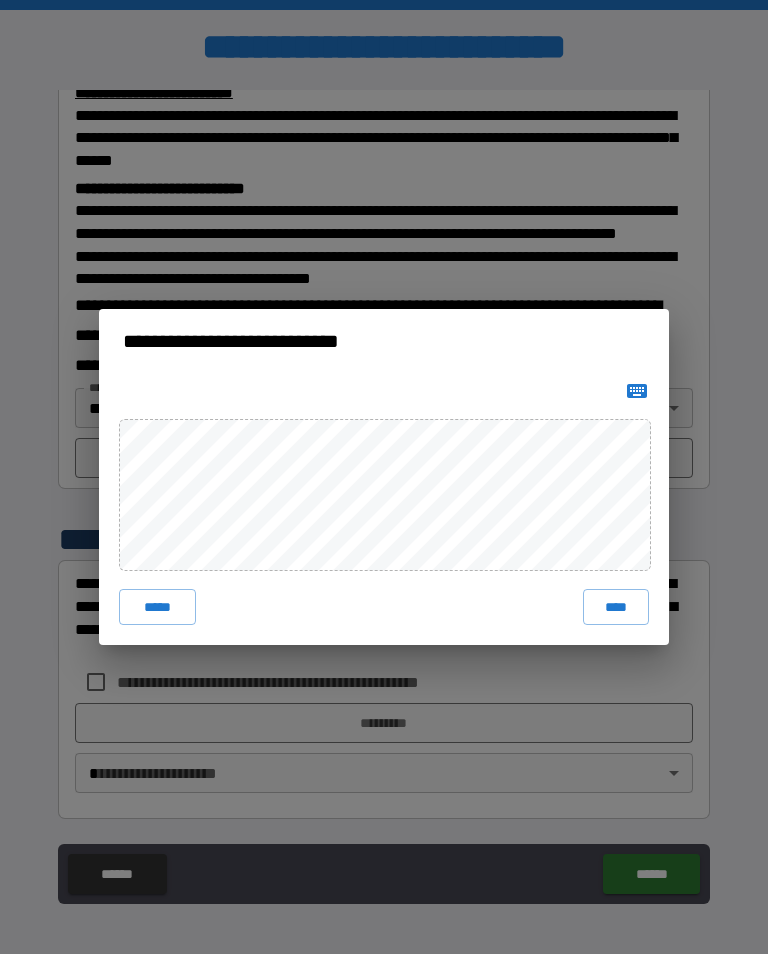 click on "****" at bounding box center (616, 607) 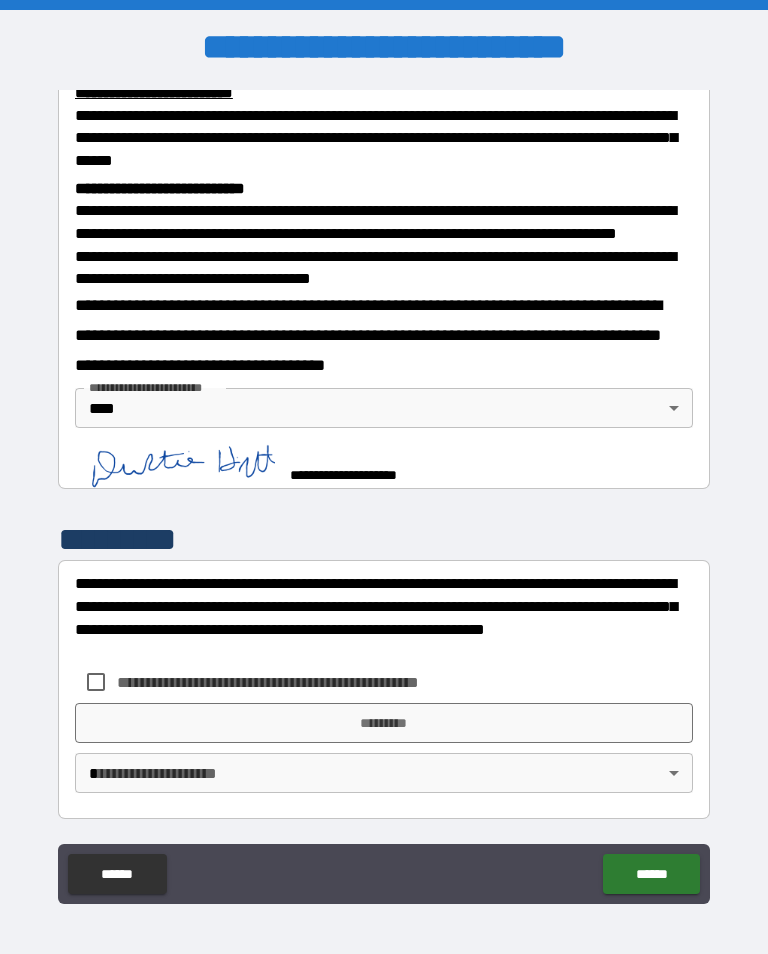 scroll, scrollTop: 724, scrollLeft: 0, axis: vertical 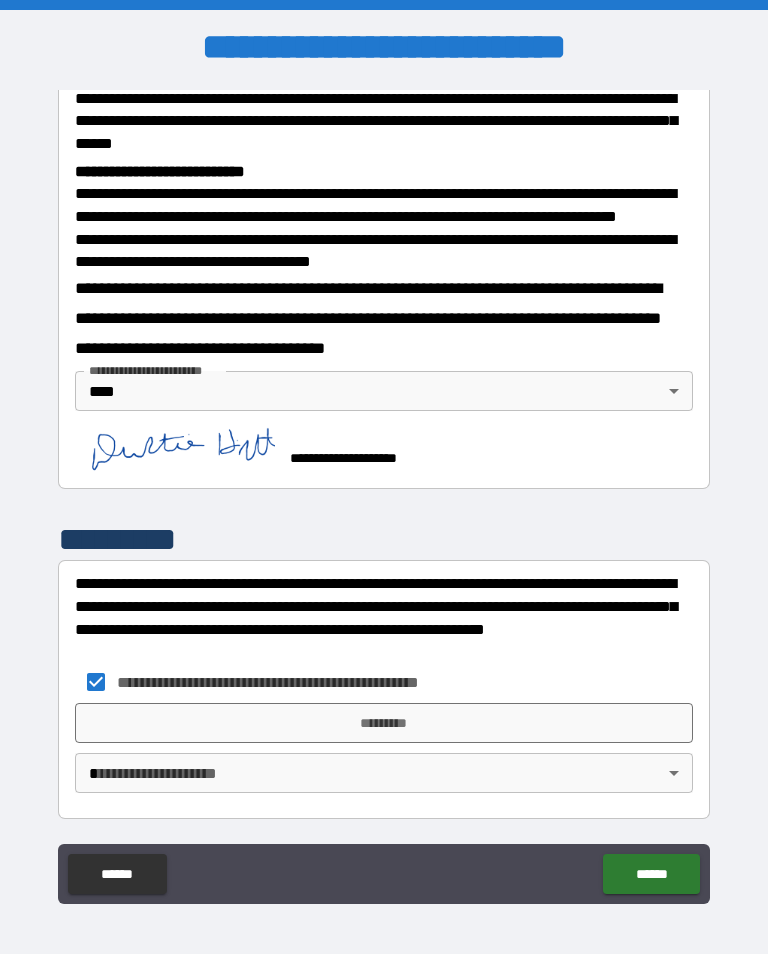 click on "*********" at bounding box center [384, 723] 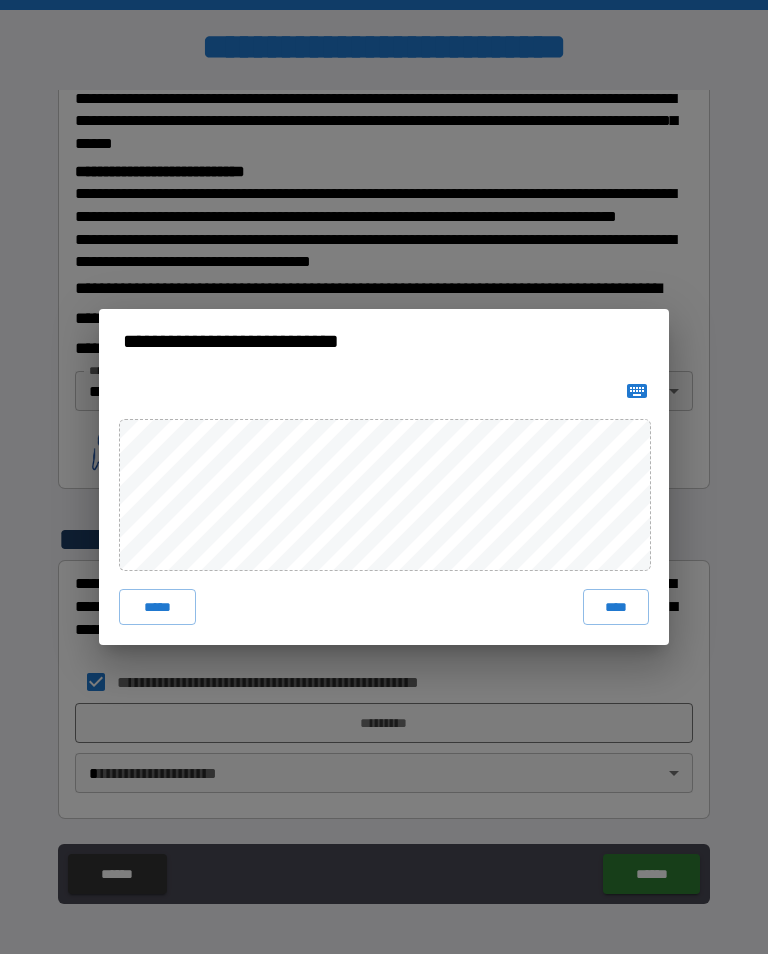 click on "****" at bounding box center (616, 607) 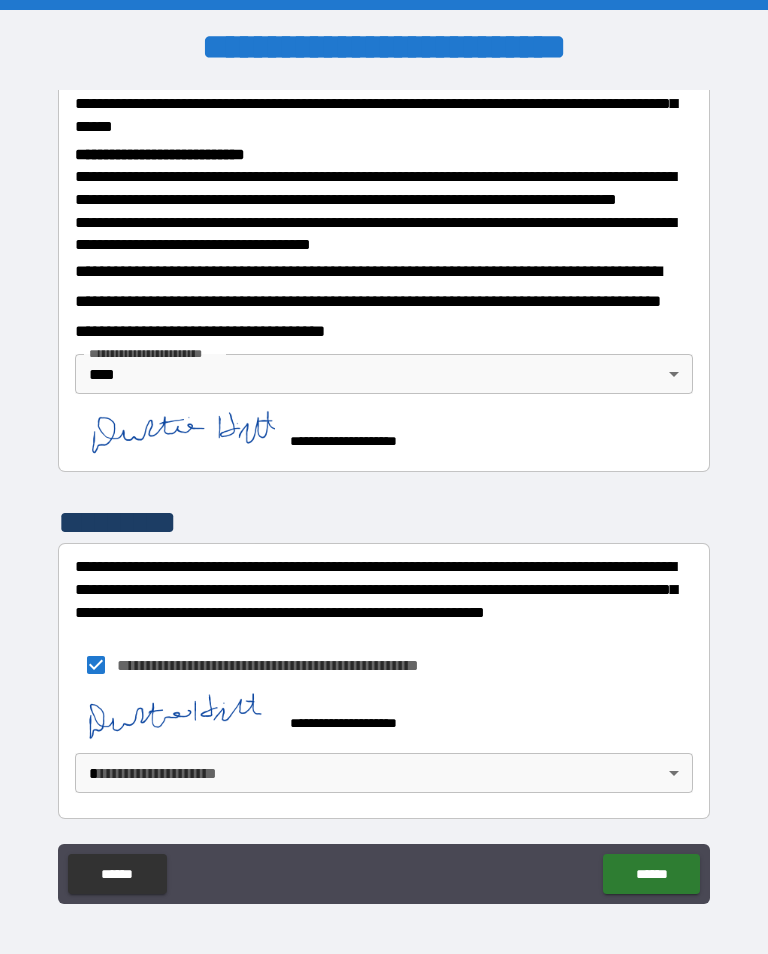 scroll, scrollTop: 768, scrollLeft: 0, axis: vertical 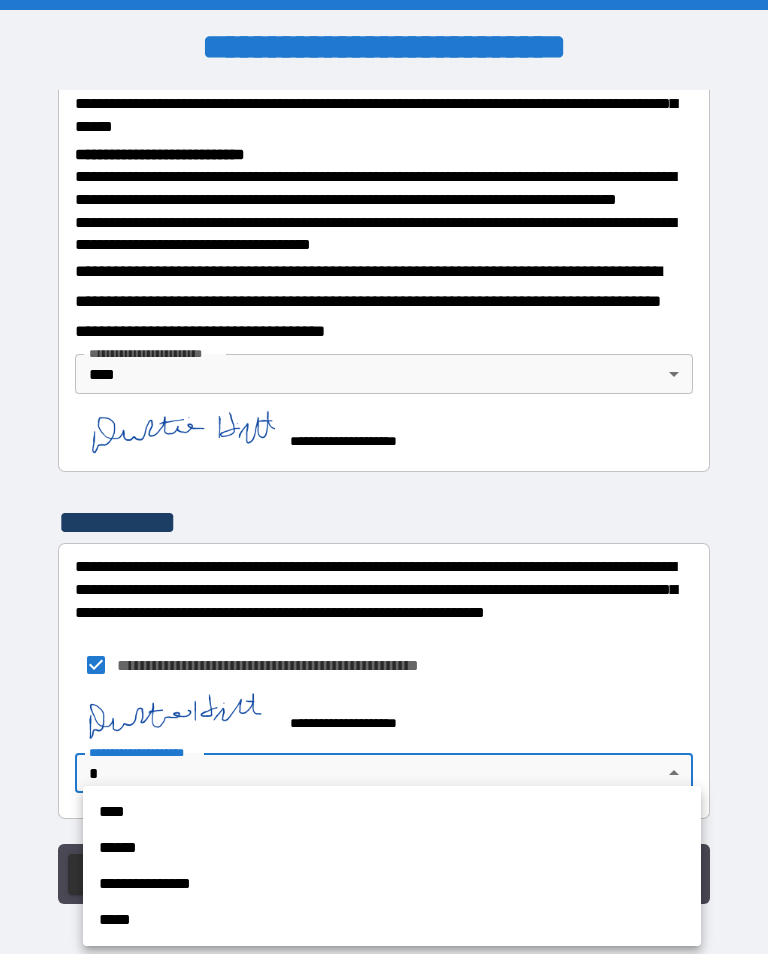 click on "****" at bounding box center (392, 812) 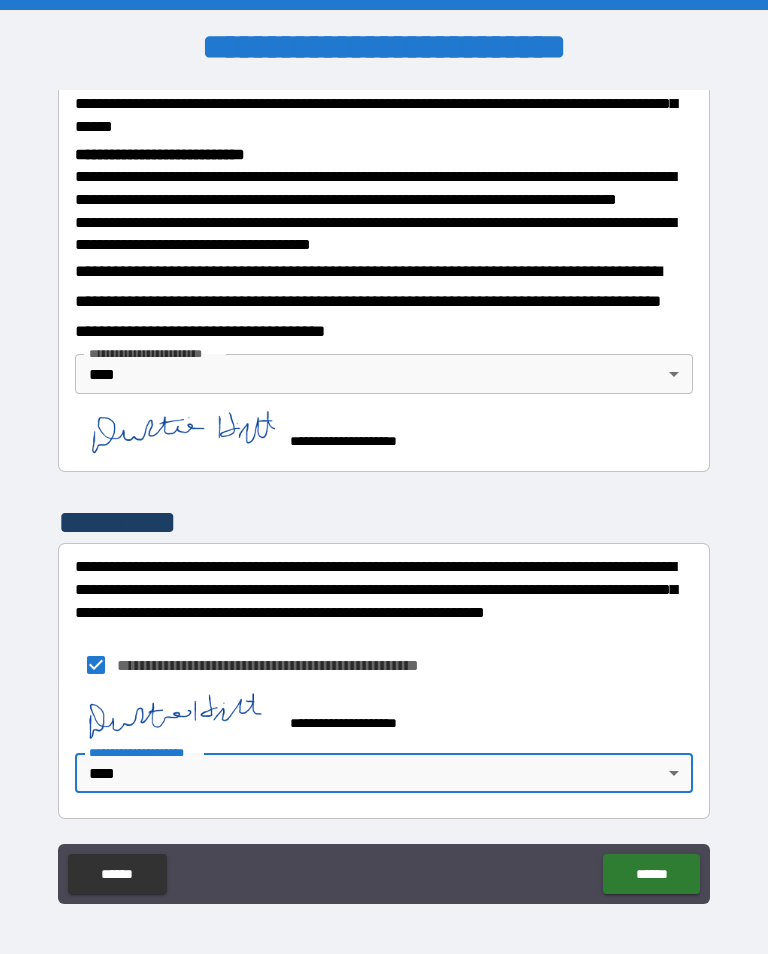 click on "******" at bounding box center [651, 874] 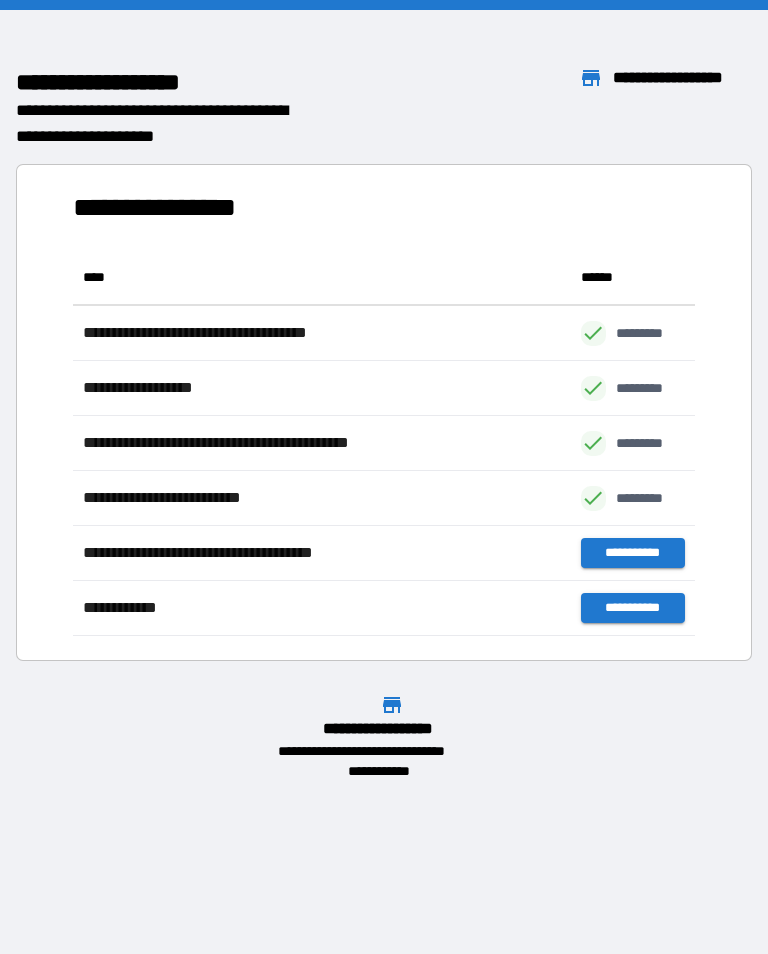 scroll, scrollTop: 386, scrollLeft: 622, axis: both 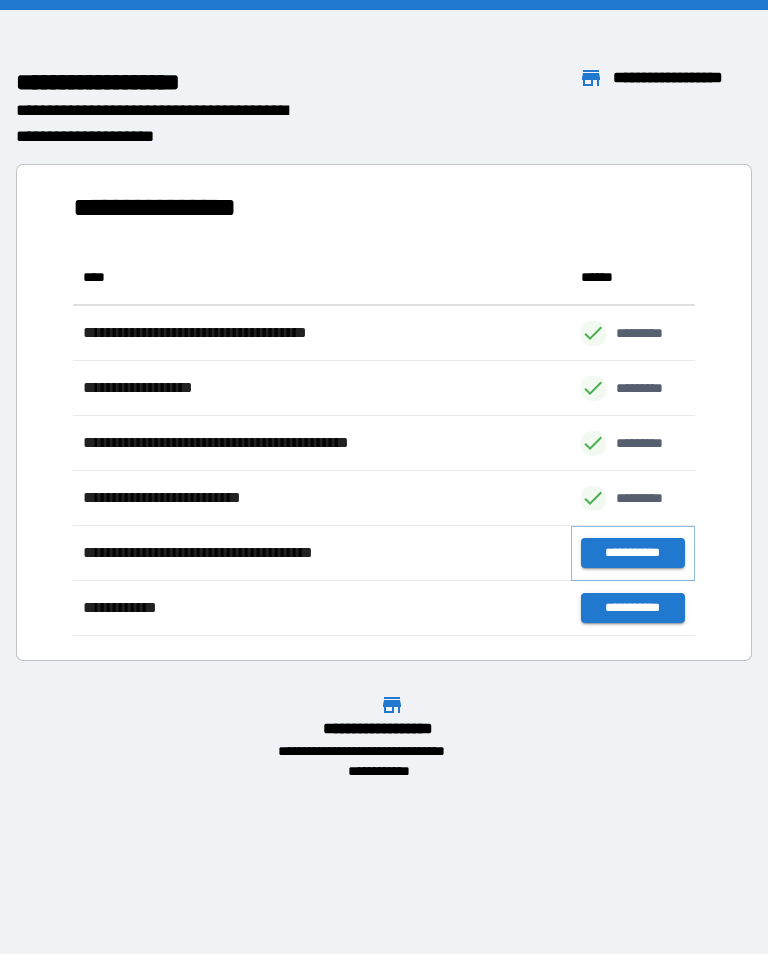 click on "**********" at bounding box center (633, 553) 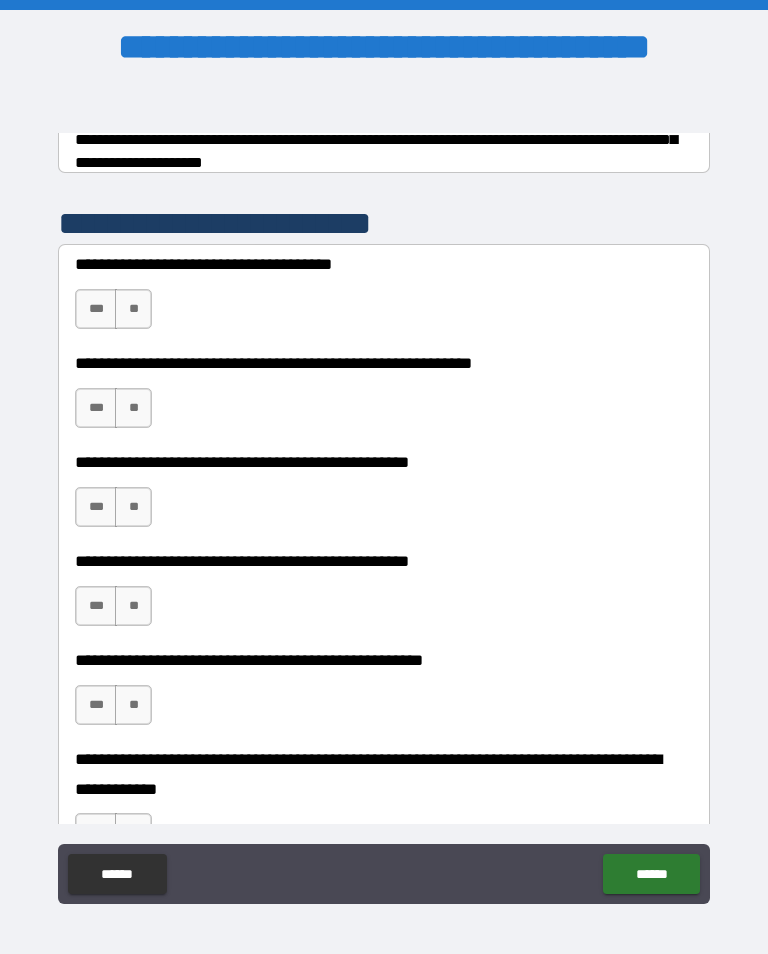 scroll, scrollTop: 382, scrollLeft: 0, axis: vertical 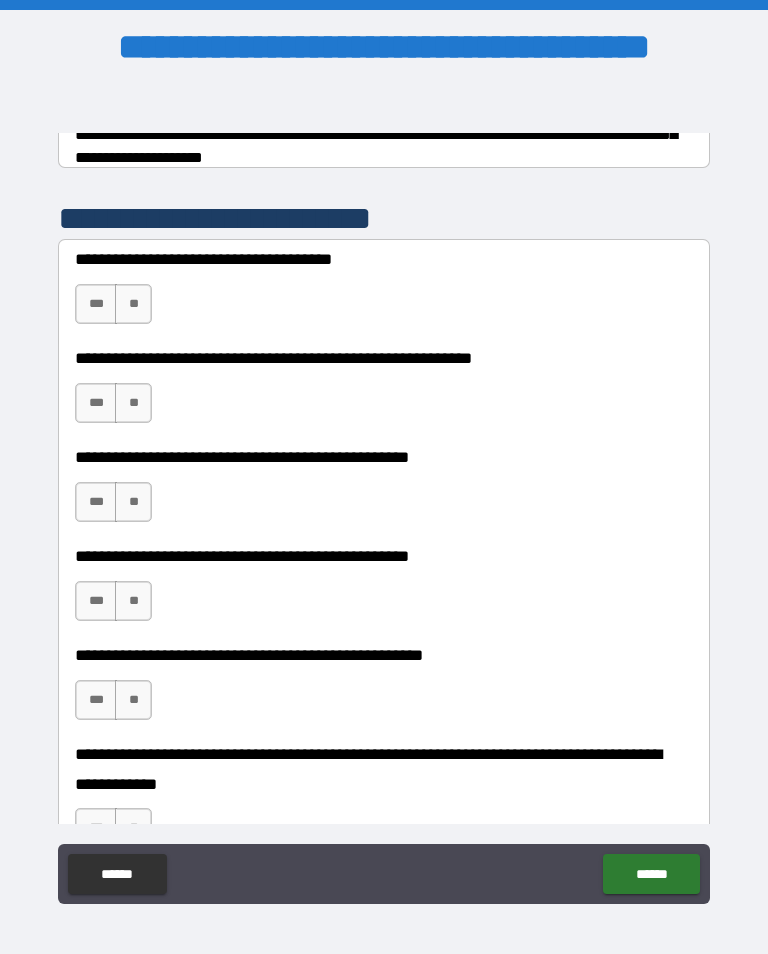 click on "**" at bounding box center [133, 304] 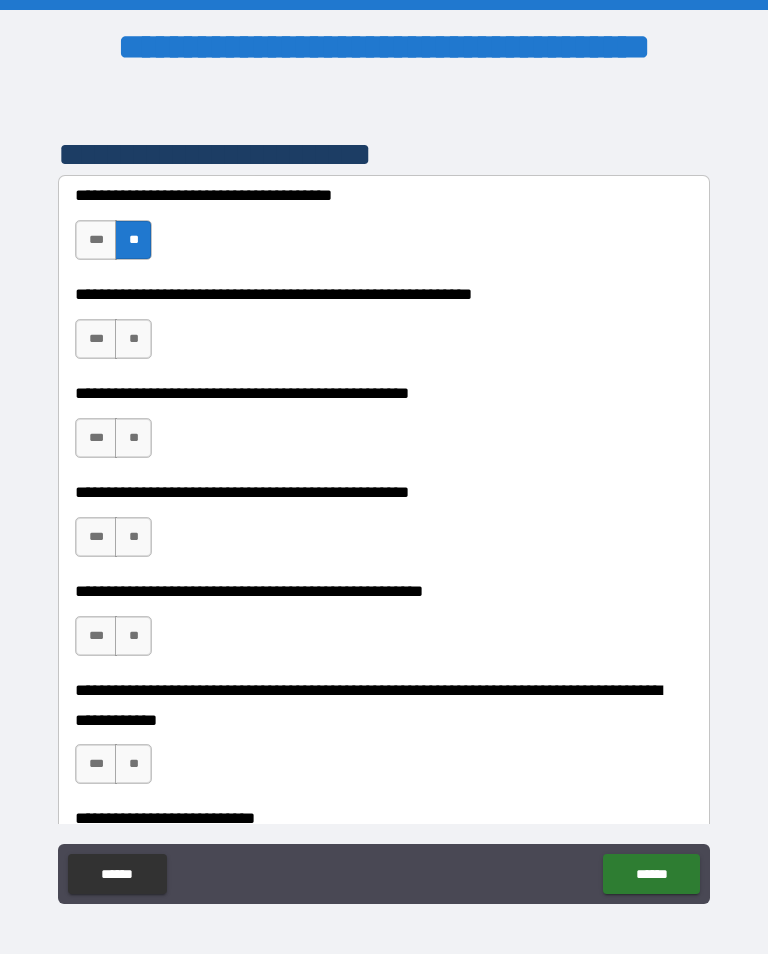 scroll, scrollTop: 446, scrollLeft: 0, axis: vertical 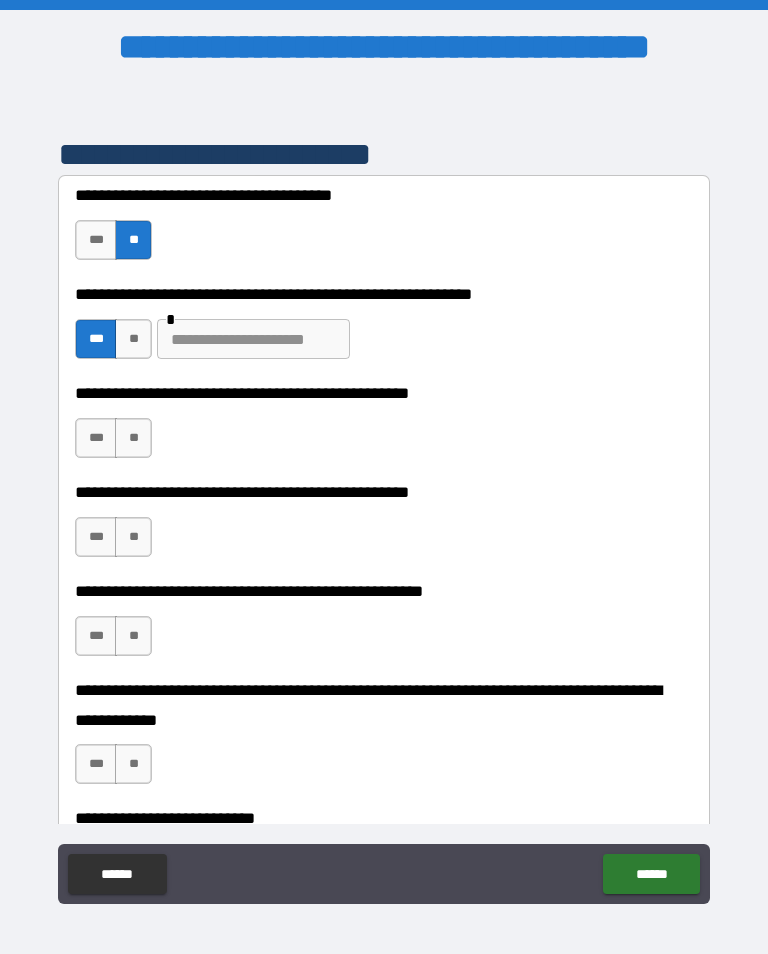 click at bounding box center [253, 339] 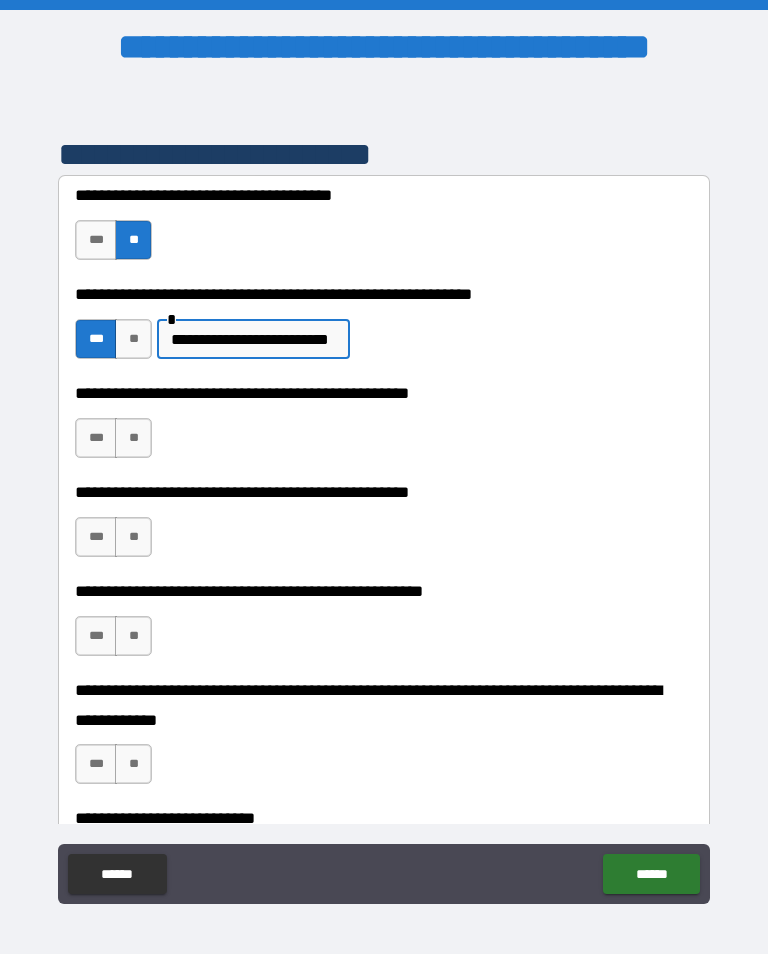click on "***" at bounding box center (96, 438) 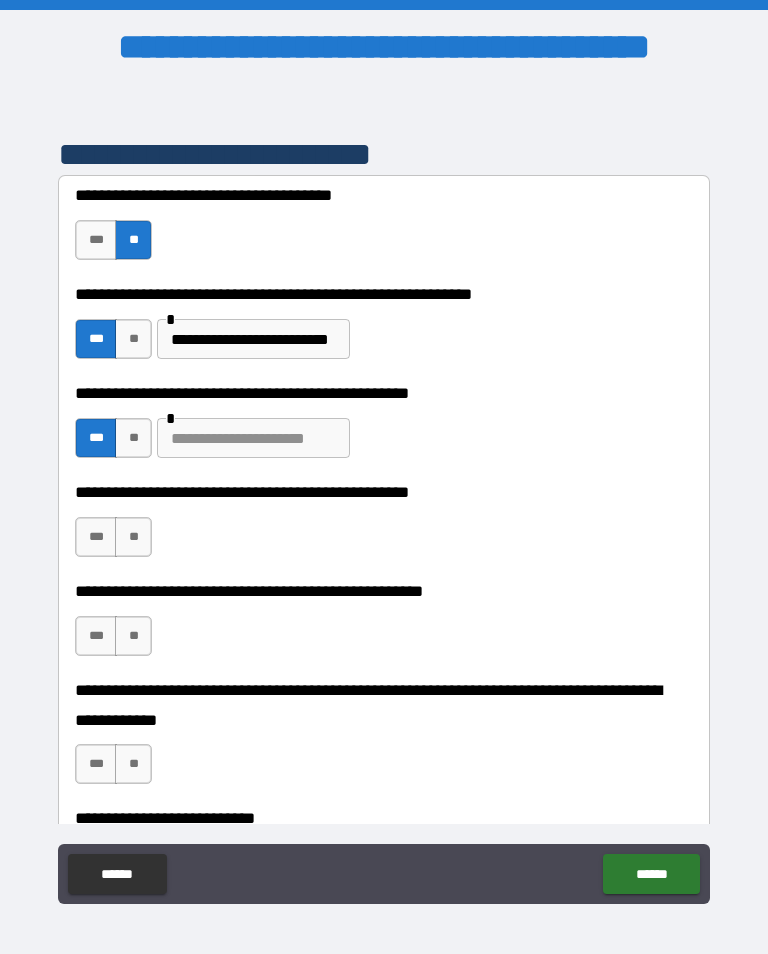 click at bounding box center (253, 438) 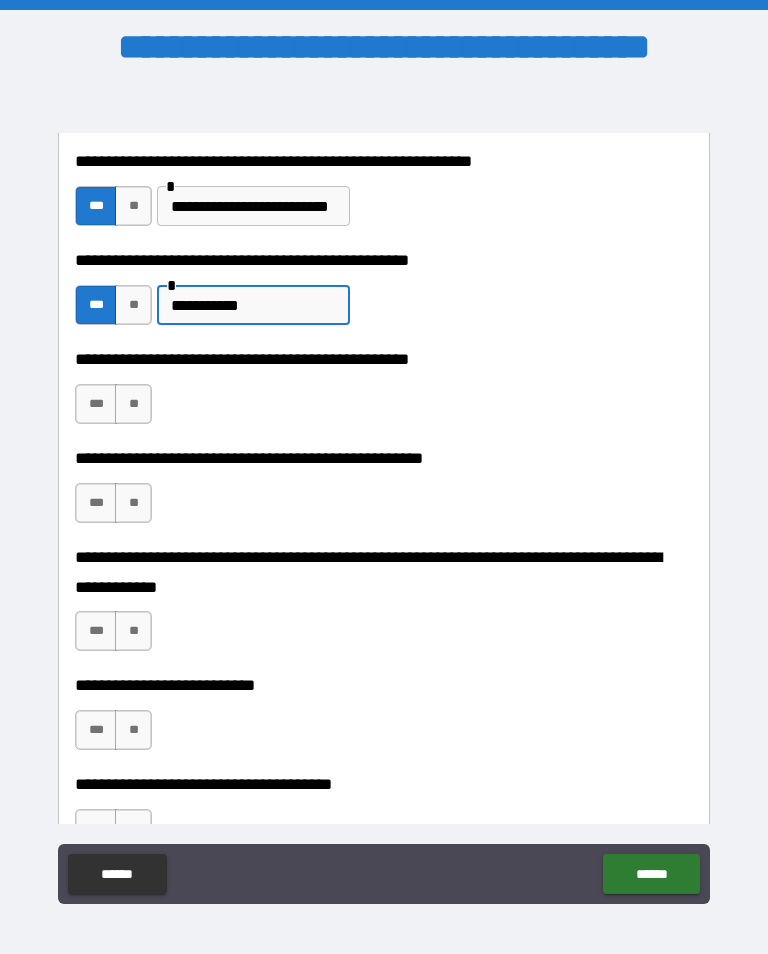 scroll, scrollTop: 587, scrollLeft: 0, axis: vertical 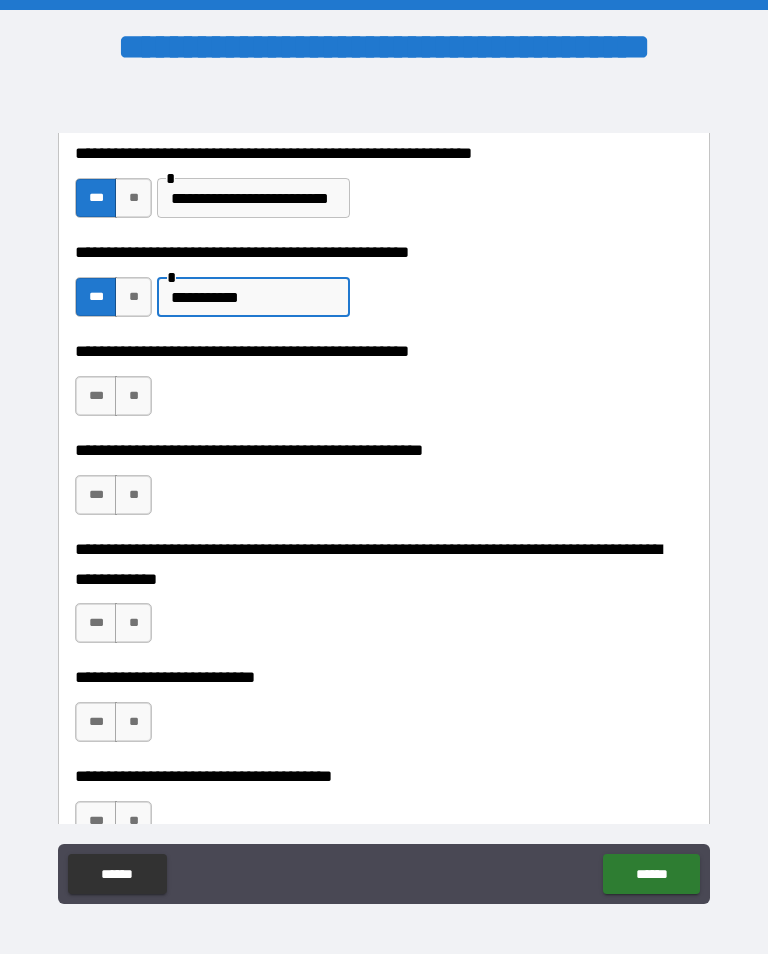 click on "***" at bounding box center (96, 396) 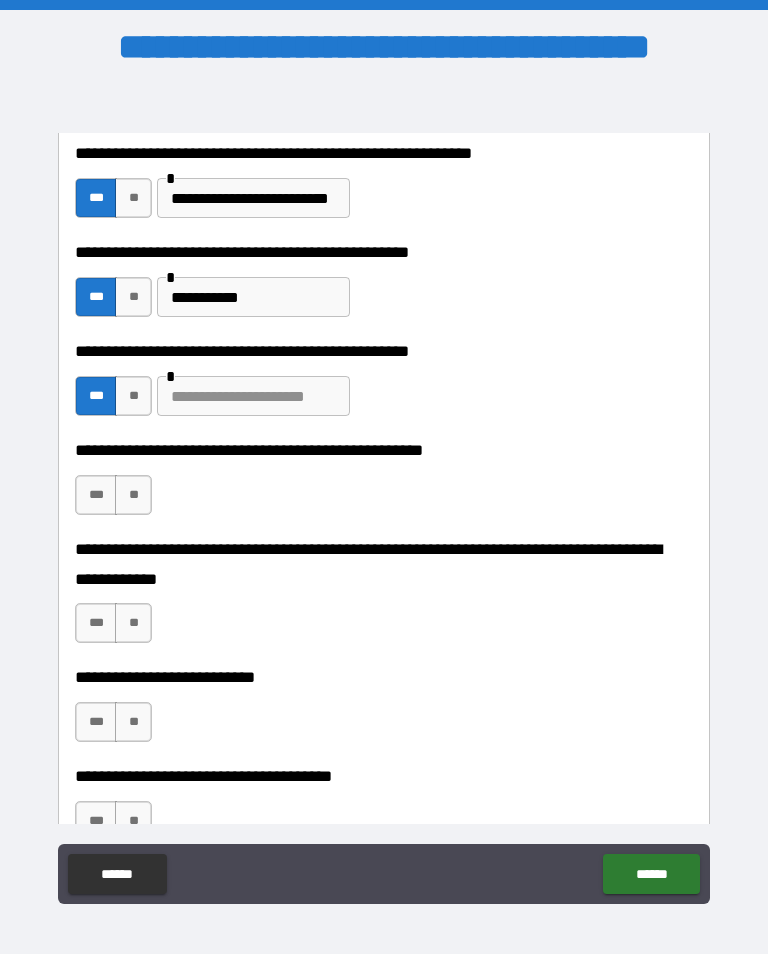 click at bounding box center [253, 396] 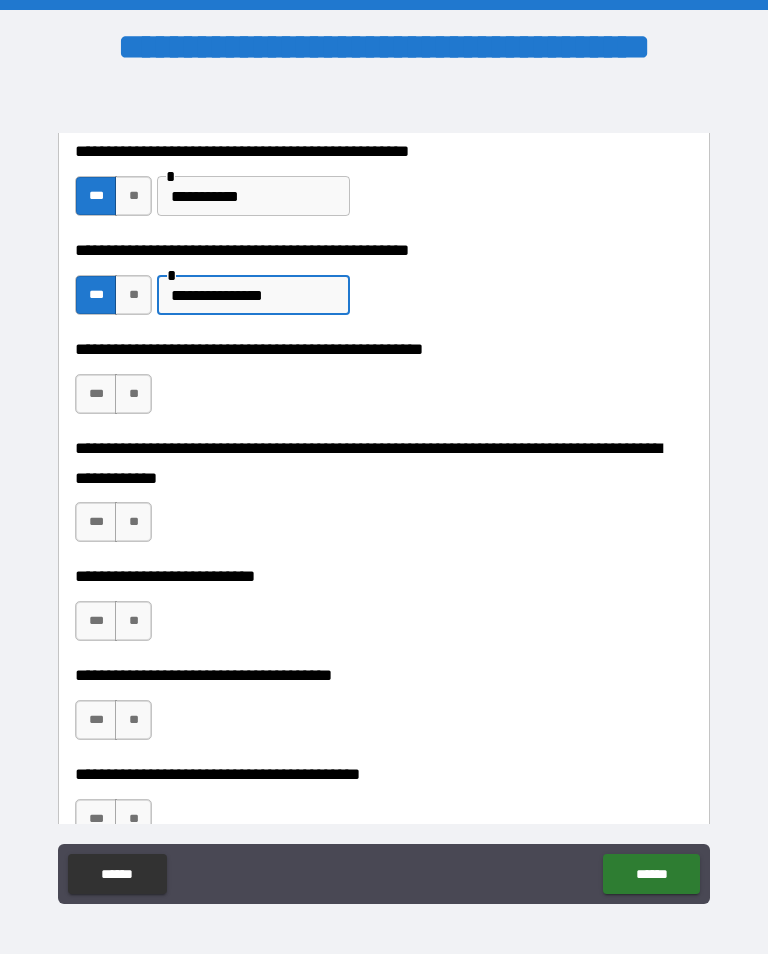 scroll, scrollTop: 718, scrollLeft: 0, axis: vertical 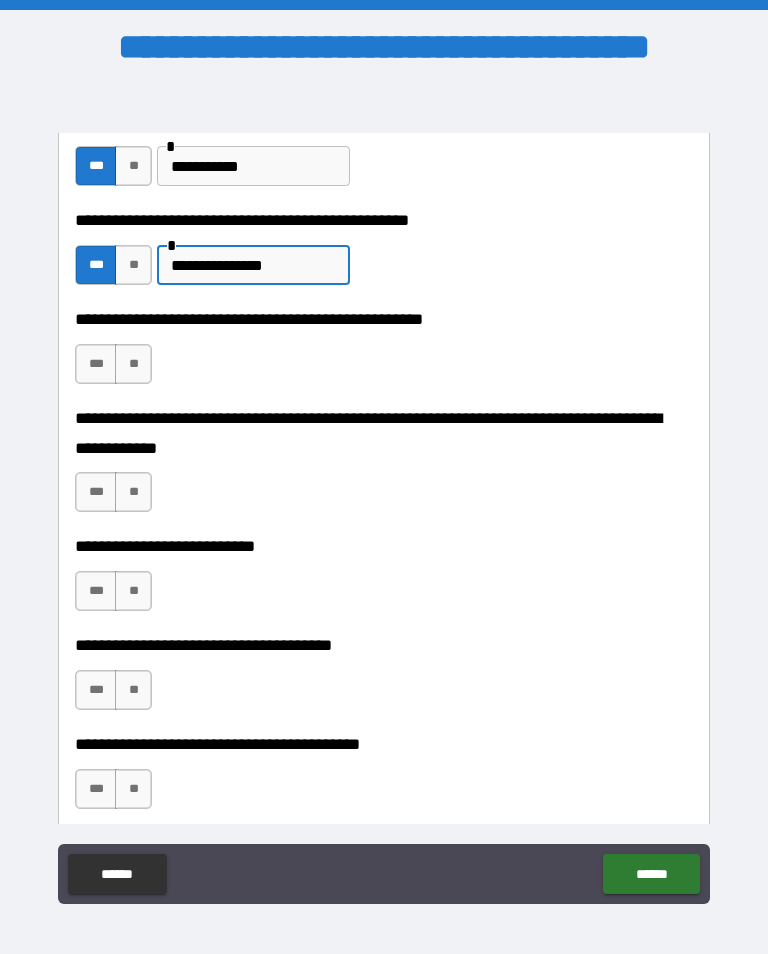 click on "**" at bounding box center (133, 364) 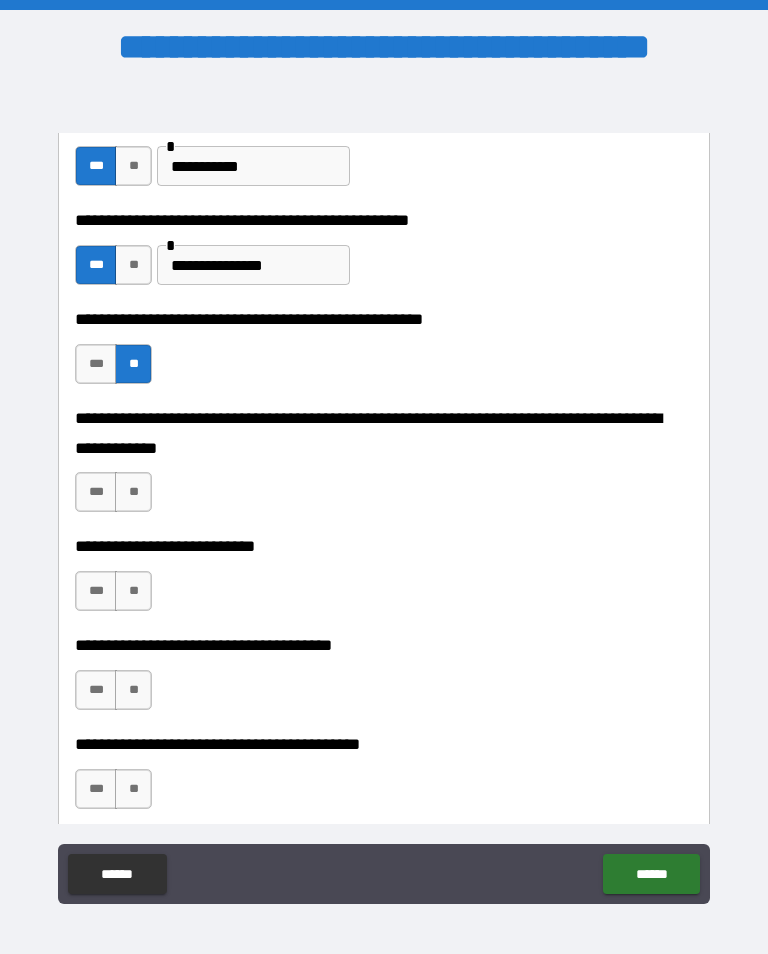 click on "**" at bounding box center [133, 492] 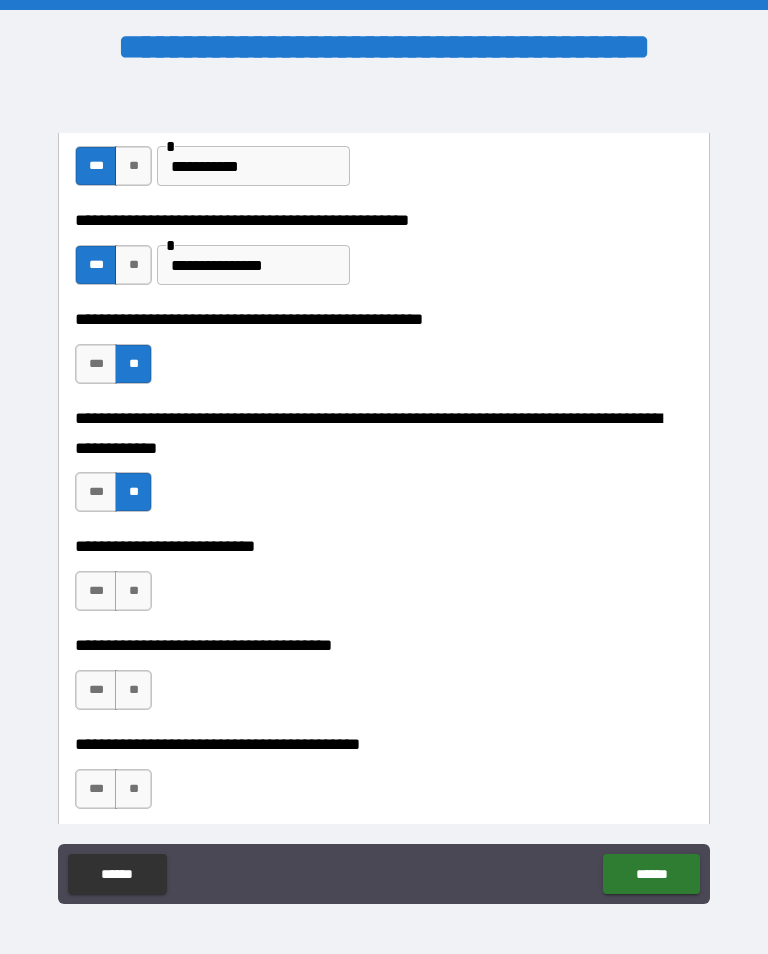 click on "**" at bounding box center (133, 591) 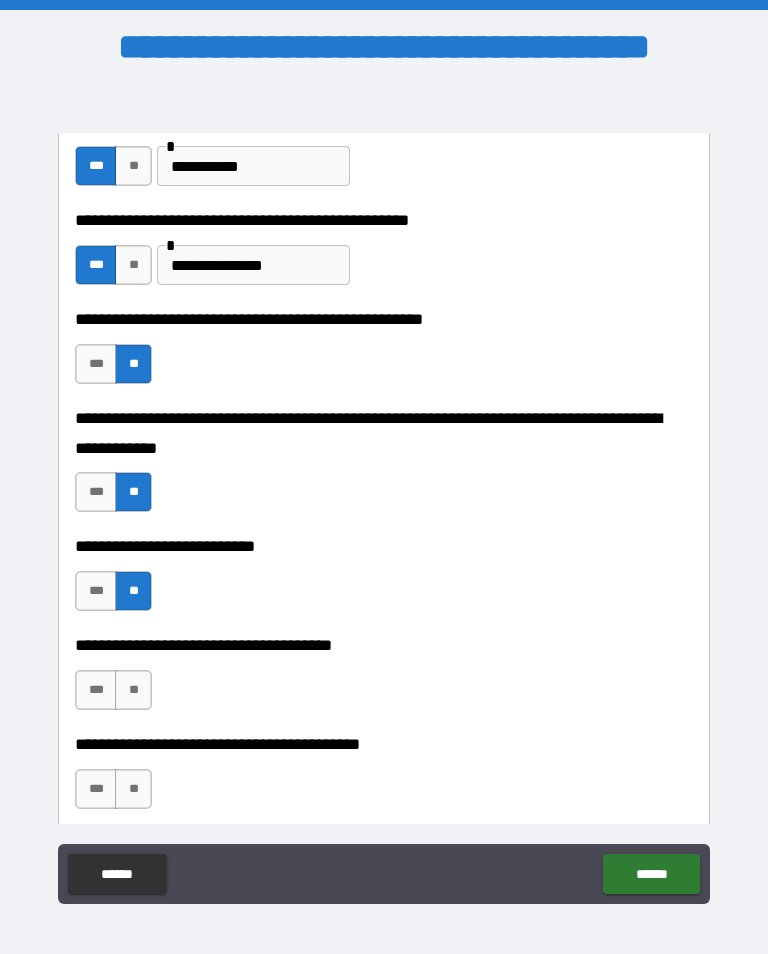 click on "***" at bounding box center (96, 690) 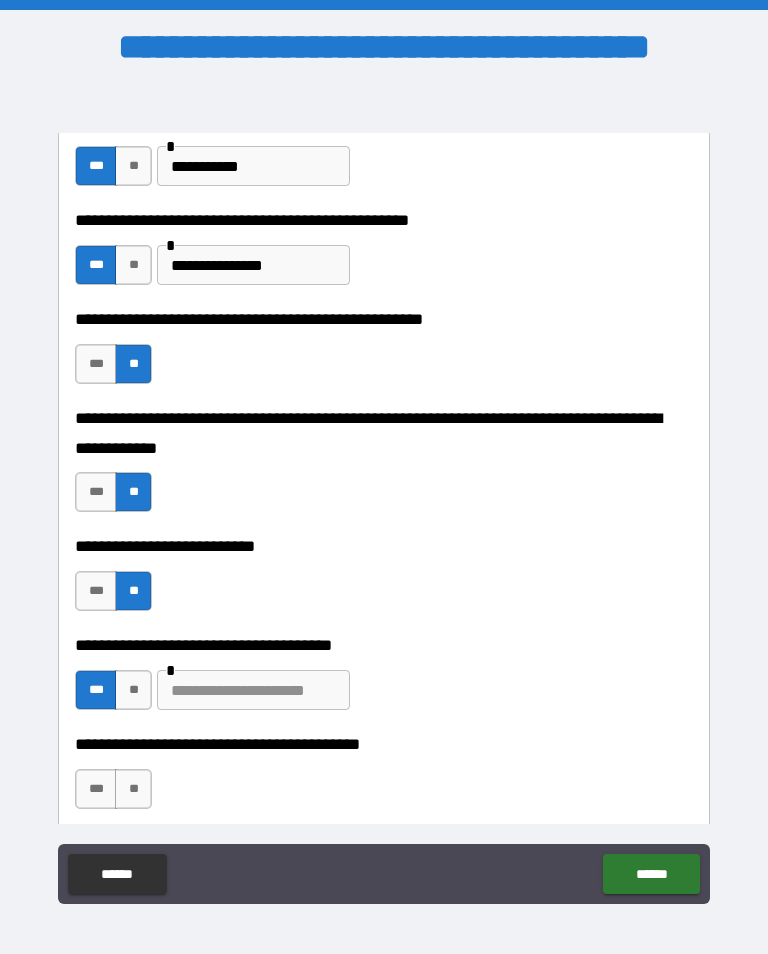 click at bounding box center (253, 690) 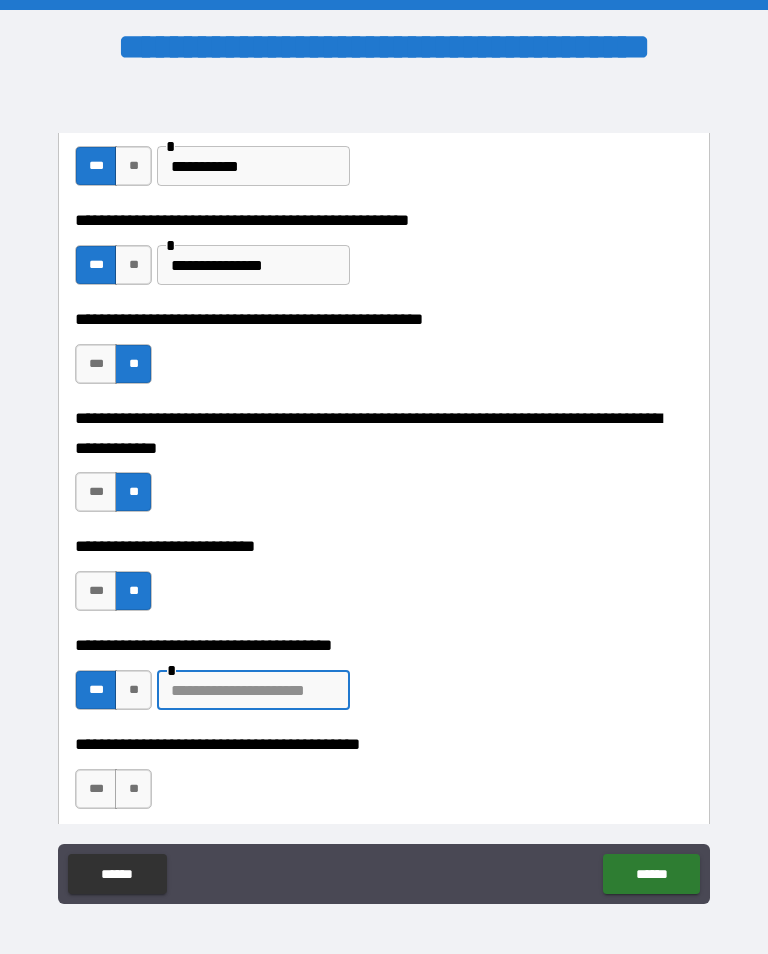 scroll, scrollTop: 31, scrollLeft: 0, axis: vertical 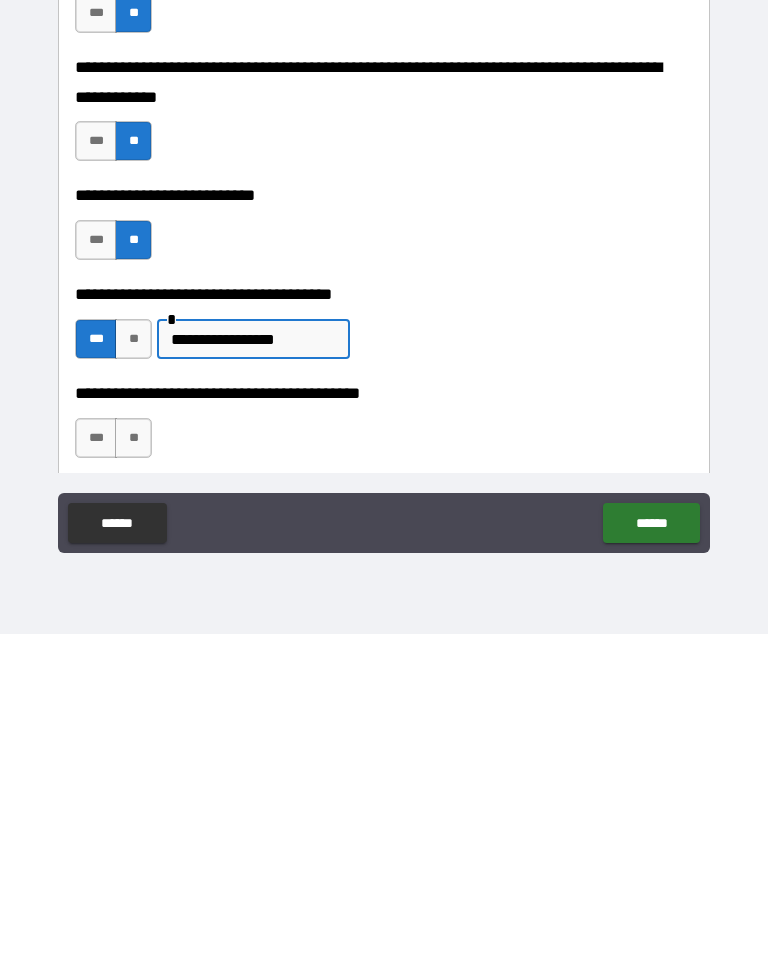 click on "**" at bounding box center [133, 758] 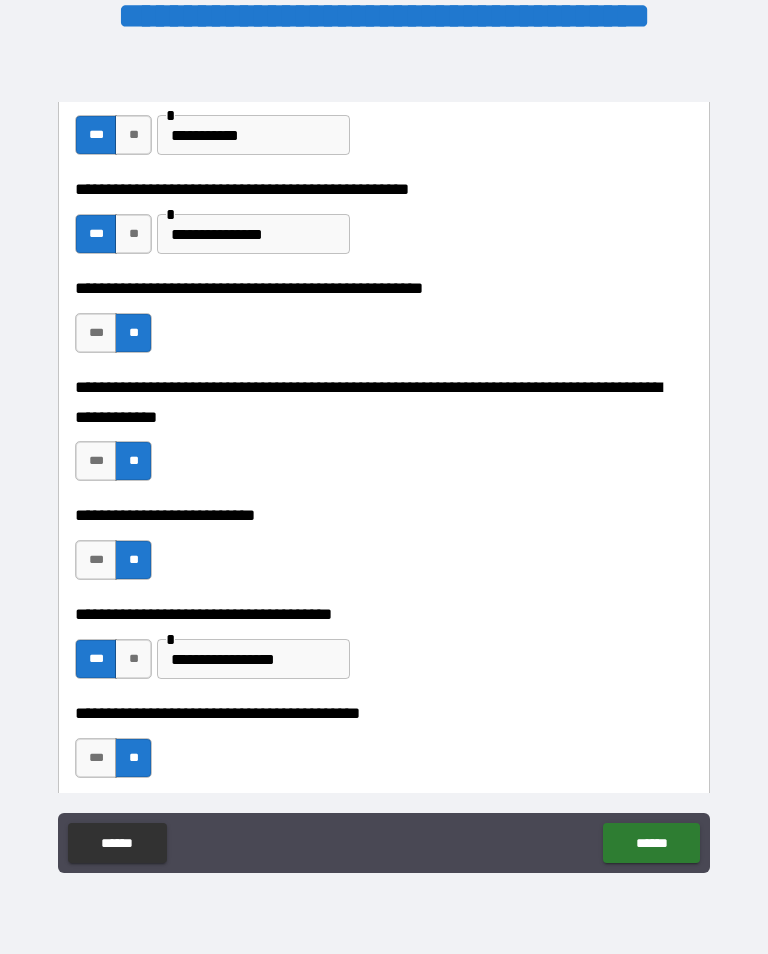 click on "******" at bounding box center [651, 843] 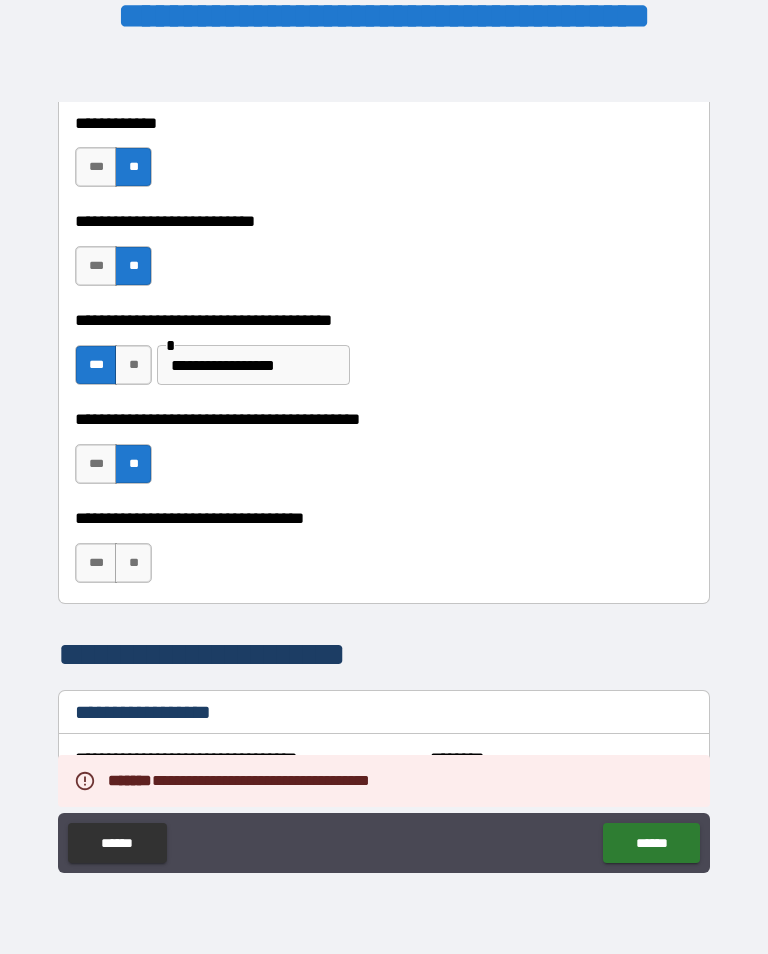 scroll, scrollTop: 1036, scrollLeft: 0, axis: vertical 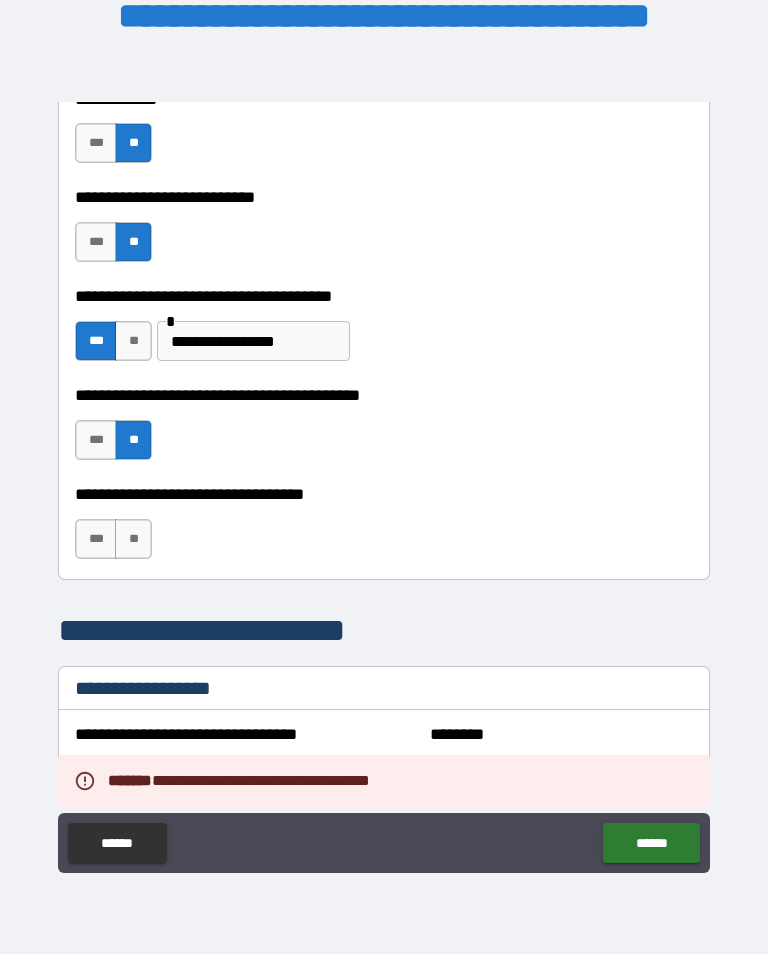 click on "**" at bounding box center (133, 539) 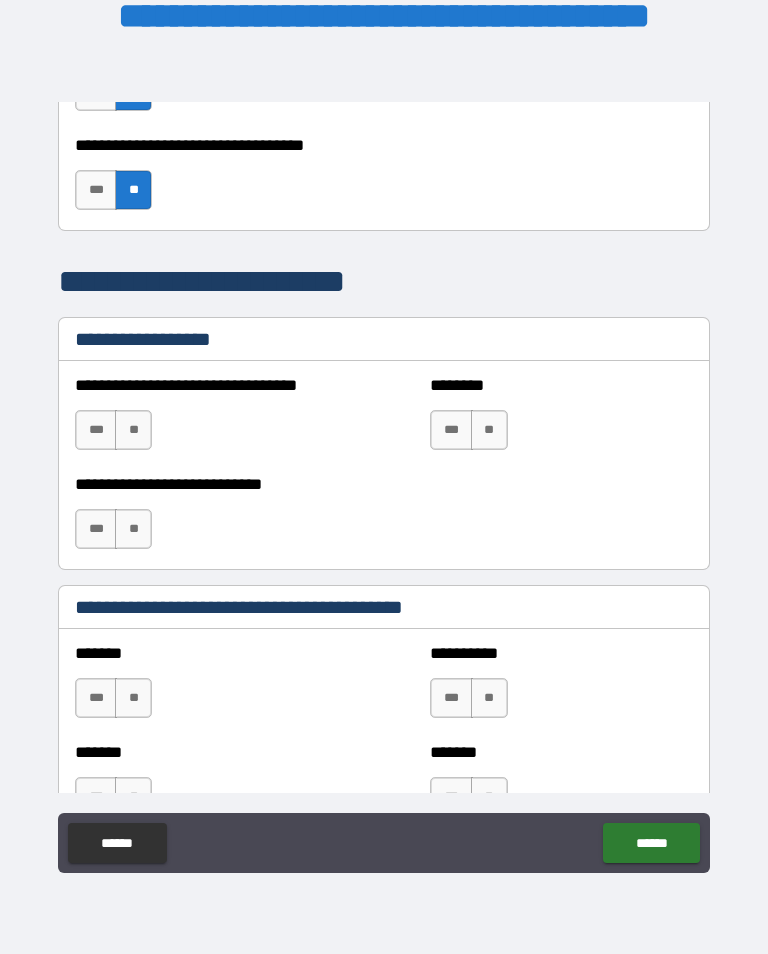 scroll, scrollTop: 1437, scrollLeft: 0, axis: vertical 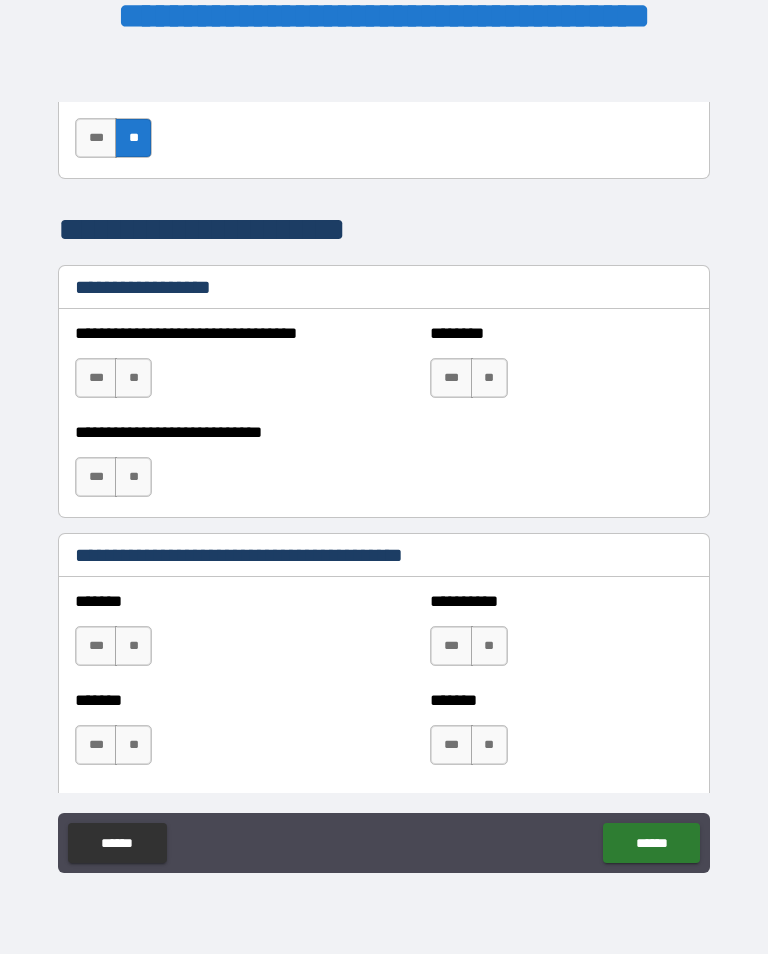 click on "**" at bounding box center (133, 378) 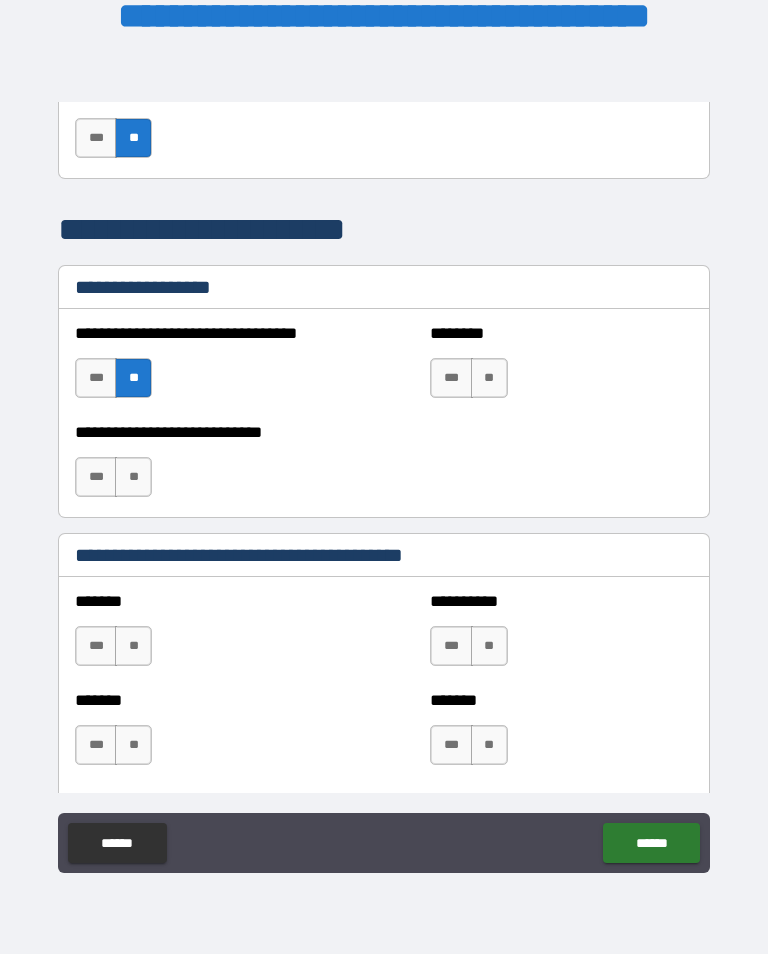click on "**" at bounding box center [133, 477] 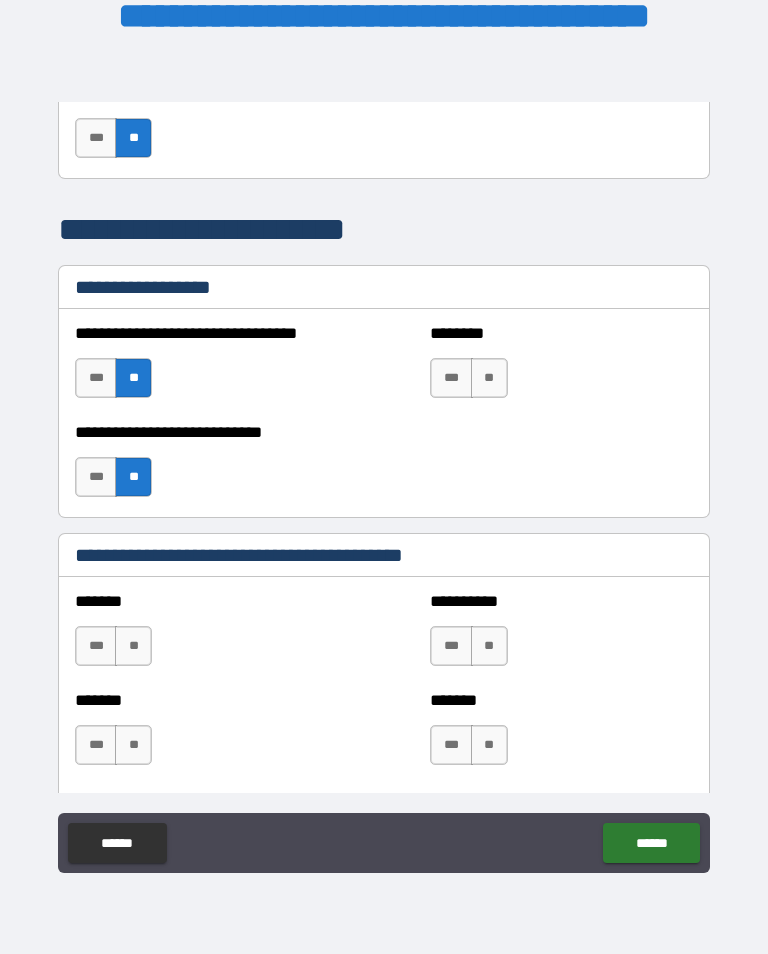 click on "**" at bounding box center [489, 378] 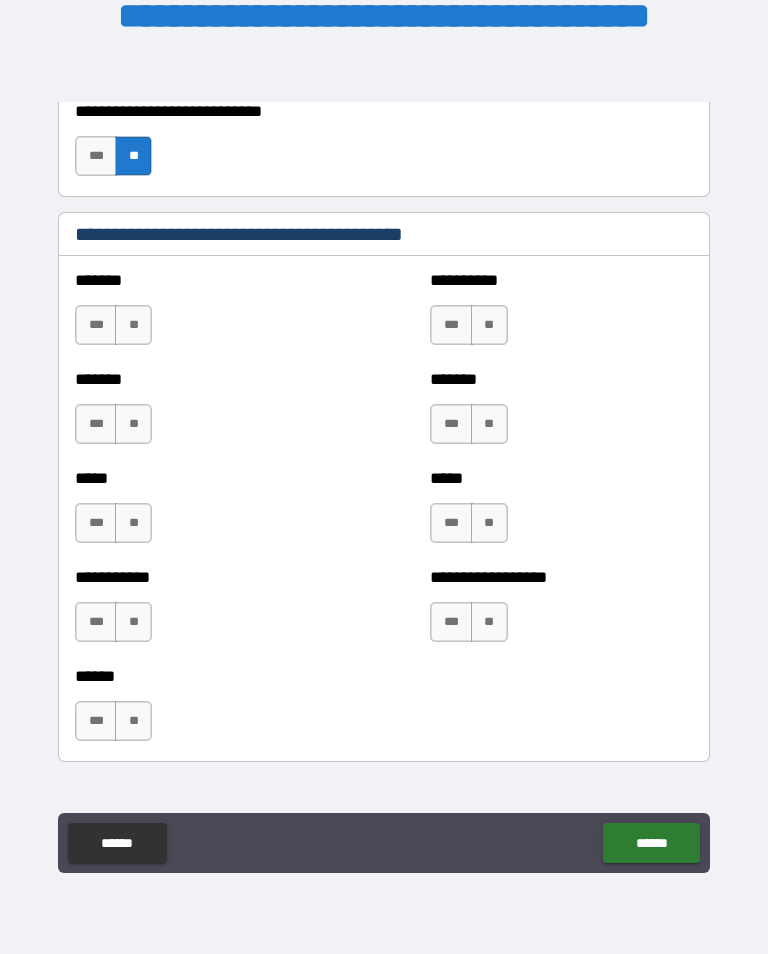 scroll, scrollTop: 1761, scrollLeft: 0, axis: vertical 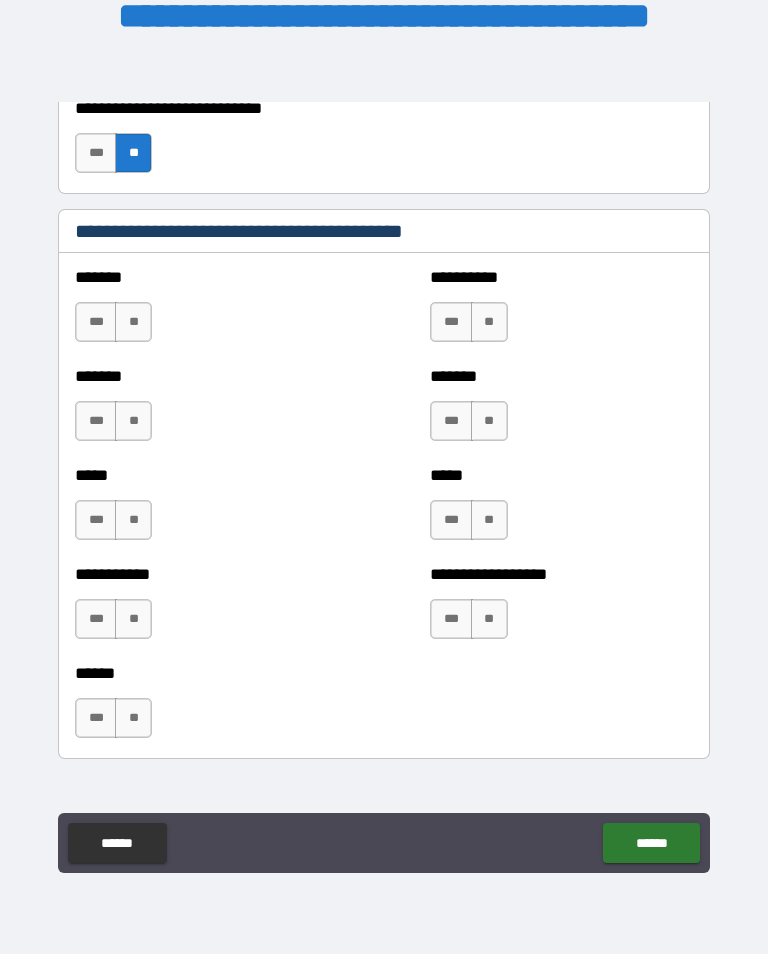 click on "**" at bounding box center (133, 322) 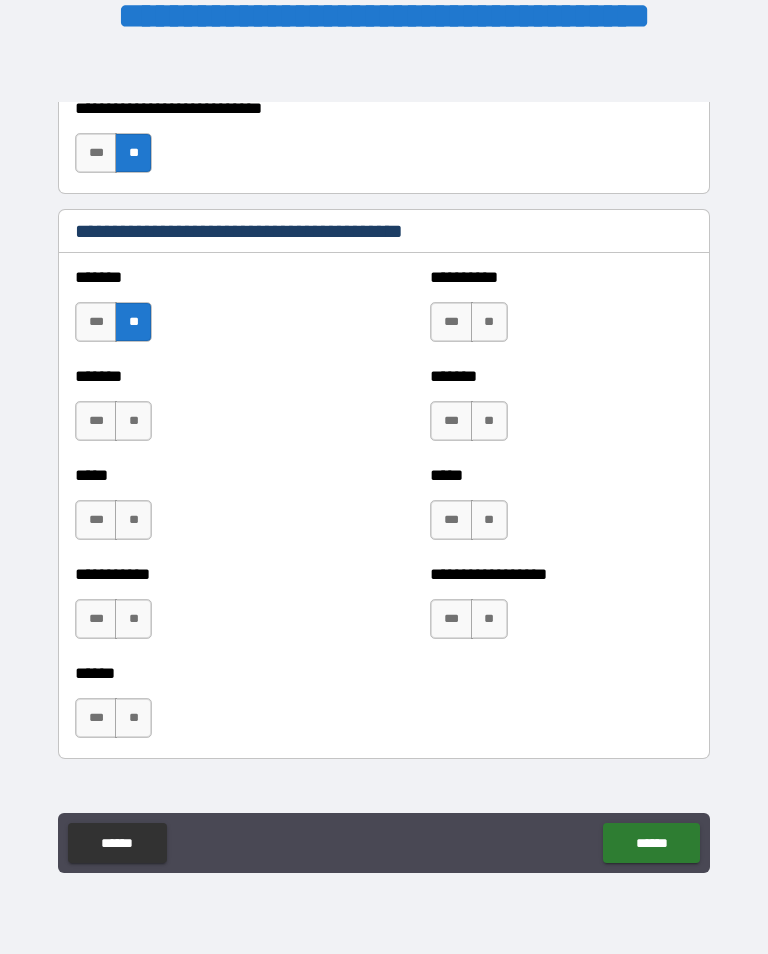 click on "**" at bounding box center (133, 421) 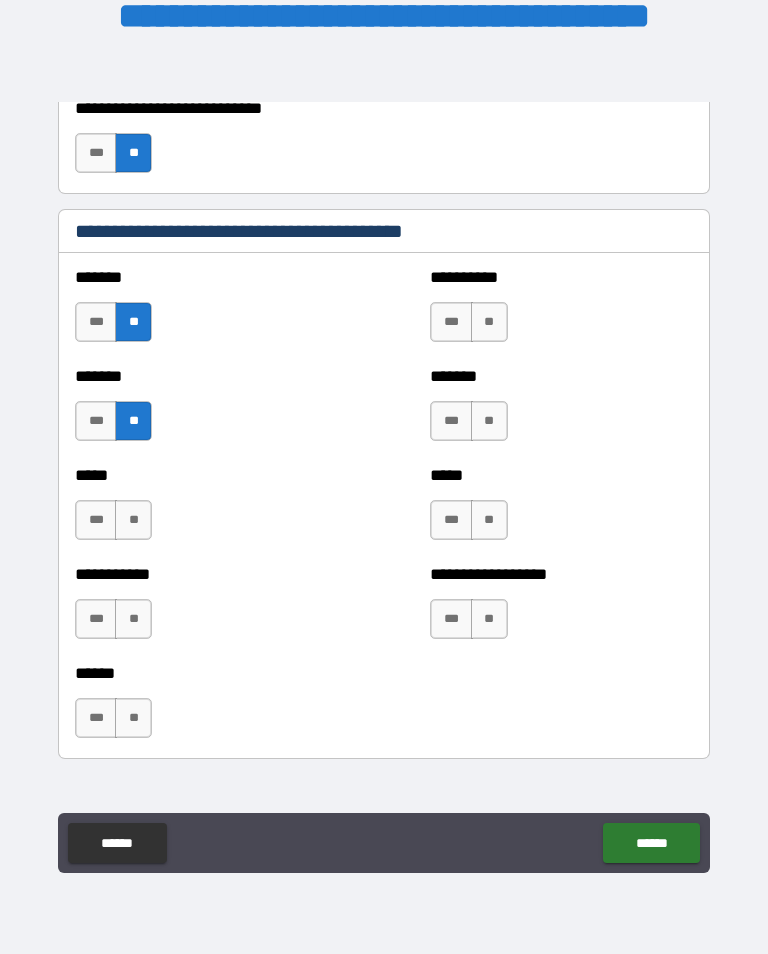 click on "**" at bounding box center (489, 322) 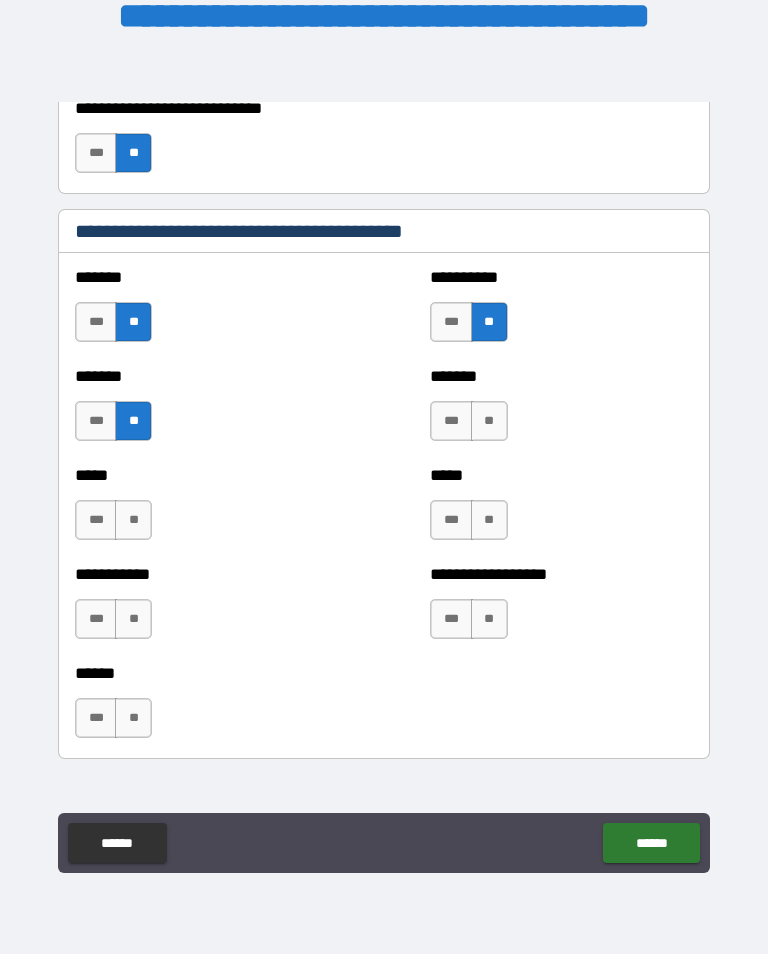 click on "**" at bounding box center (489, 421) 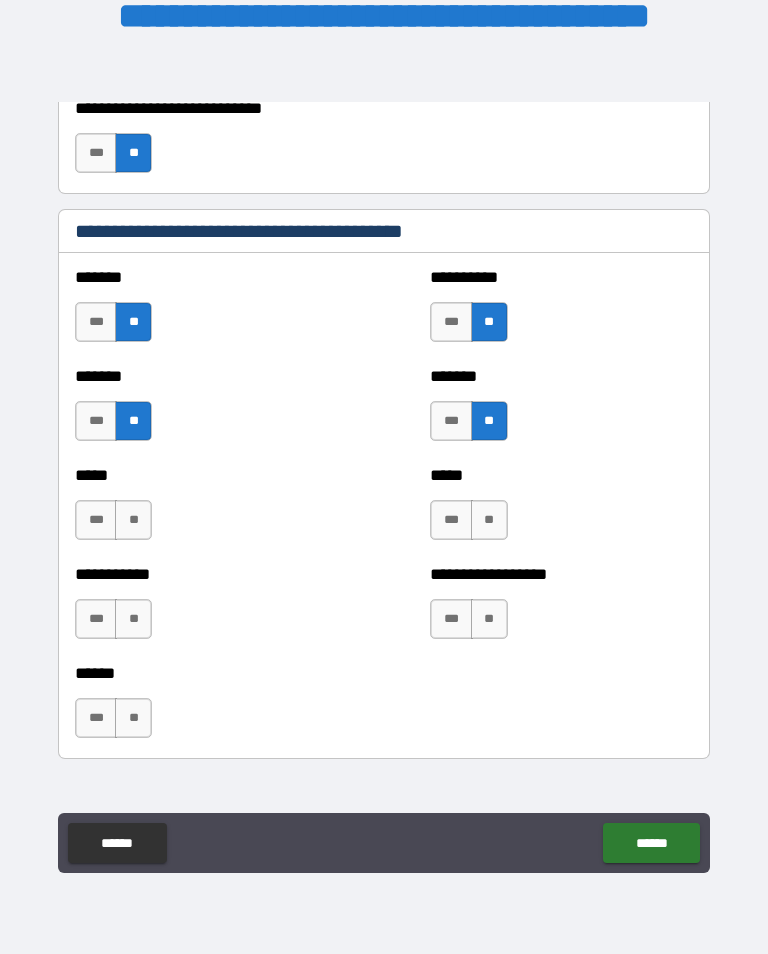 click on "**" at bounding box center (489, 520) 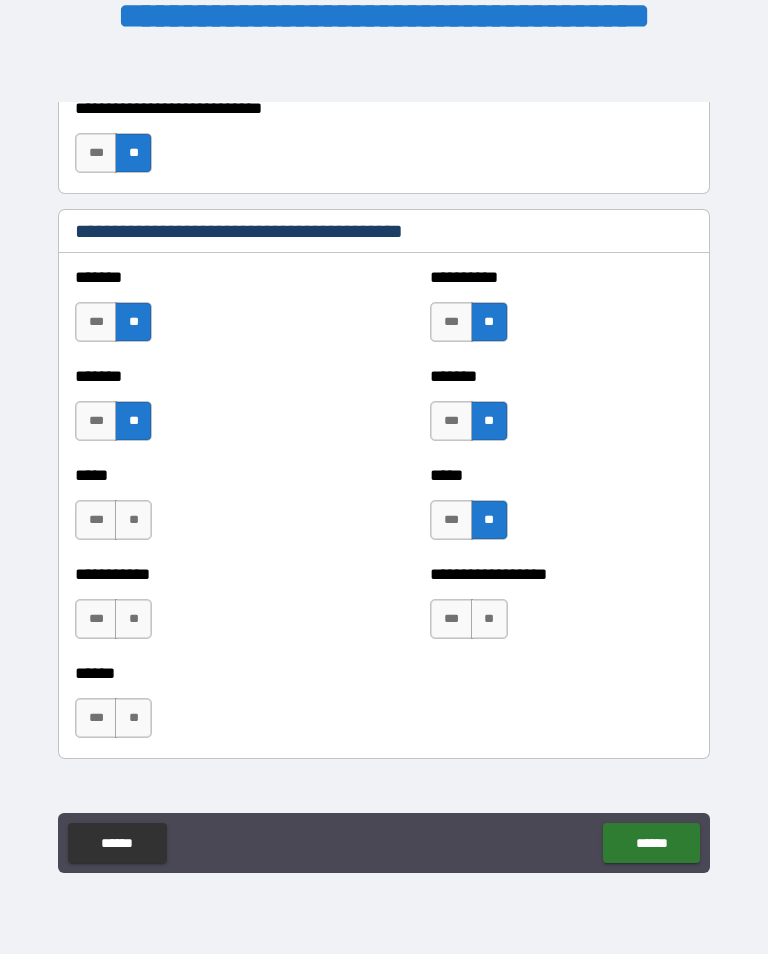 click on "**" at bounding box center [489, 619] 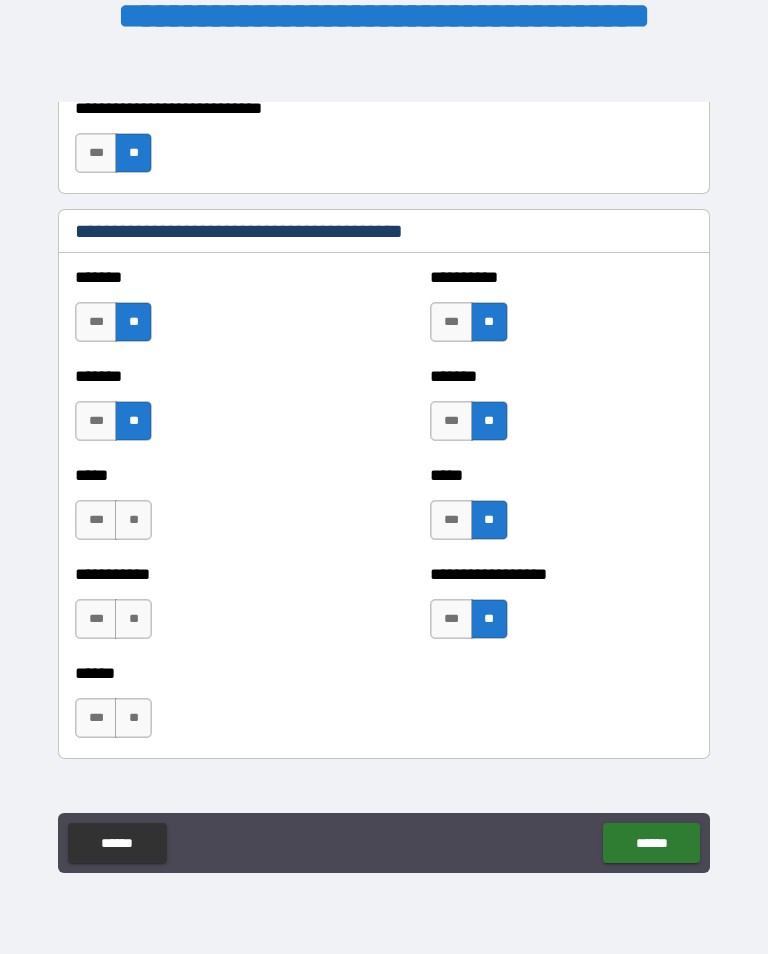 click on "**" at bounding box center [133, 520] 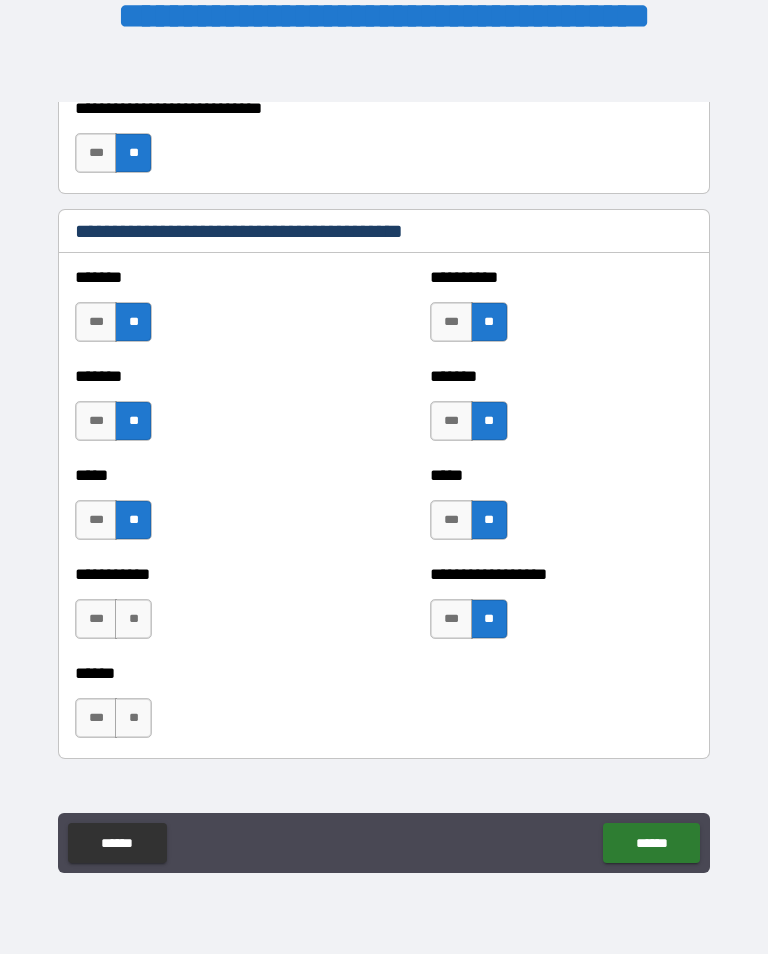 click on "**" at bounding box center [133, 619] 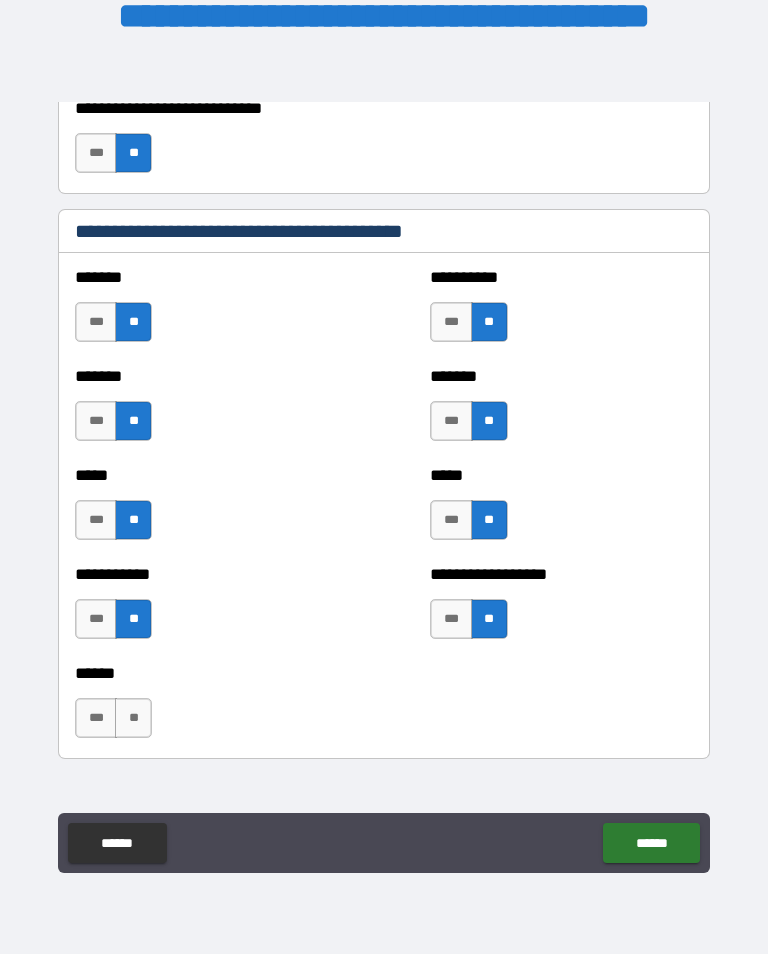 click on "***" at bounding box center [96, 718] 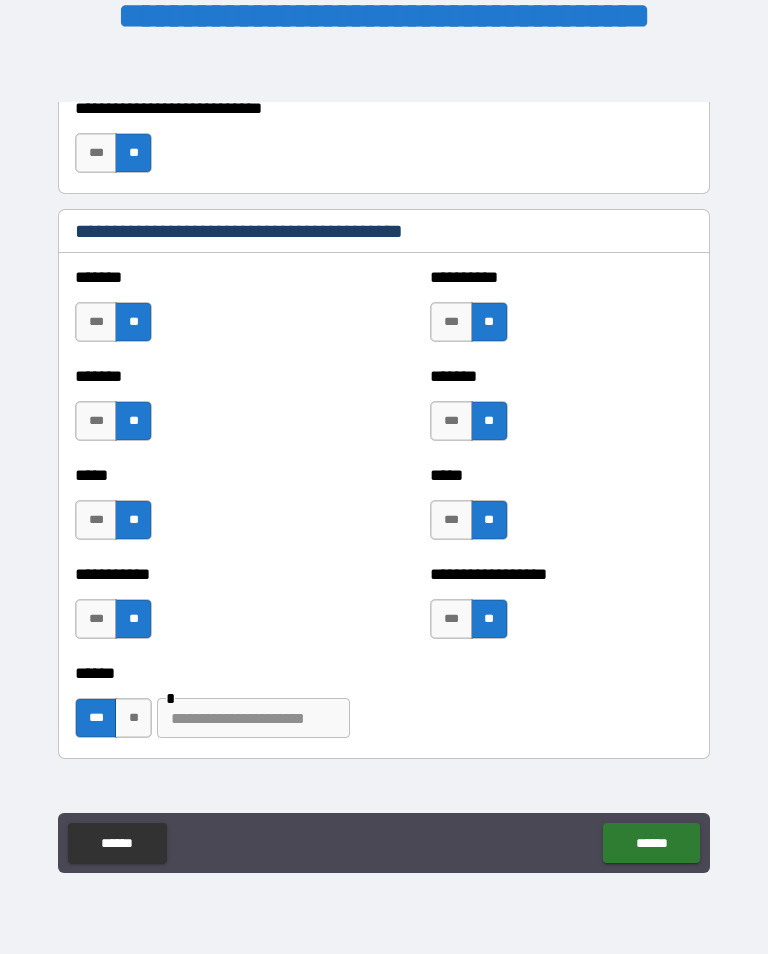 click at bounding box center (253, 718) 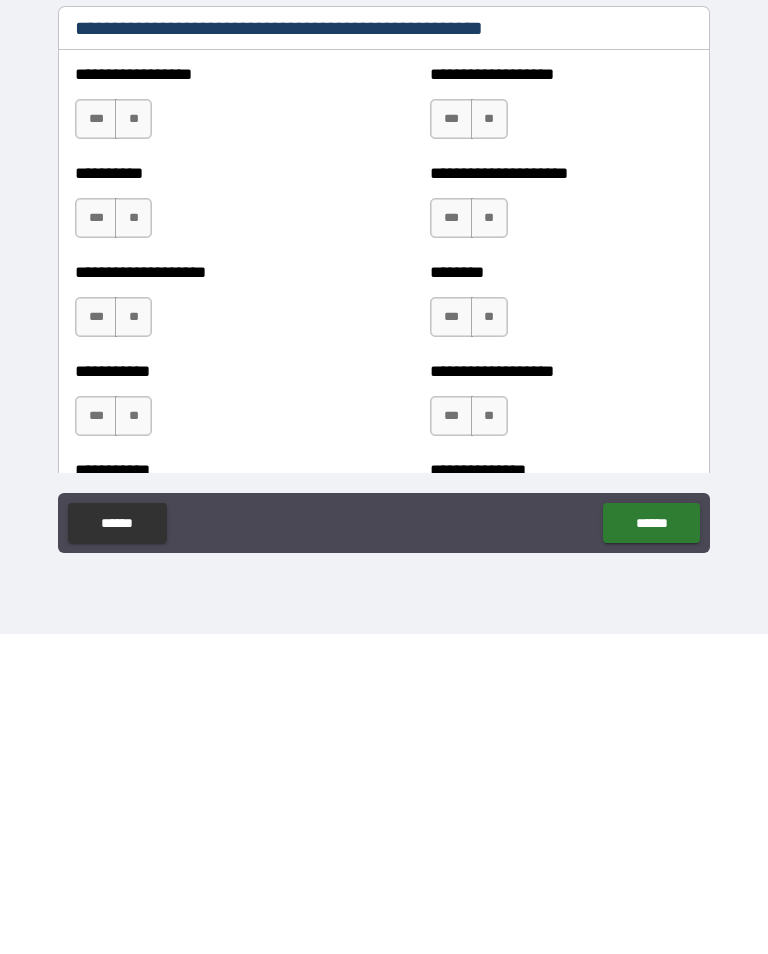 scroll, scrollTop: 2281, scrollLeft: 0, axis: vertical 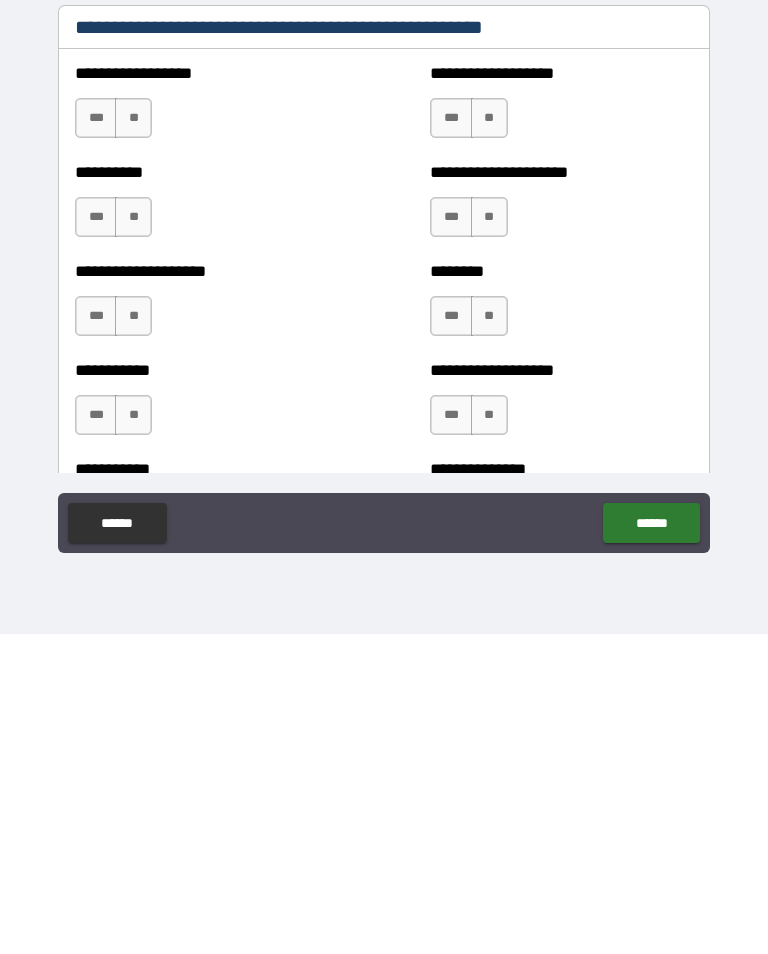 click on "**" at bounding box center [133, 438] 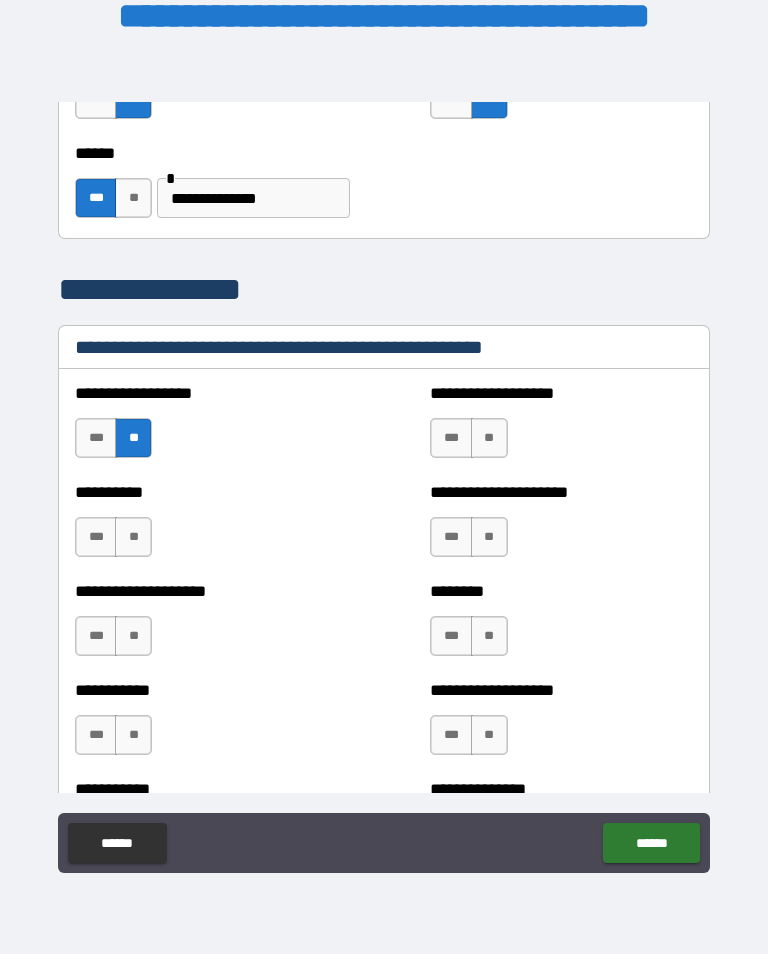click on "**" at bounding box center (133, 537) 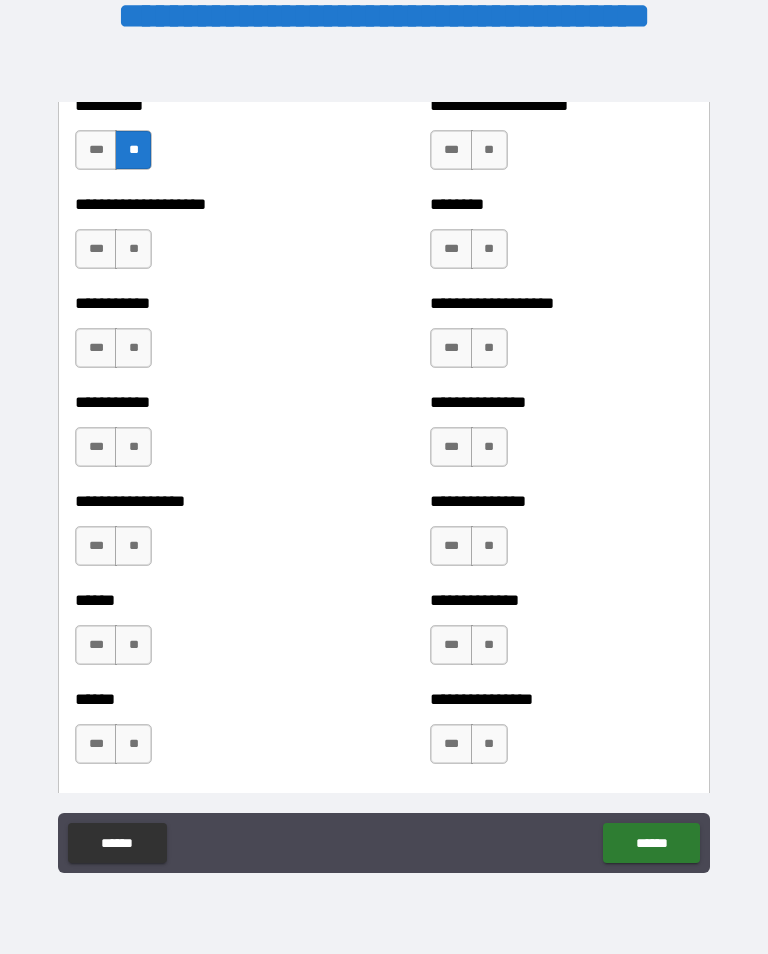 scroll, scrollTop: 2667, scrollLeft: 0, axis: vertical 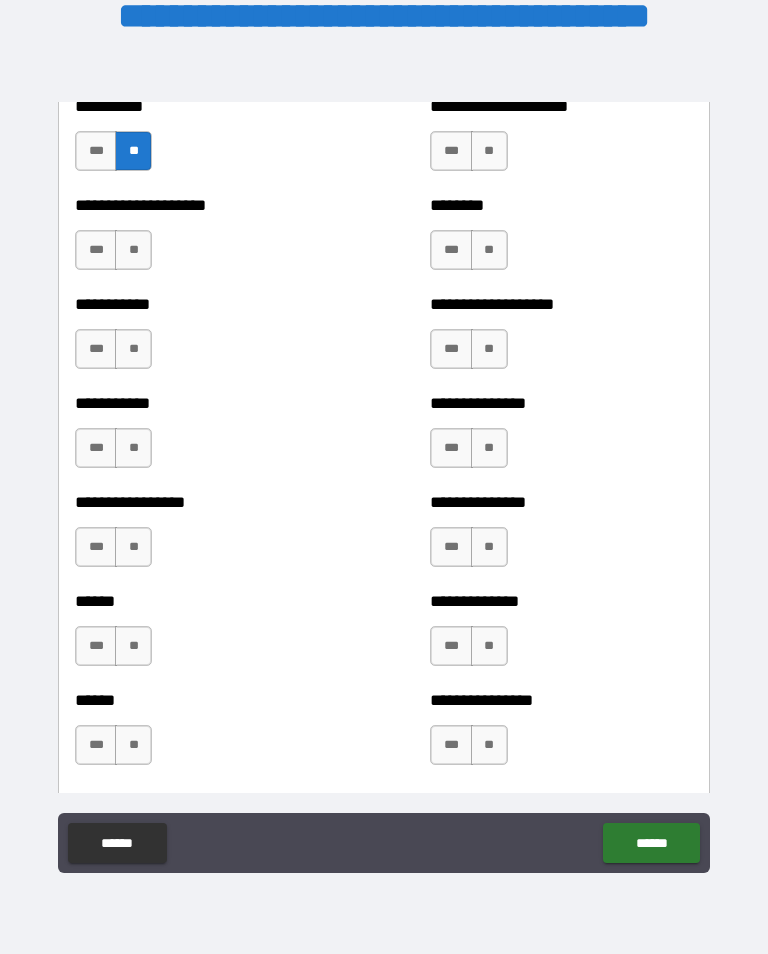 click on "**" at bounding box center (133, 250) 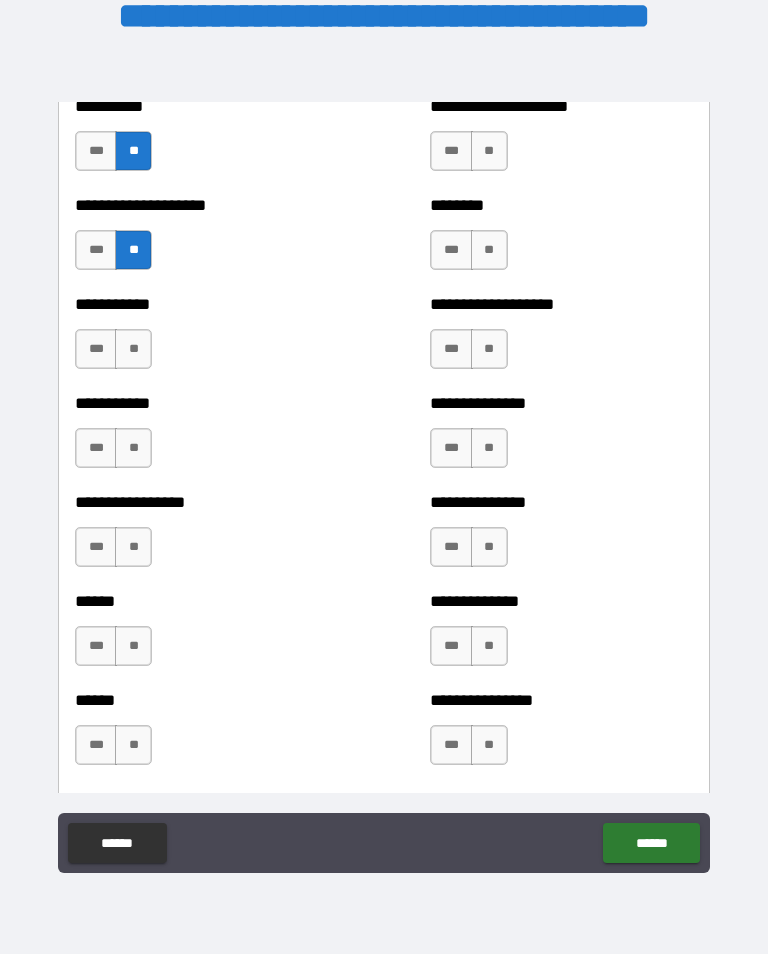 click on "**" at bounding box center [133, 349] 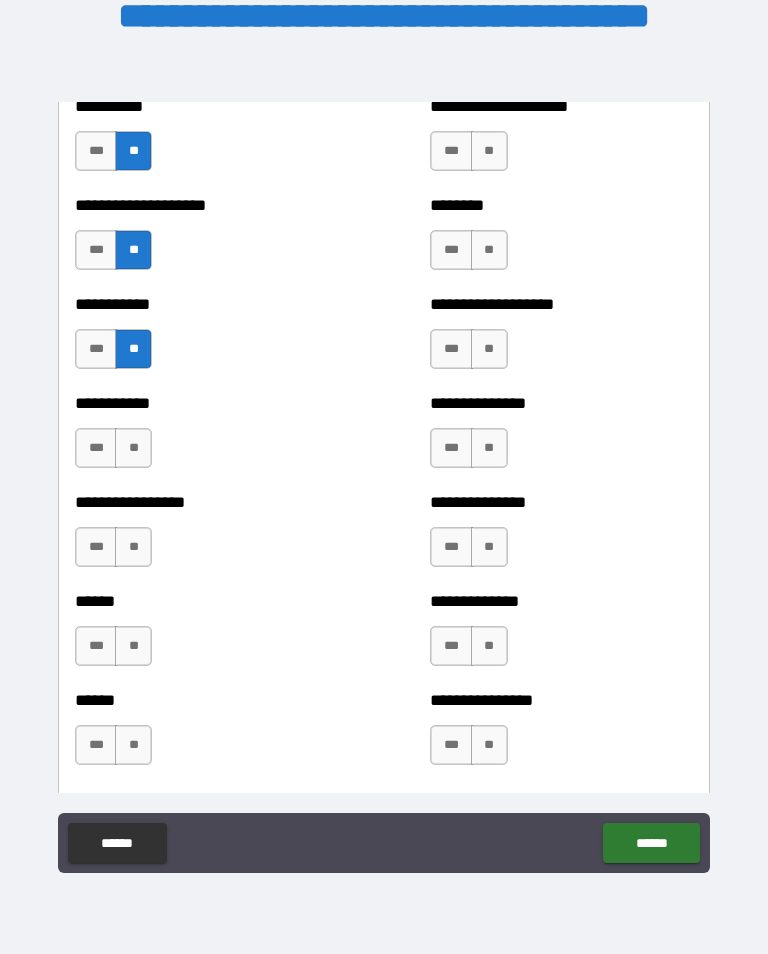 click on "**" at bounding box center [133, 448] 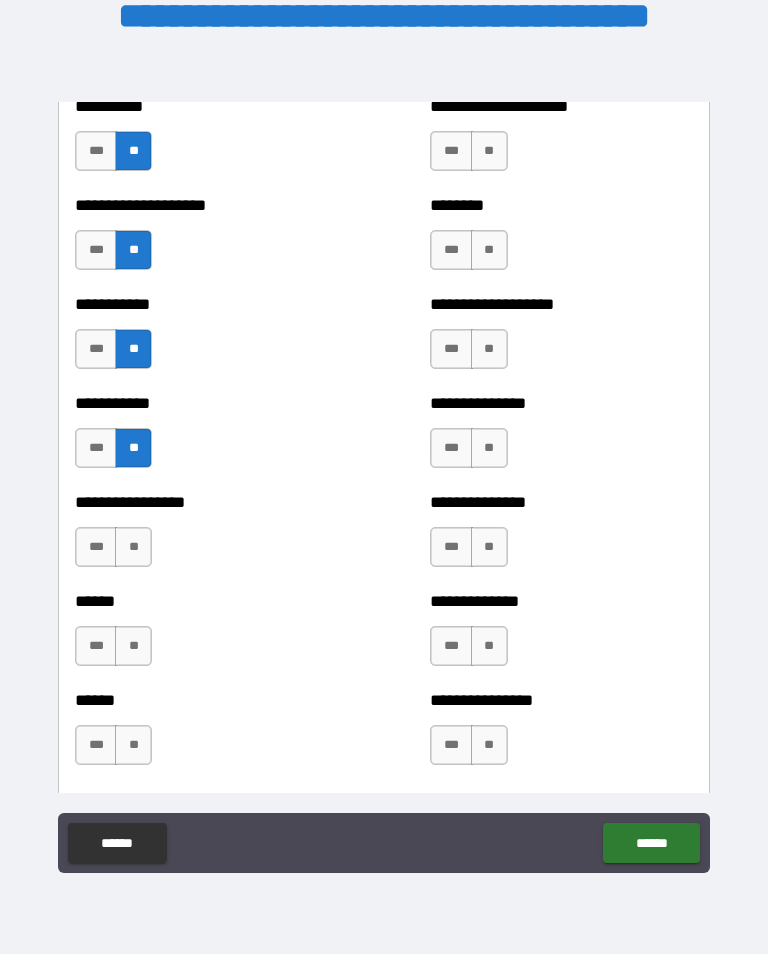 click on "**" at bounding box center [133, 547] 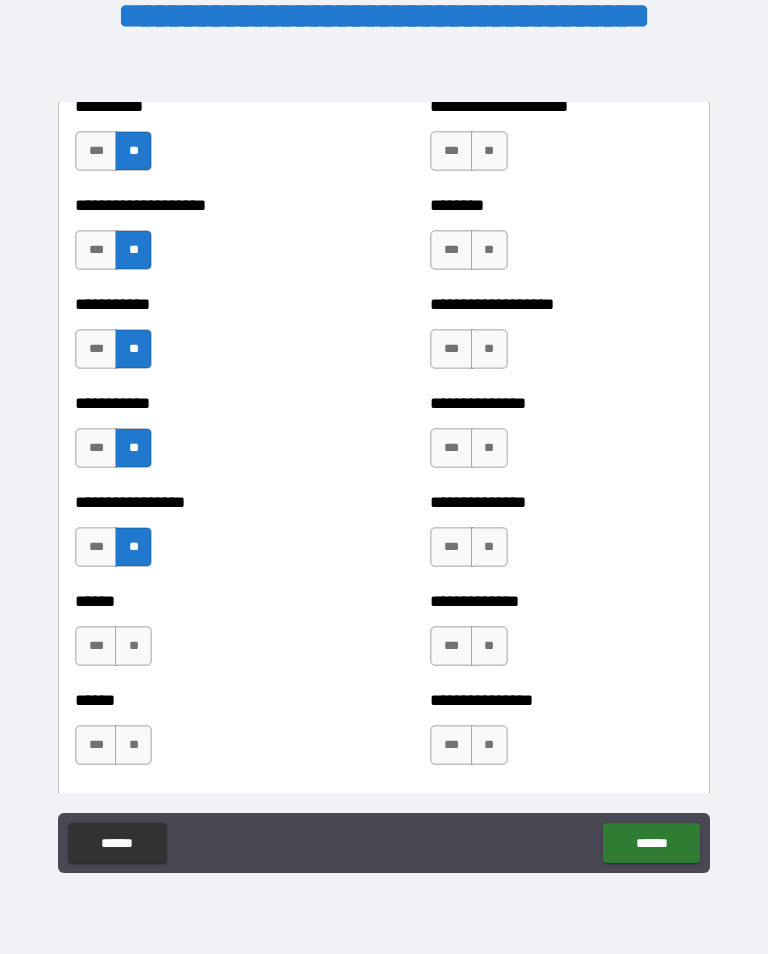 click on "**" at bounding box center [133, 646] 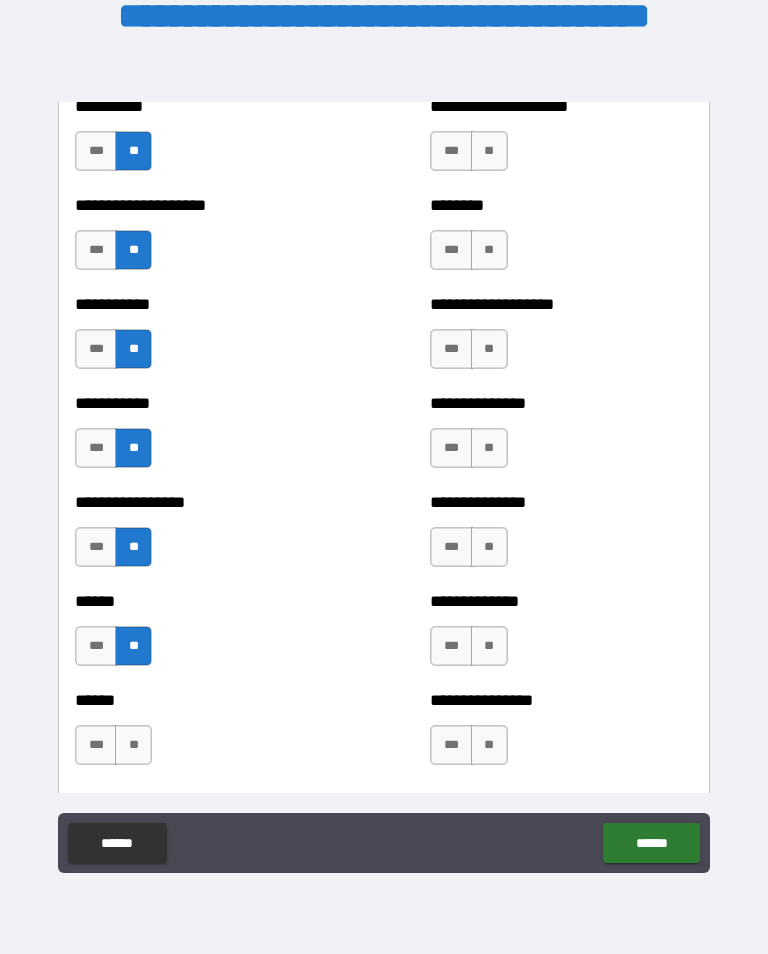 click on "**" at bounding box center (133, 745) 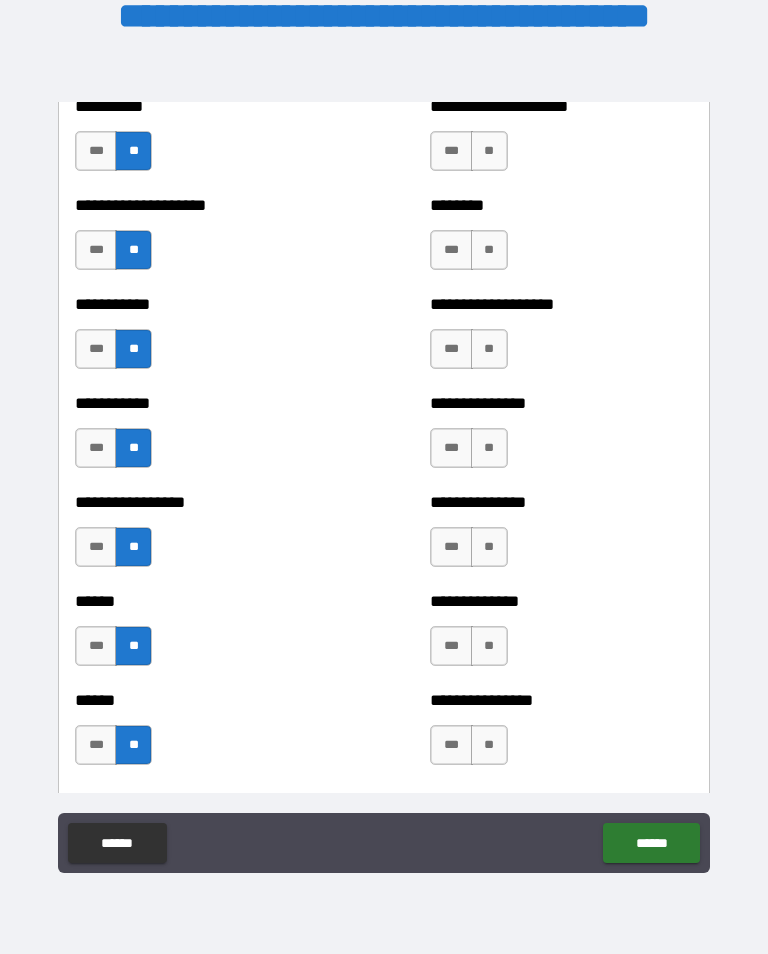 click on "**" at bounding box center (489, 745) 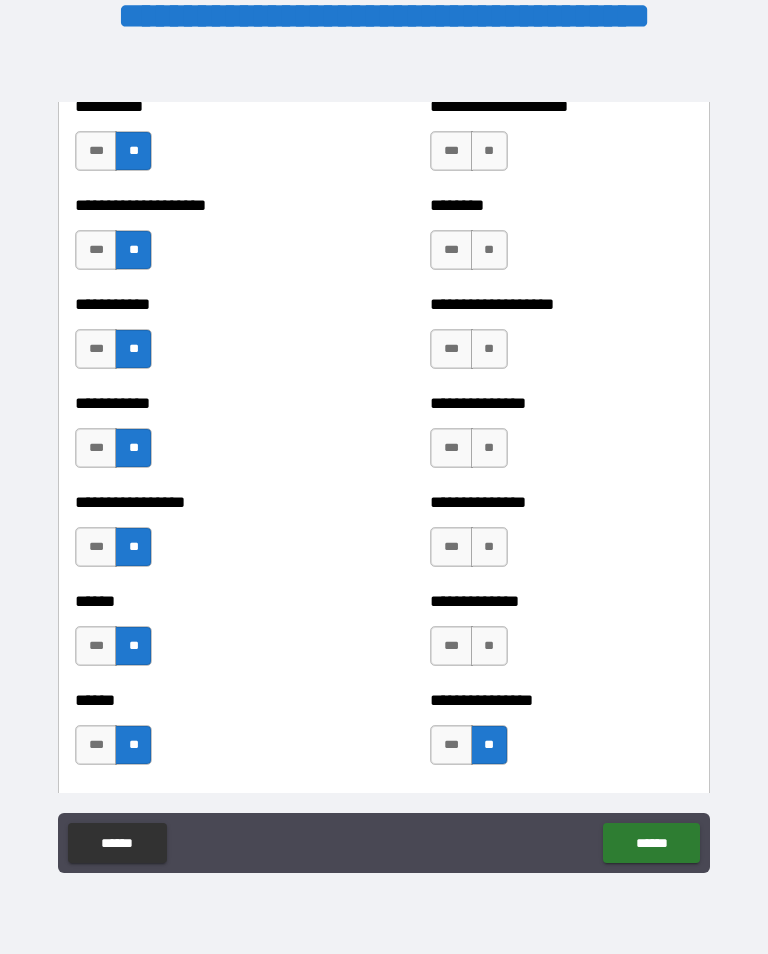 click on "**" at bounding box center (489, 646) 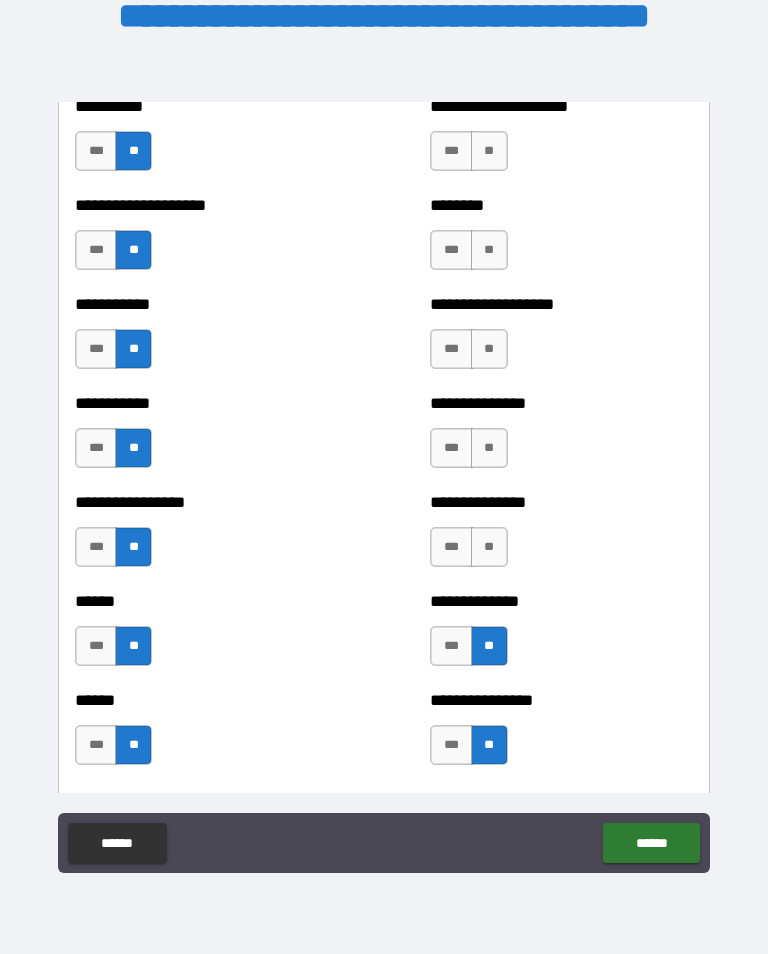 click on "**" at bounding box center [489, 547] 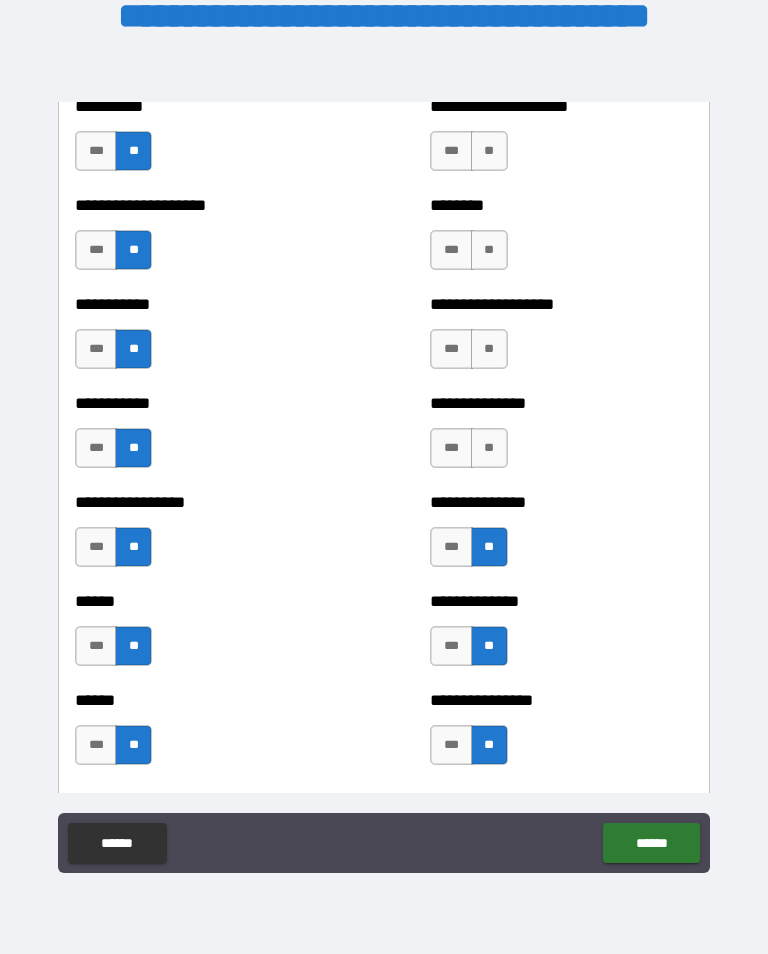 click on "**" at bounding box center (489, 448) 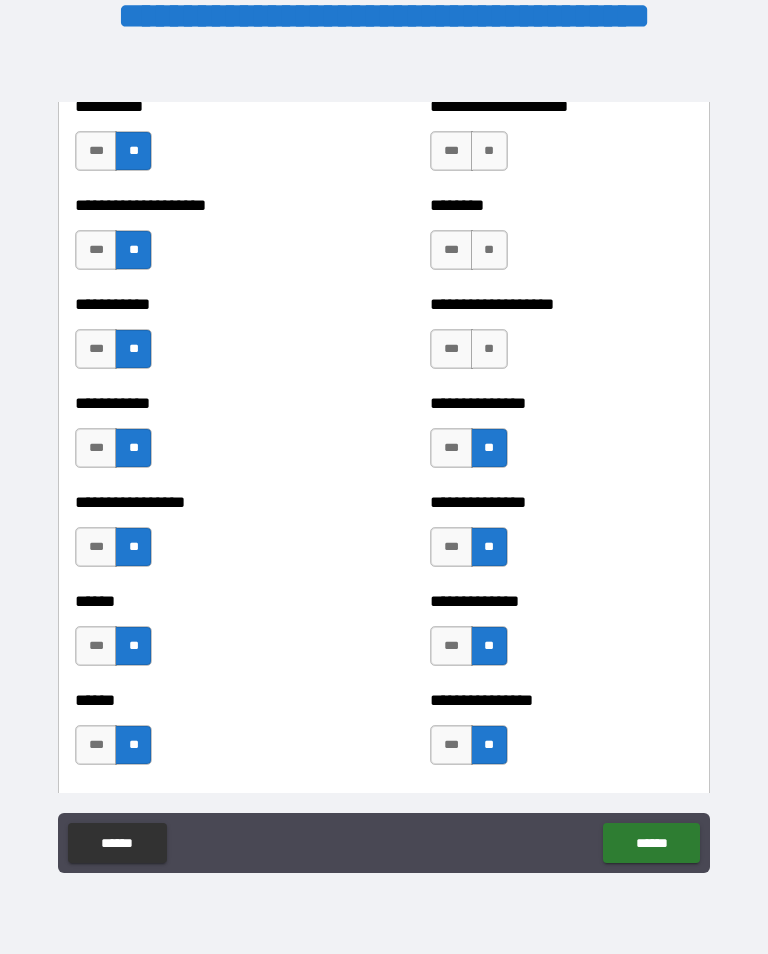 click on "**" at bounding box center (489, 349) 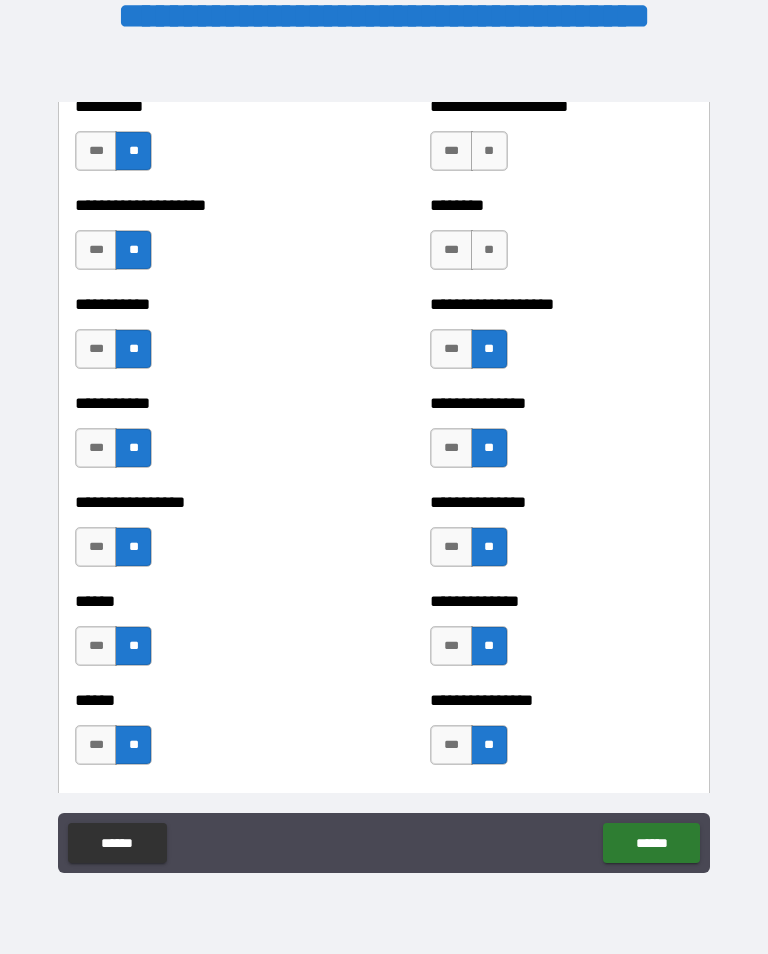 click on "**" at bounding box center (489, 250) 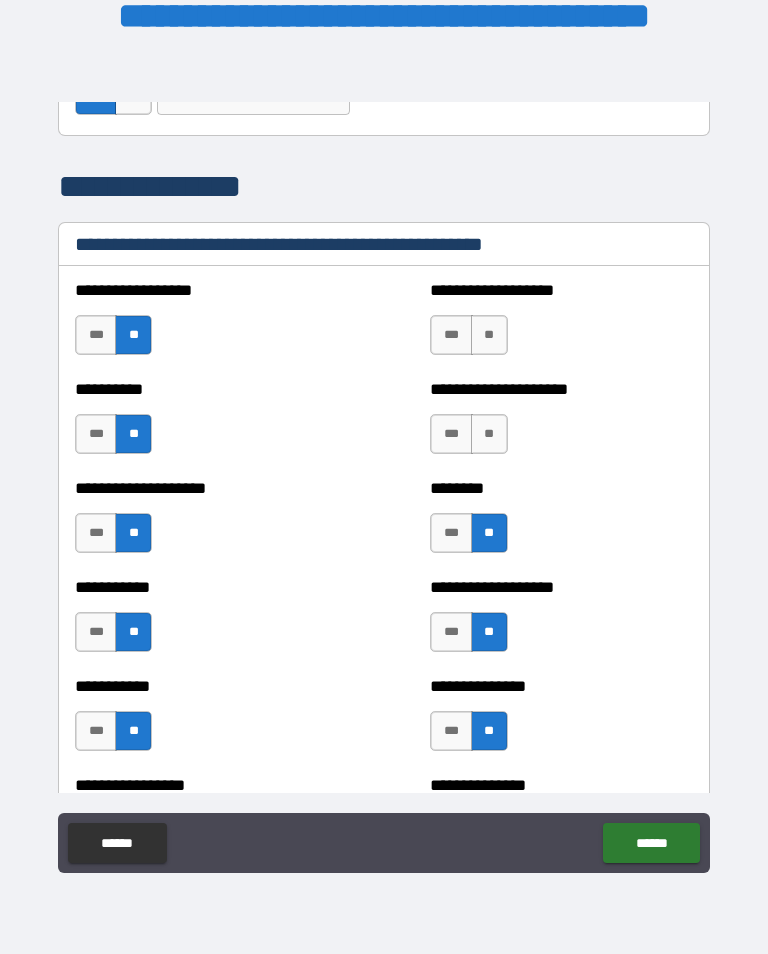 scroll, scrollTop: 2371, scrollLeft: 0, axis: vertical 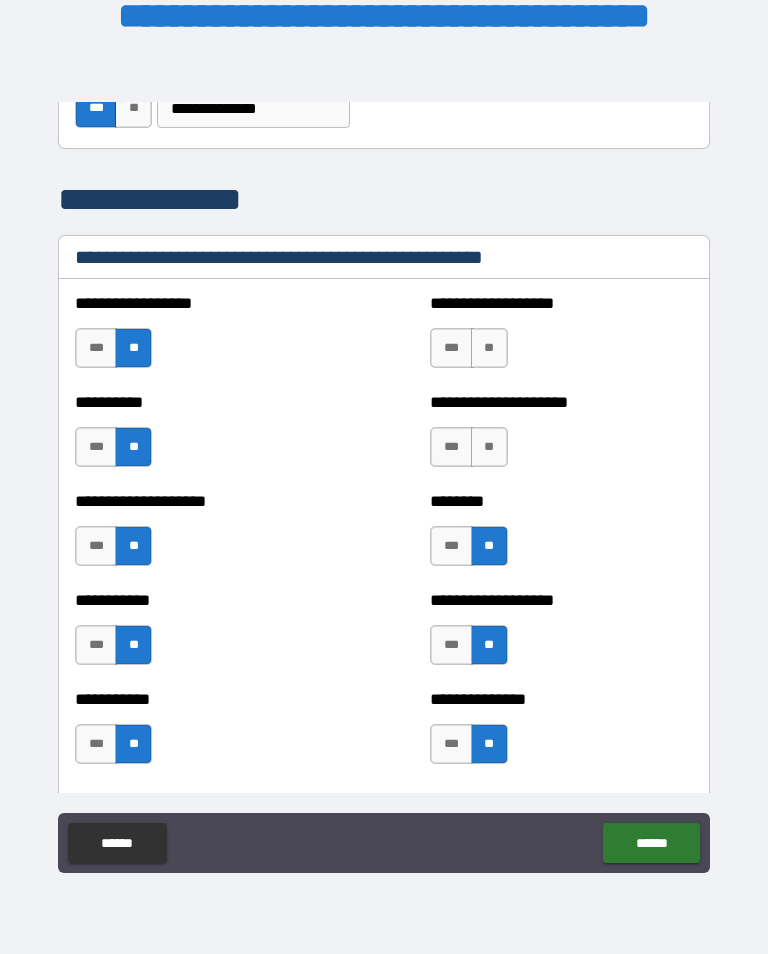 click on "**" at bounding box center (489, 447) 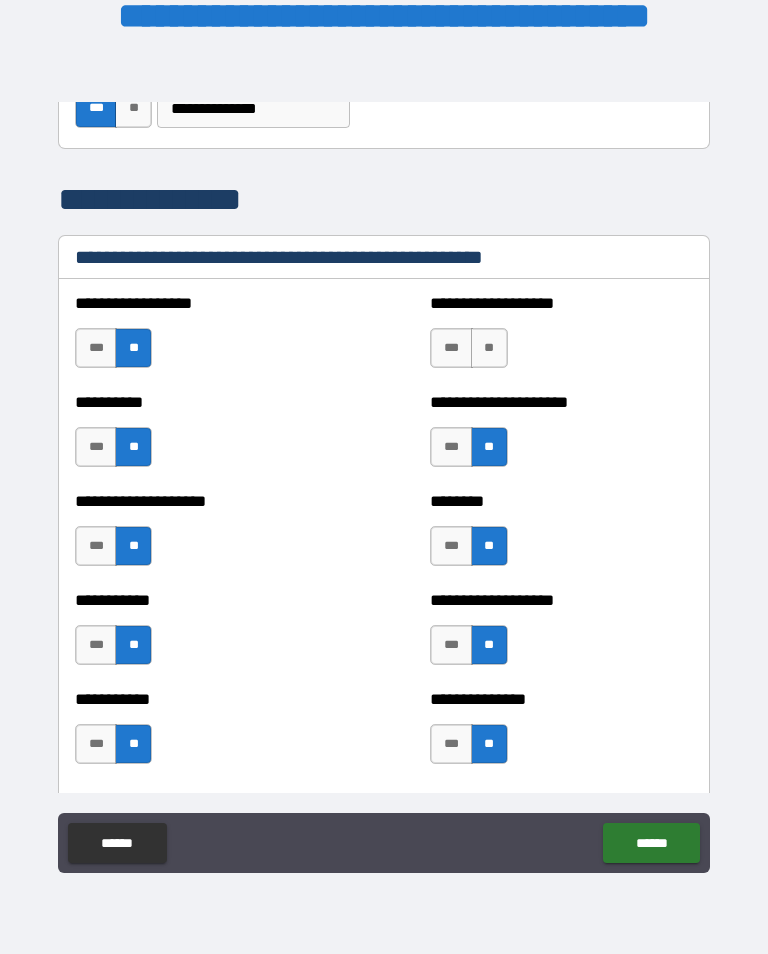 click on "**" at bounding box center [489, 348] 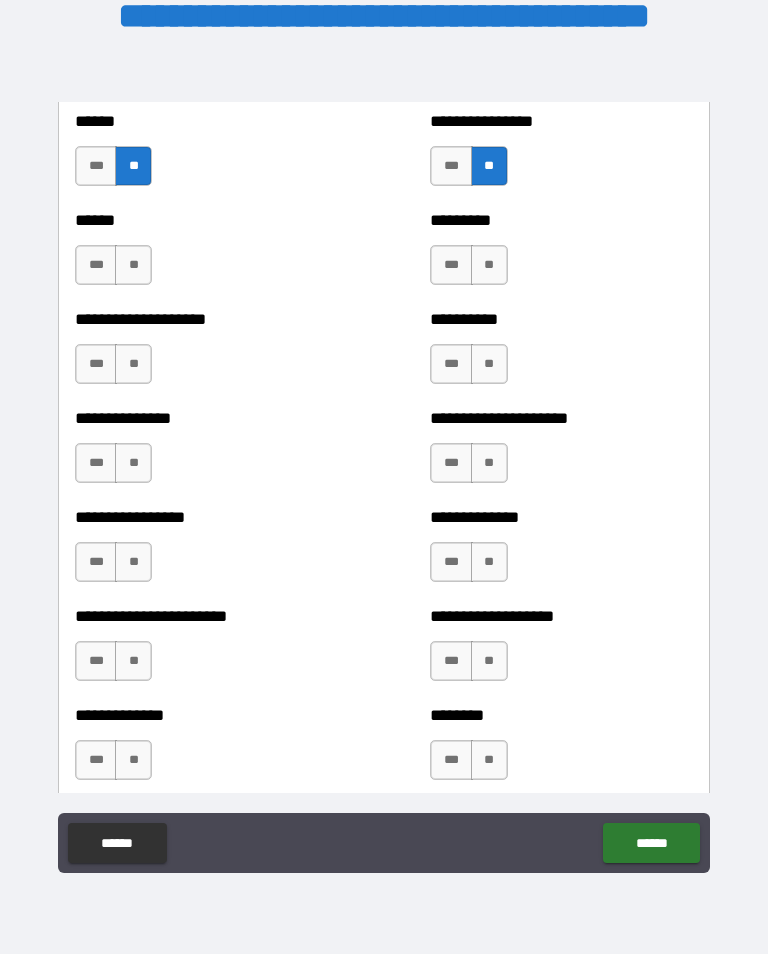 scroll, scrollTop: 3271, scrollLeft: 0, axis: vertical 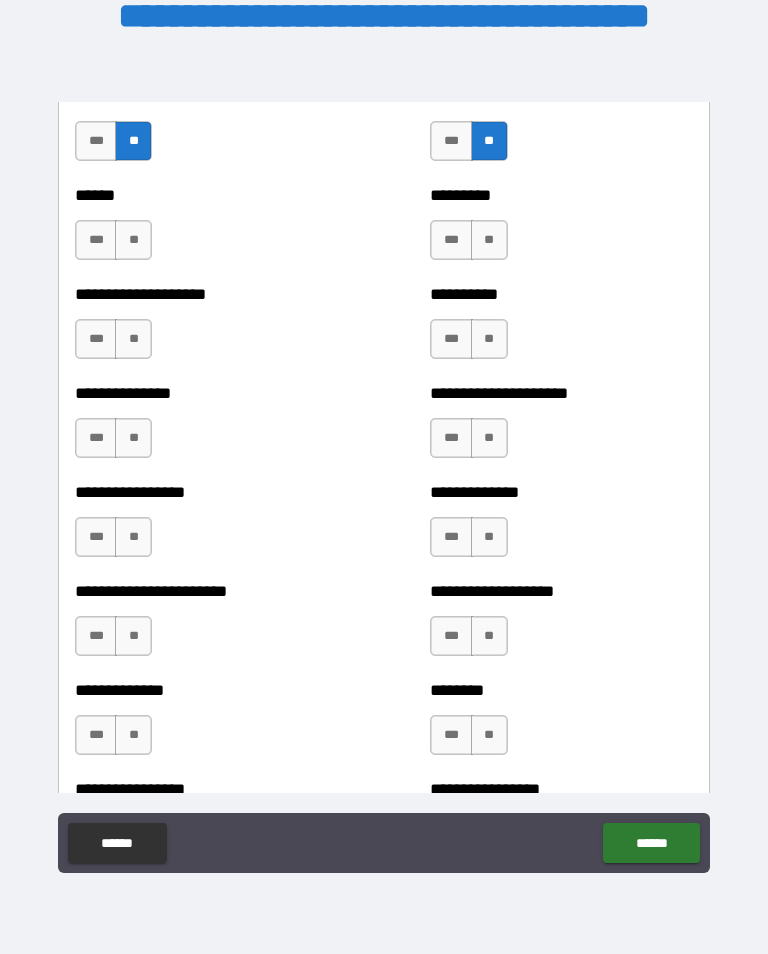 click on "**" at bounding box center [133, 240] 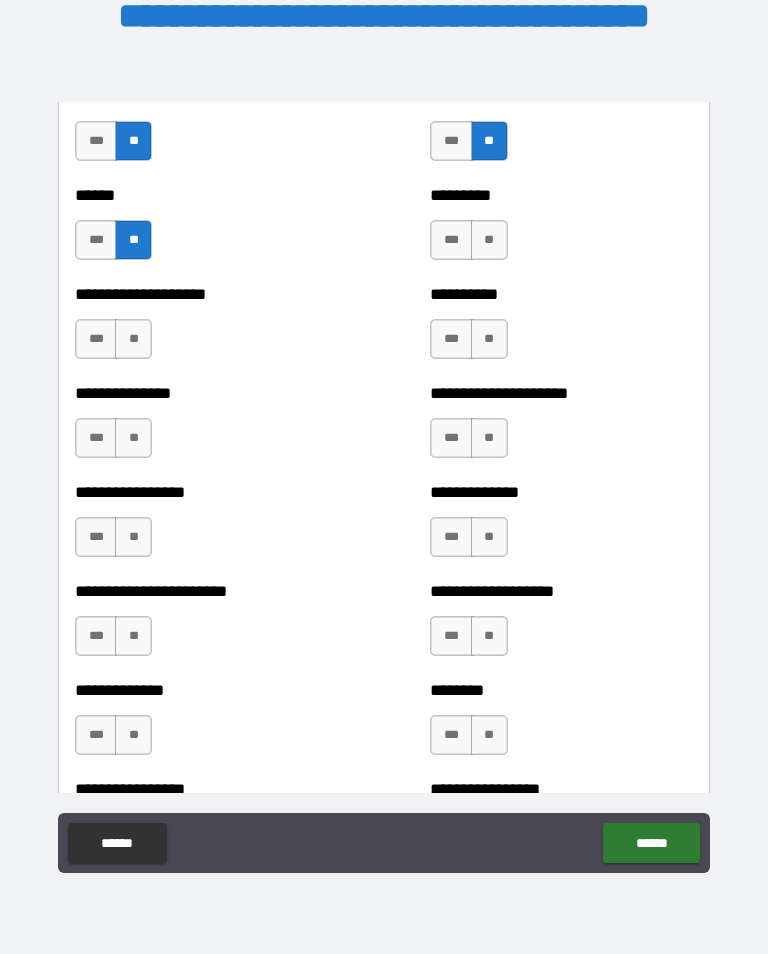 click on "**" at bounding box center (133, 339) 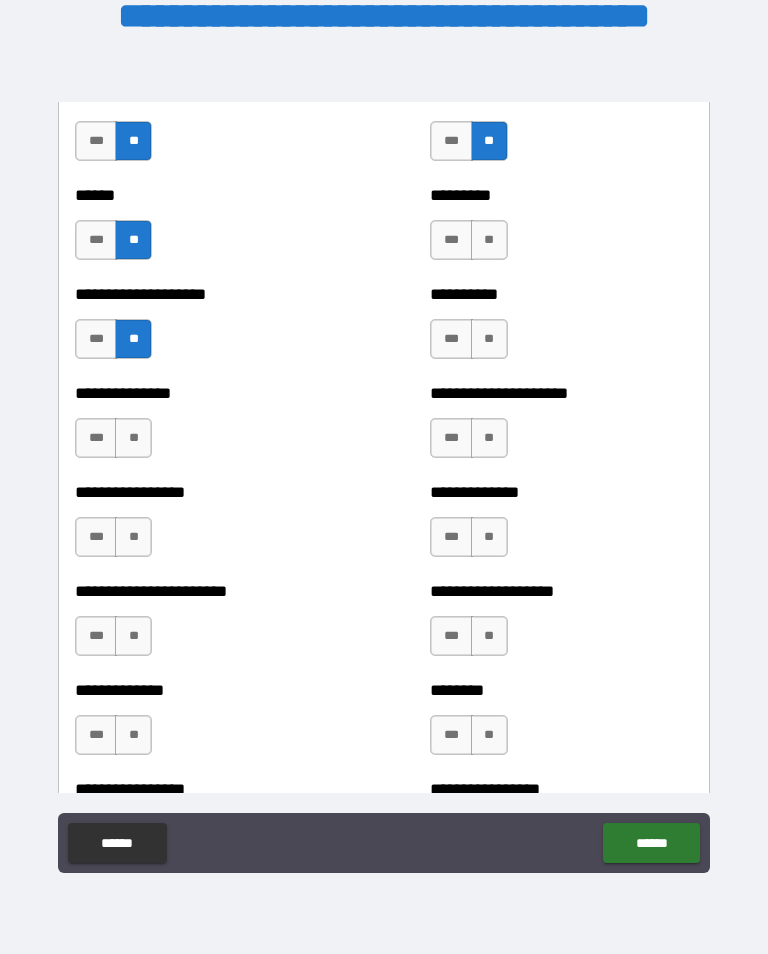 click on "***" at bounding box center [96, 438] 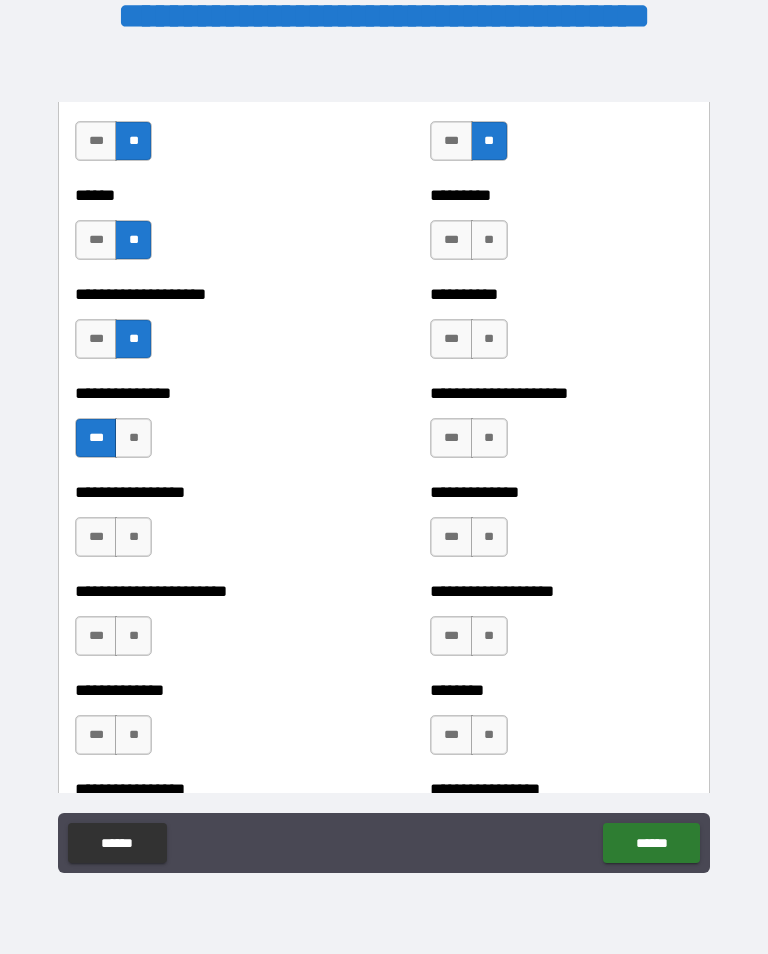 click on "**" at bounding box center [133, 537] 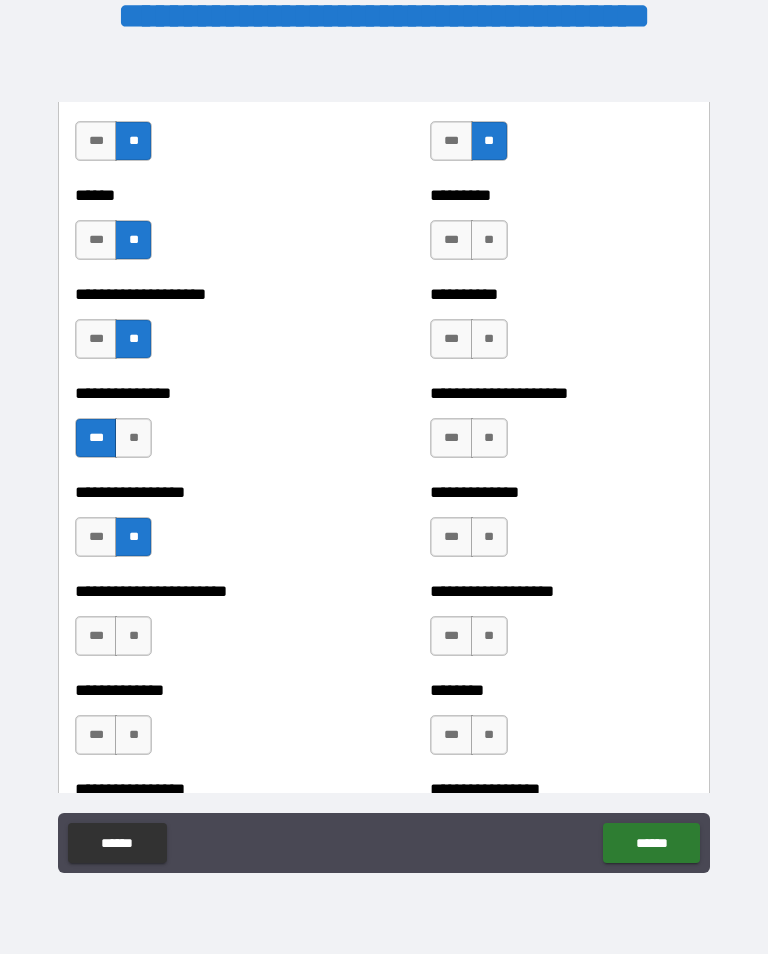 click on "**" at bounding box center (133, 636) 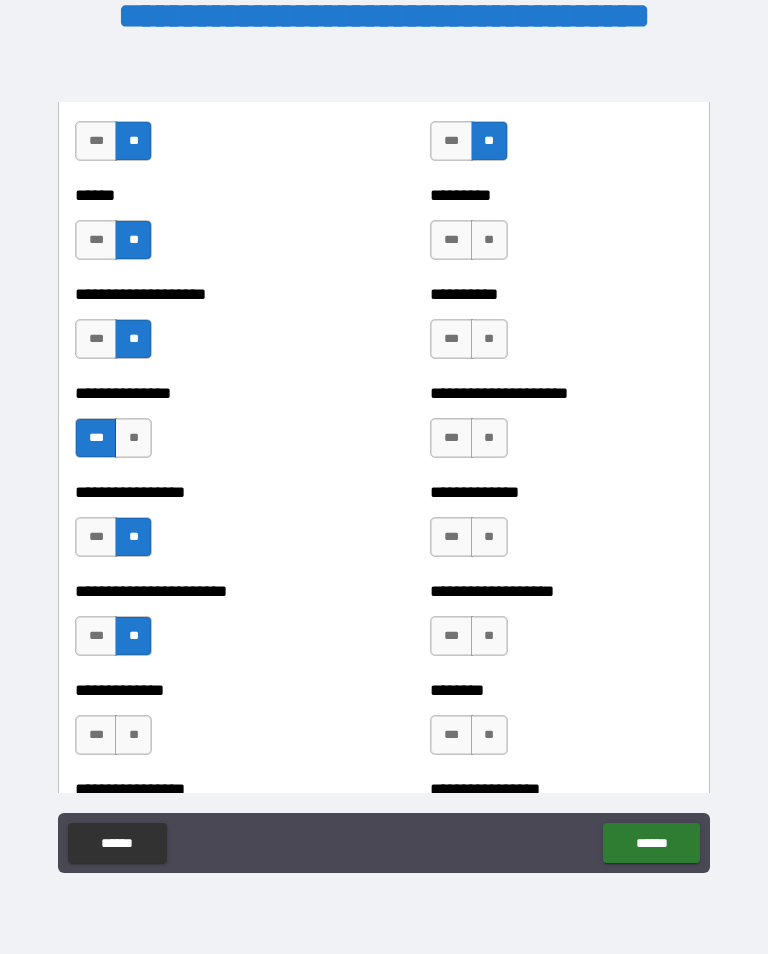 click on "**" at bounding box center [133, 735] 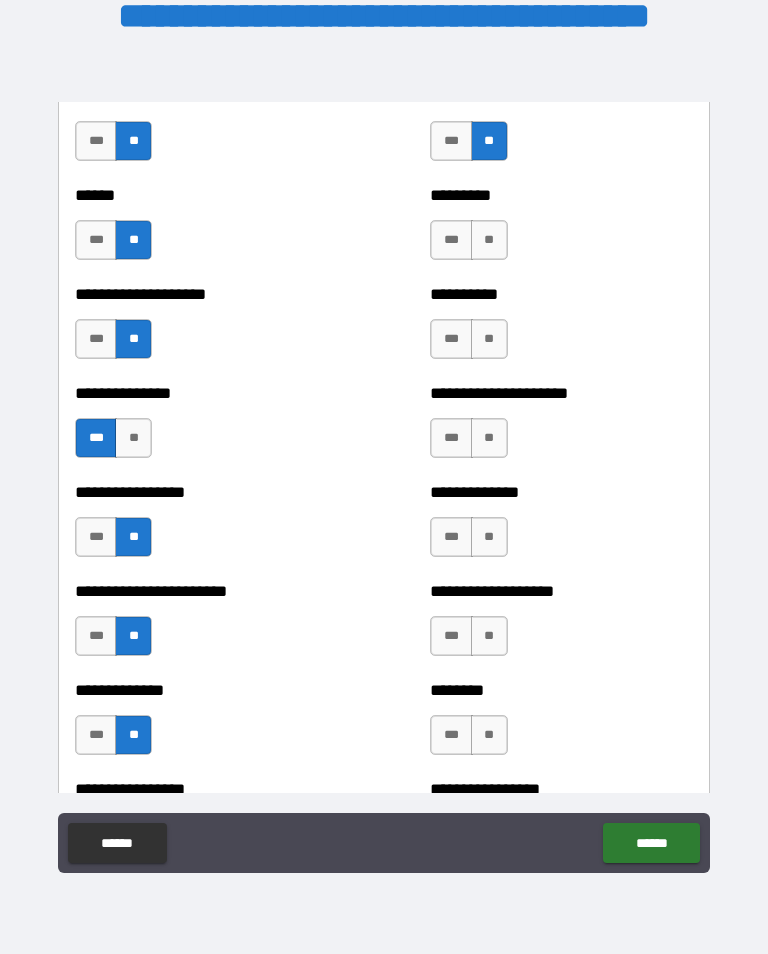 click on "**" at bounding box center (489, 240) 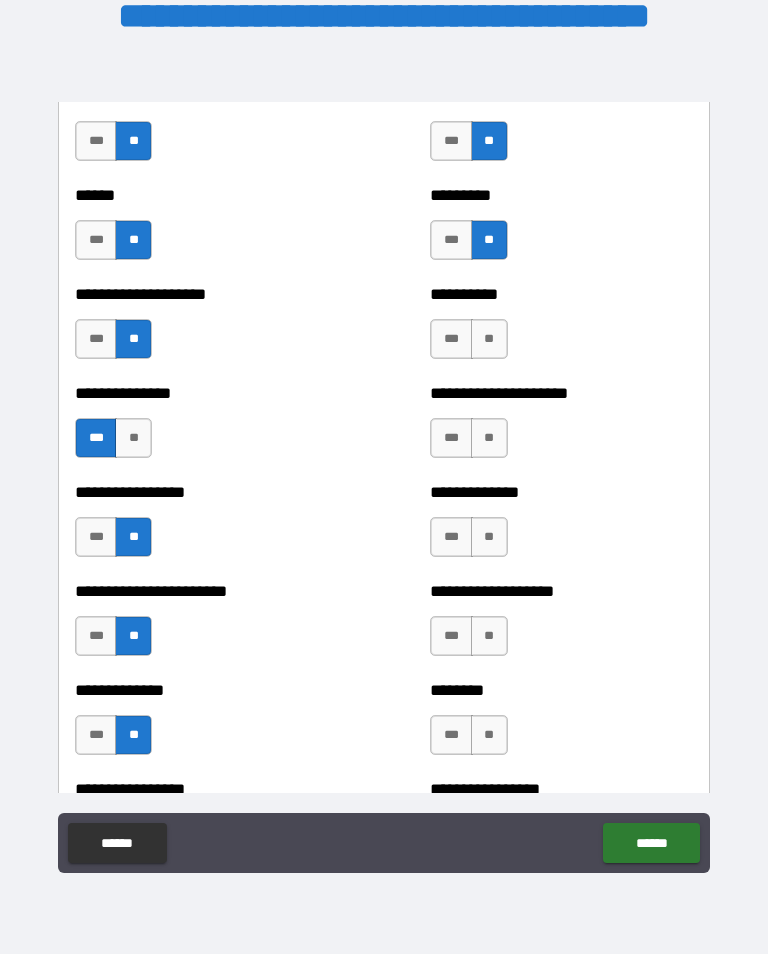 click on "**" at bounding box center [489, 339] 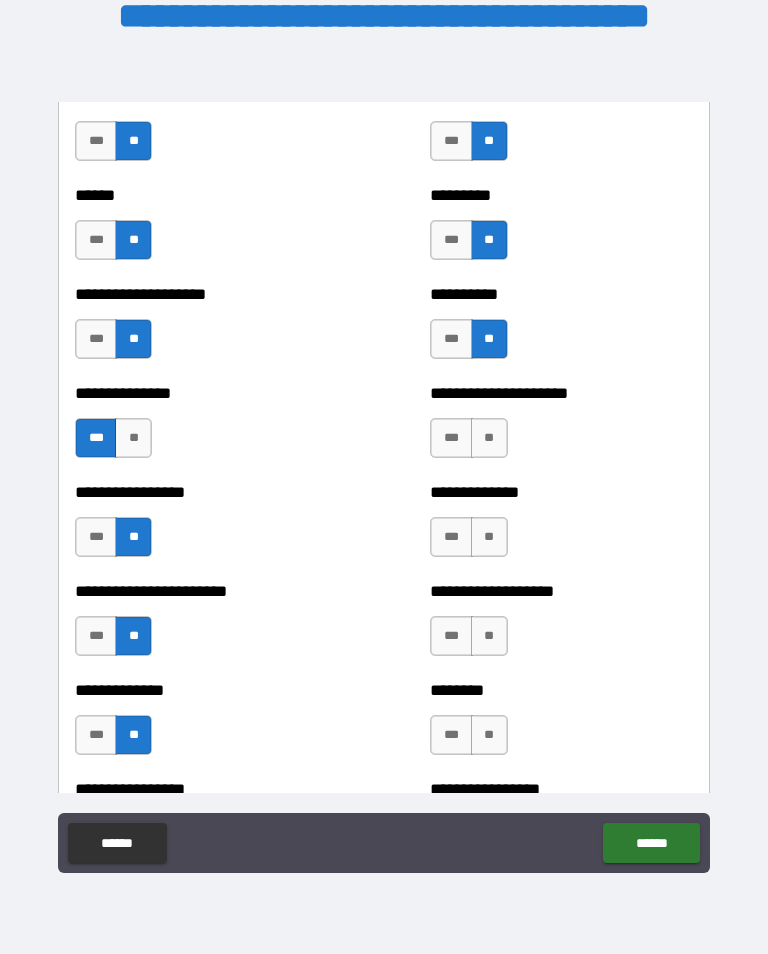click on "**" at bounding box center [489, 438] 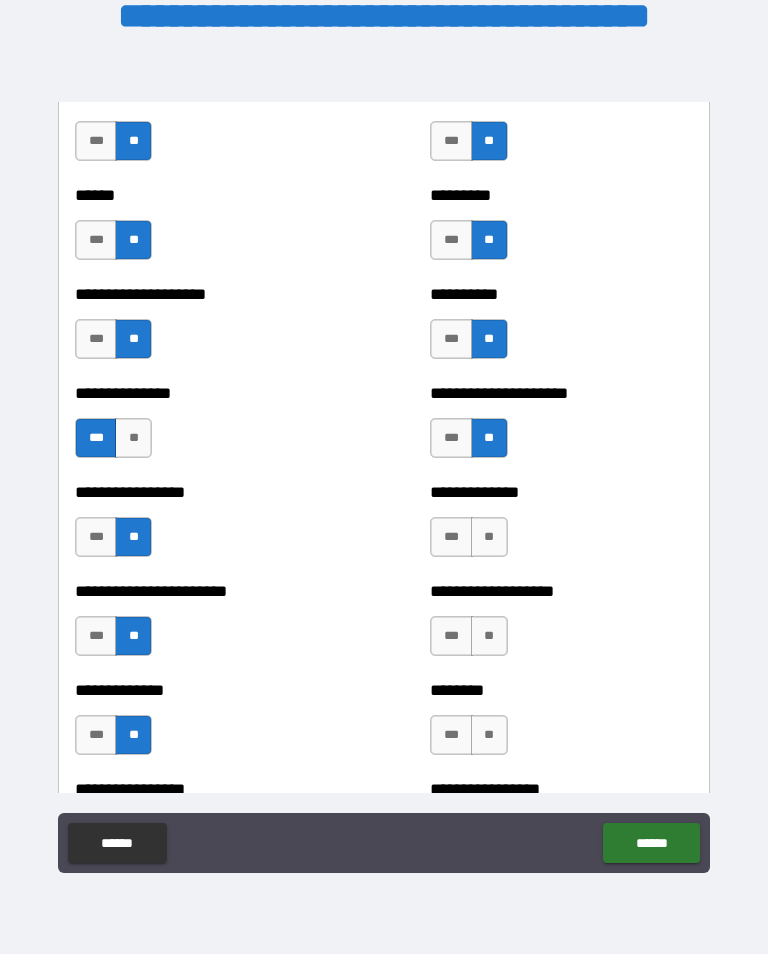 click on "**" at bounding box center [489, 537] 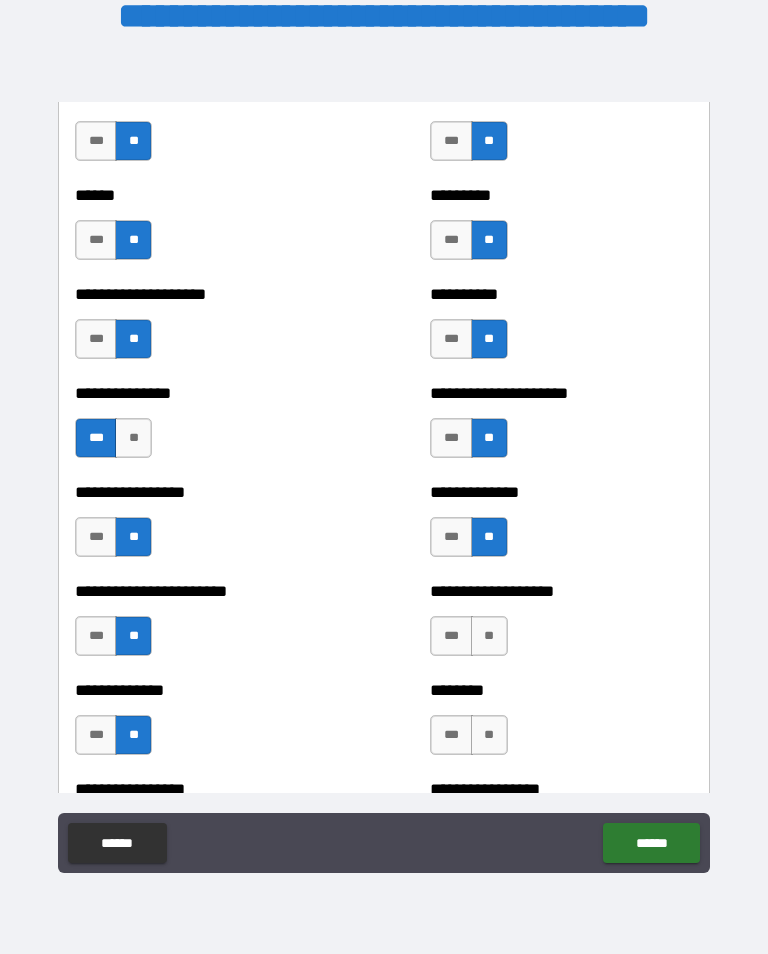 click on "**" at bounding box center [489, 636] 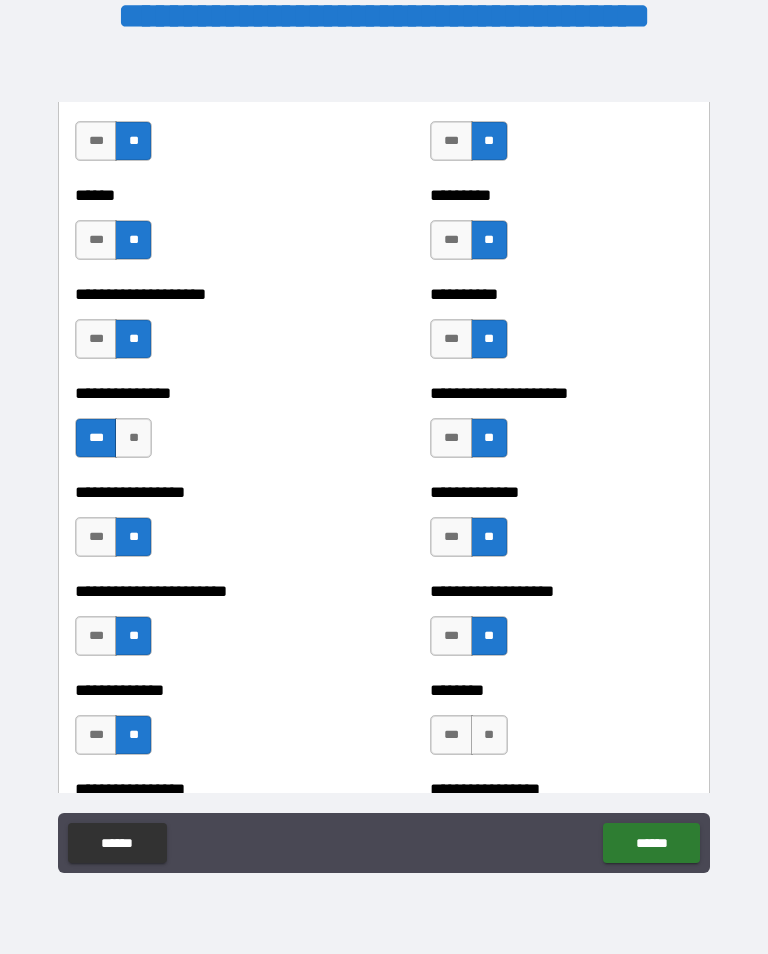 click on "**" at bounding box center [489, 735] 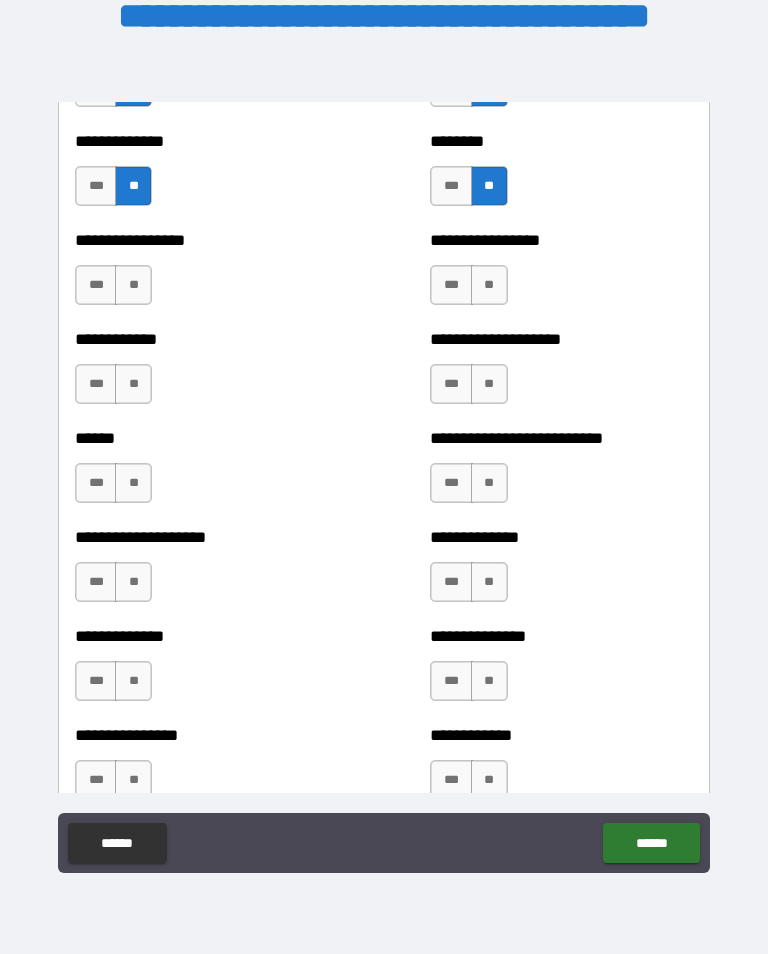 scroll, scrollTop: 3821, scrollLeft: 0, axis: vertical 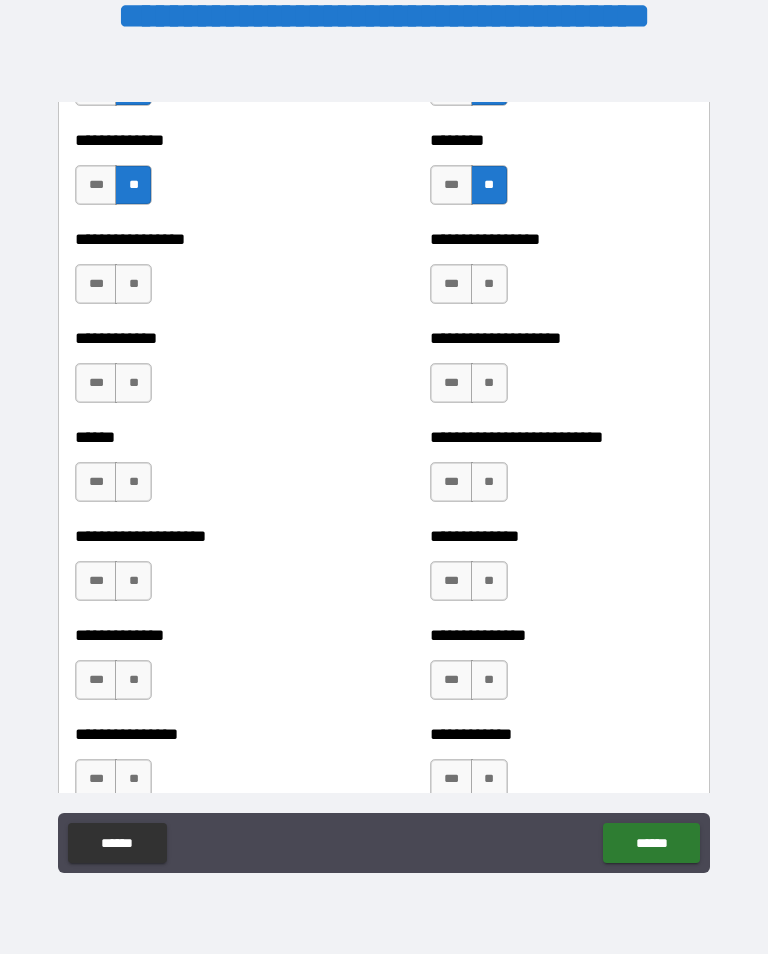 click on "**" at bounding box center (133, 284) 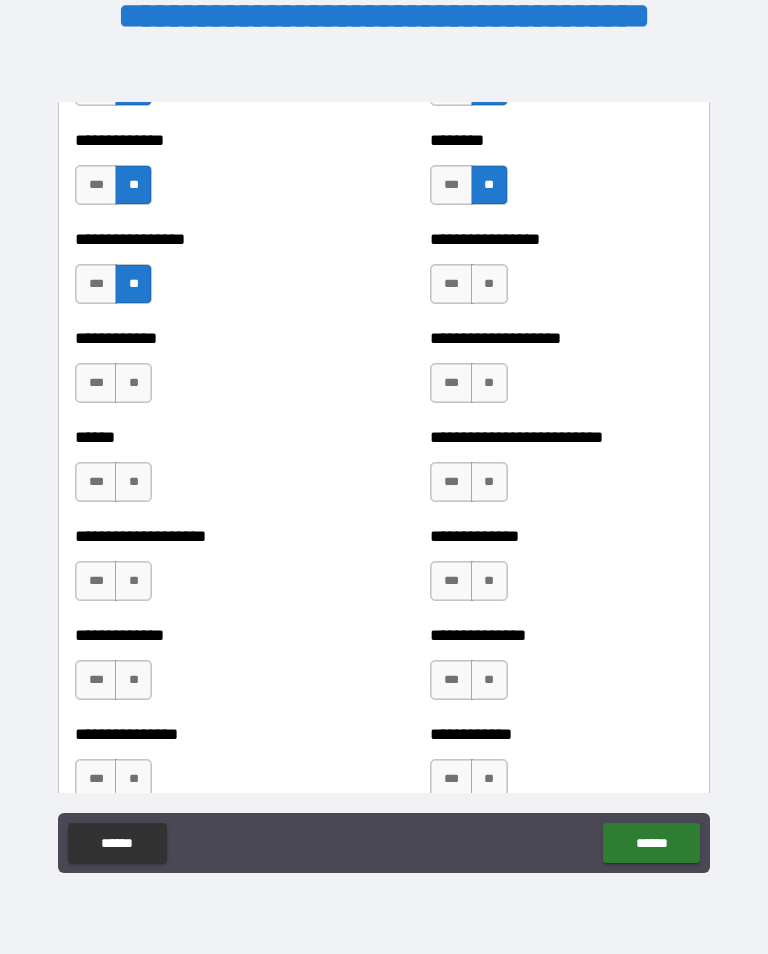 click on "**" at bounding box center [133, 383] 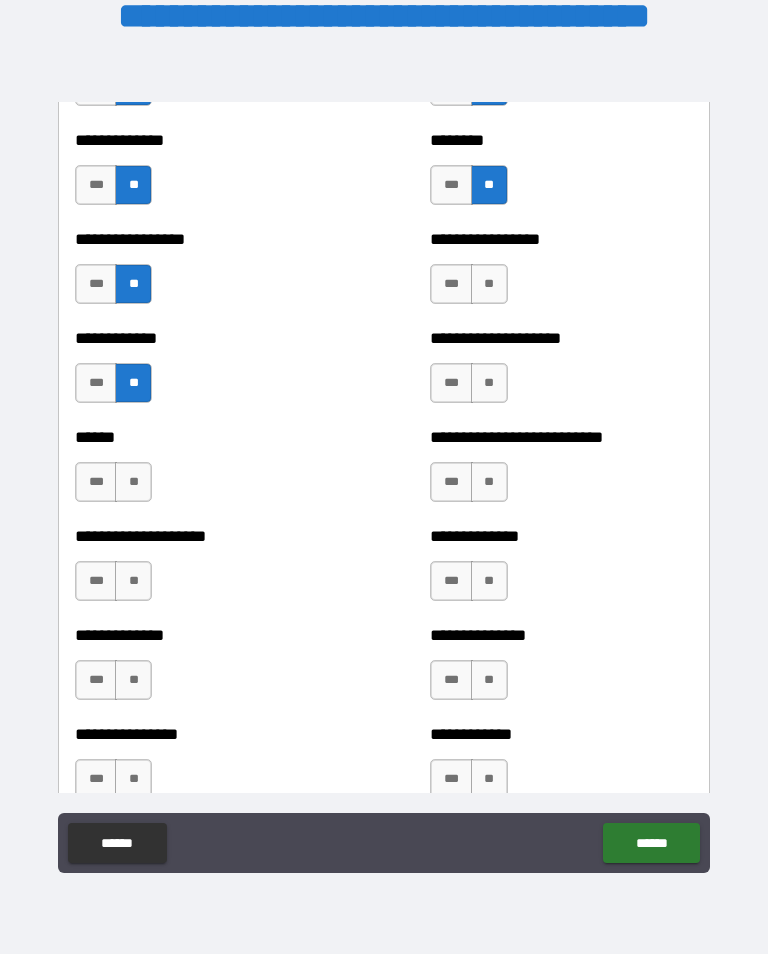 click on "**" at bounding box center [133, 482] 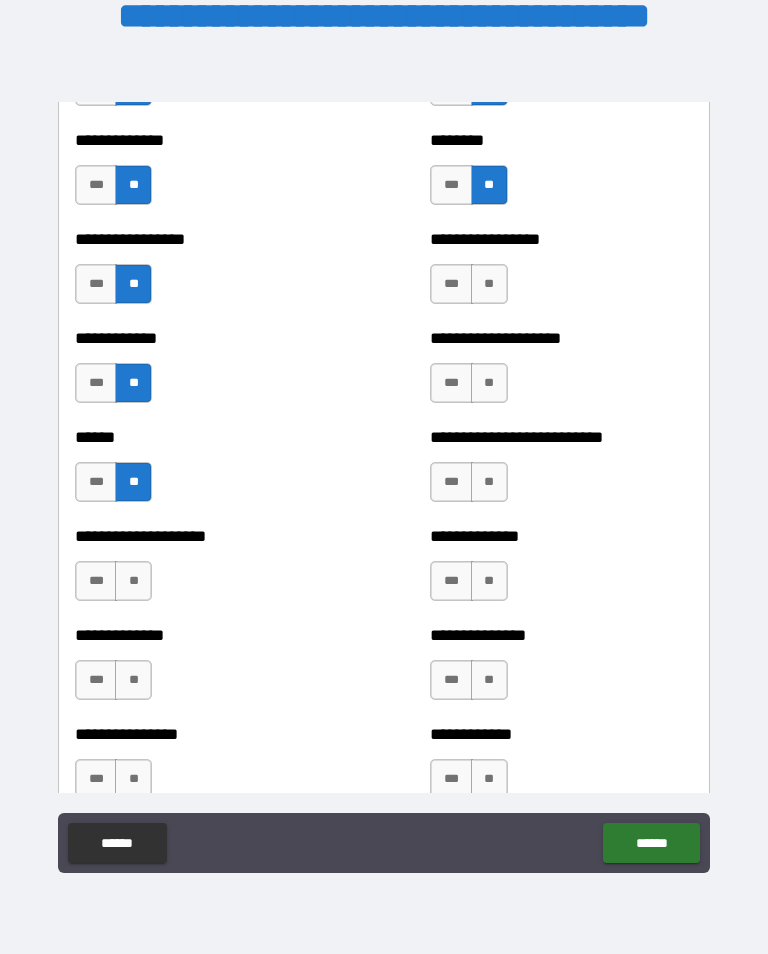 click on "**" at bounding box center (133, 581) 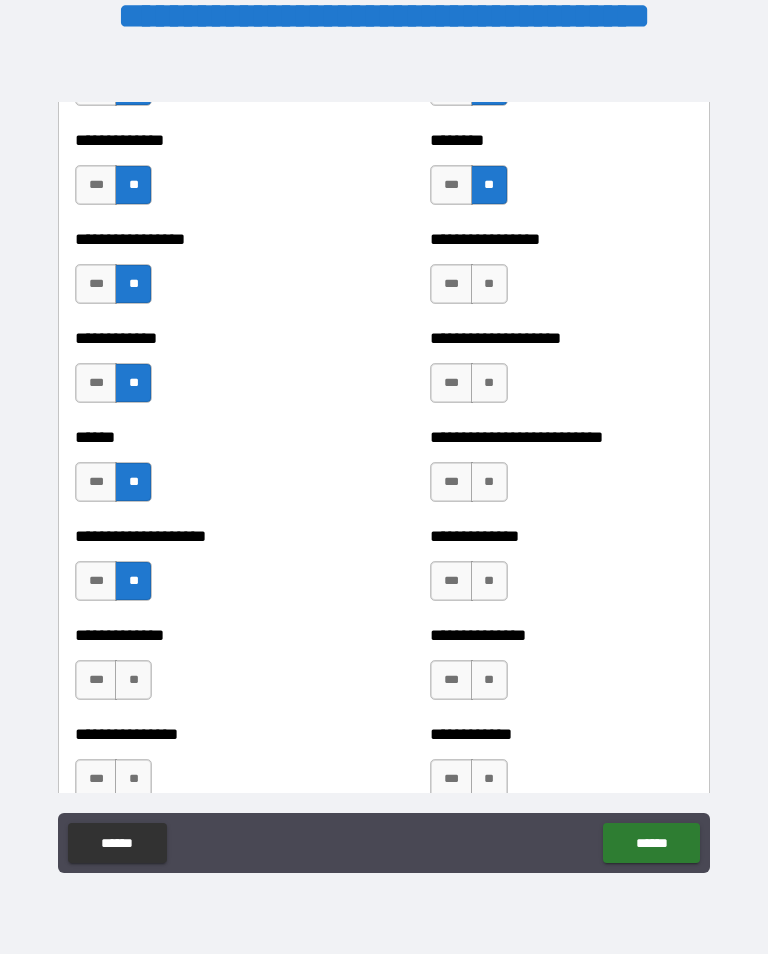 click on "**" at bounding box center [133, 680] 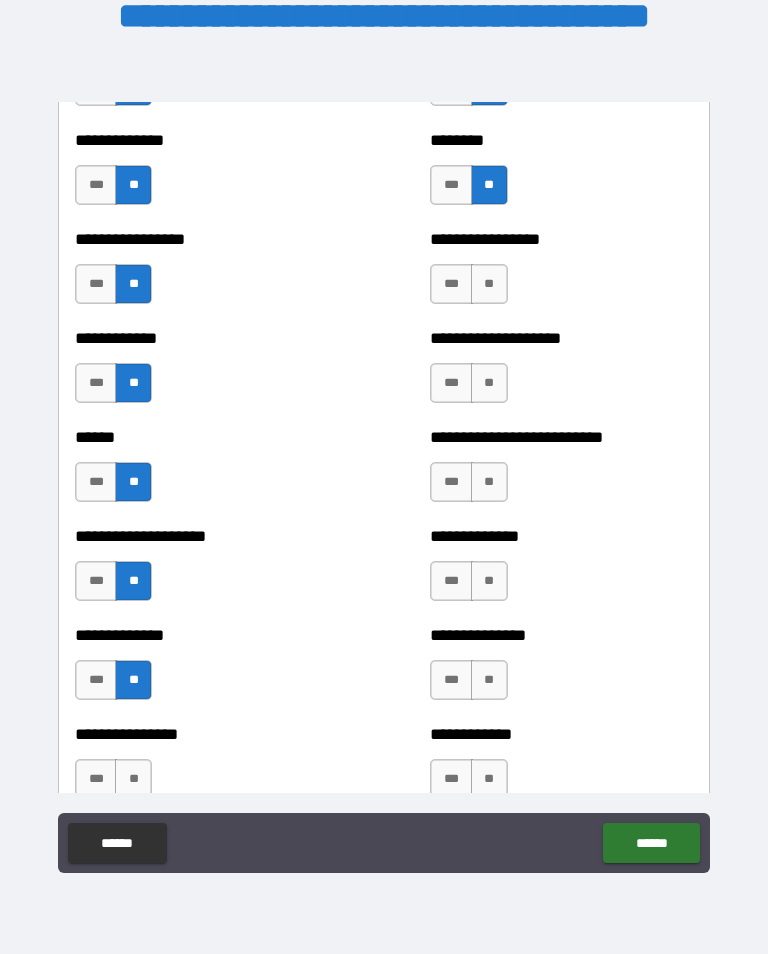 click on "**" at bounding box center (489, 284) 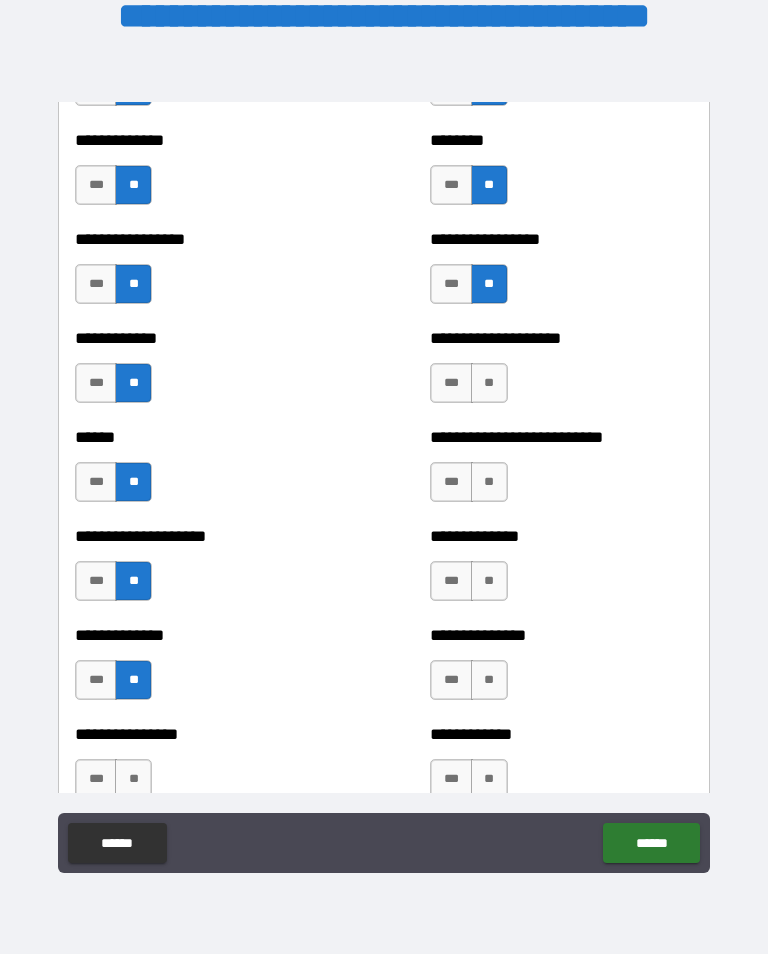 click on "**" at bounding box center [489, 383] 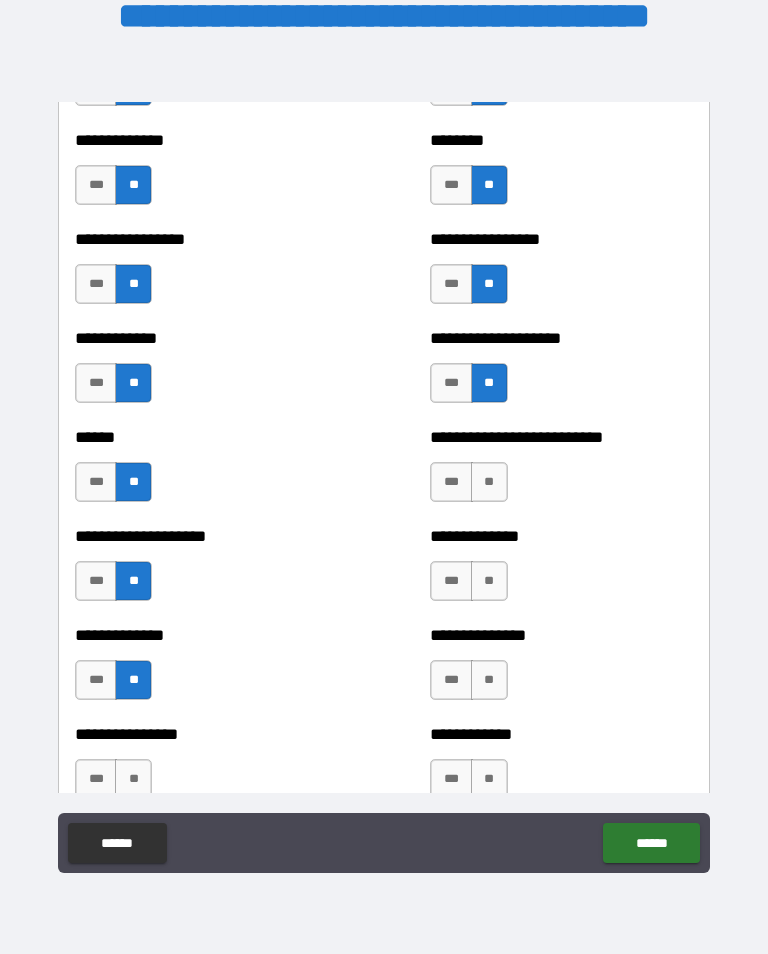 click on "**" at bounding box center [489, 482] 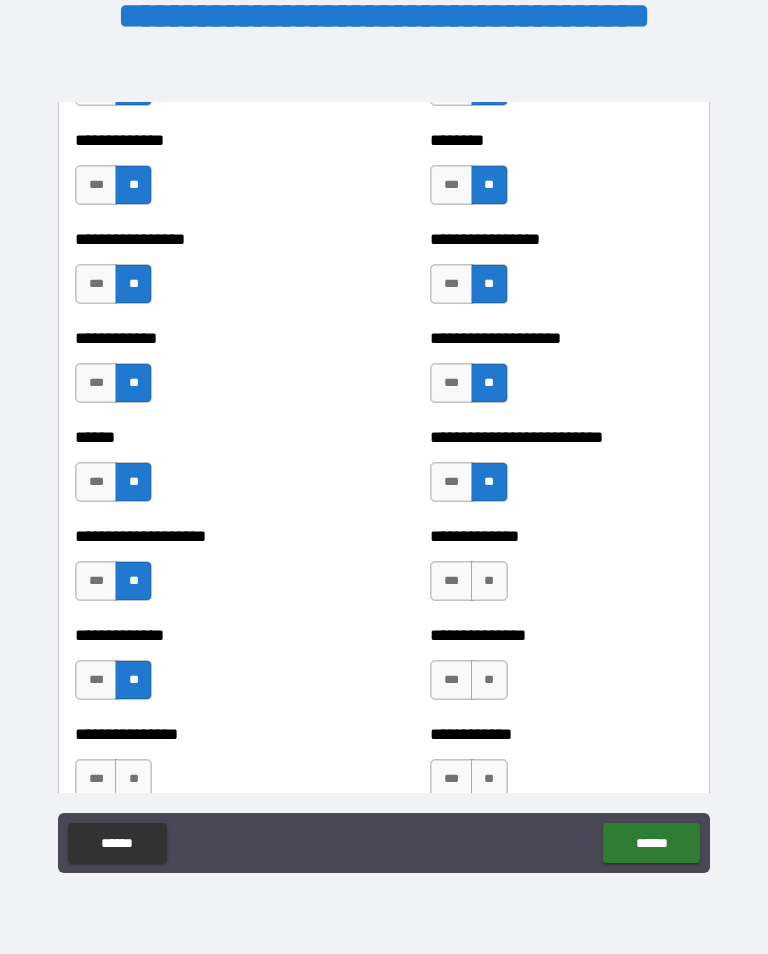click on "**" at bounding box center (489, 581) 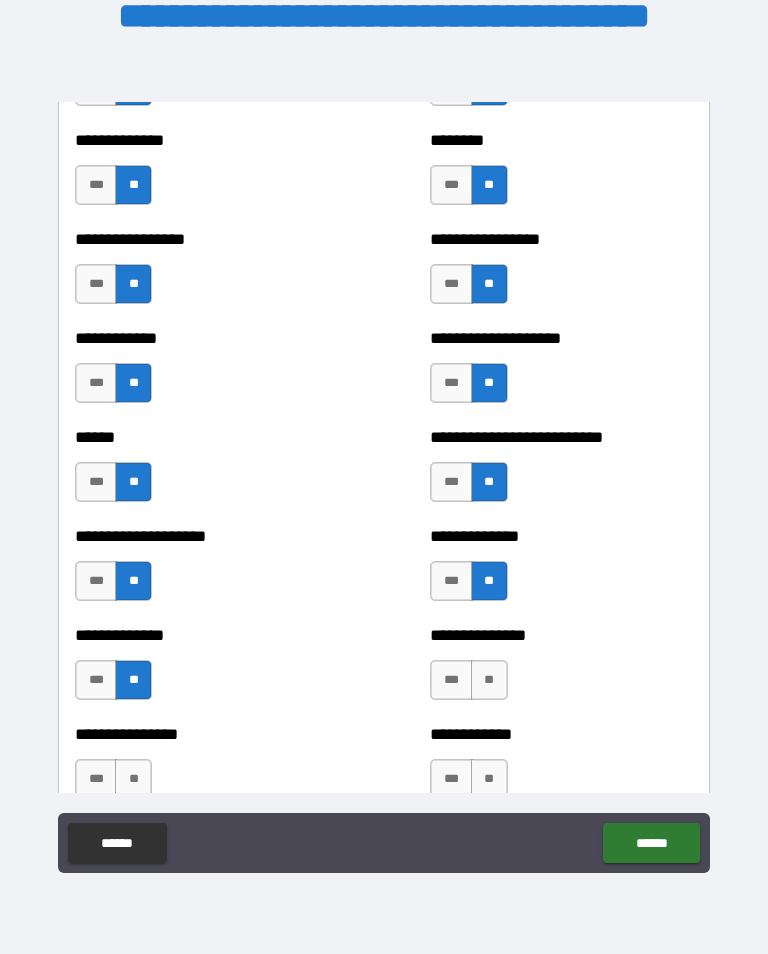 click on "**" at bounding box center [489, 680] 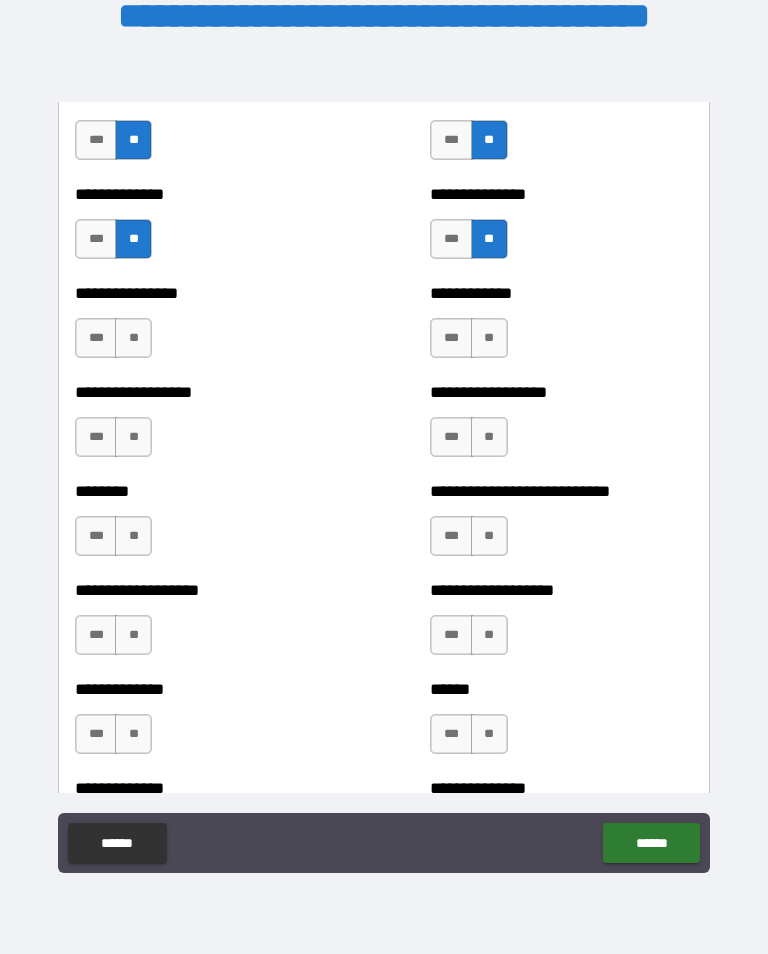 scroll, scrollTop: 4263, scrollLeft: 0, axis: vertical 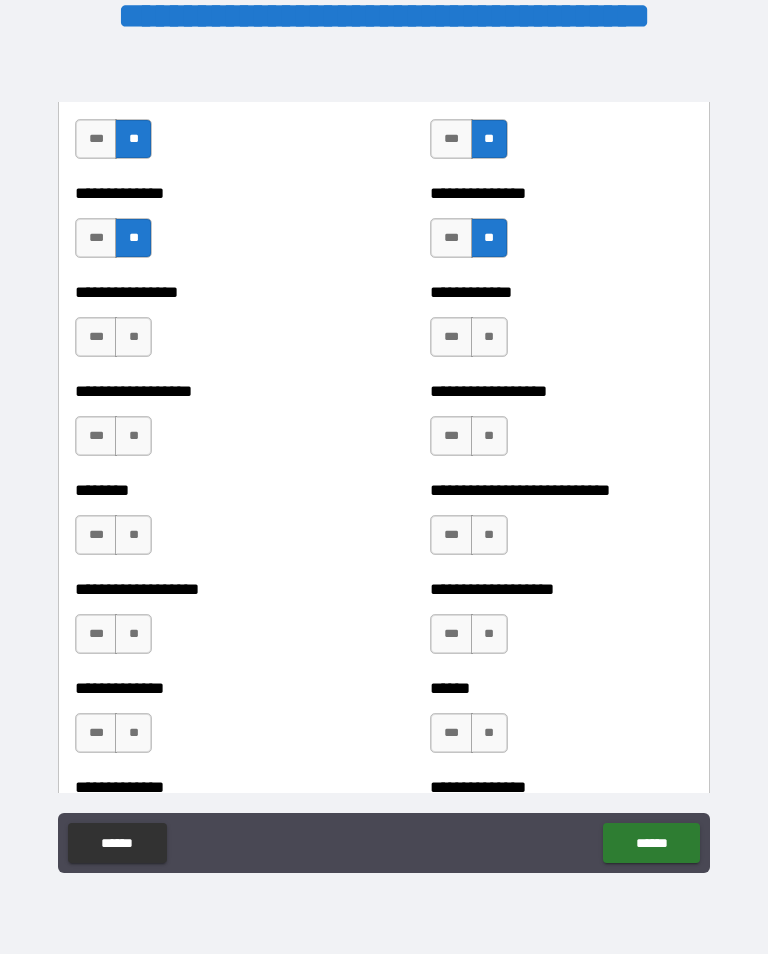 click on "**" at bounding box center (489, 337) 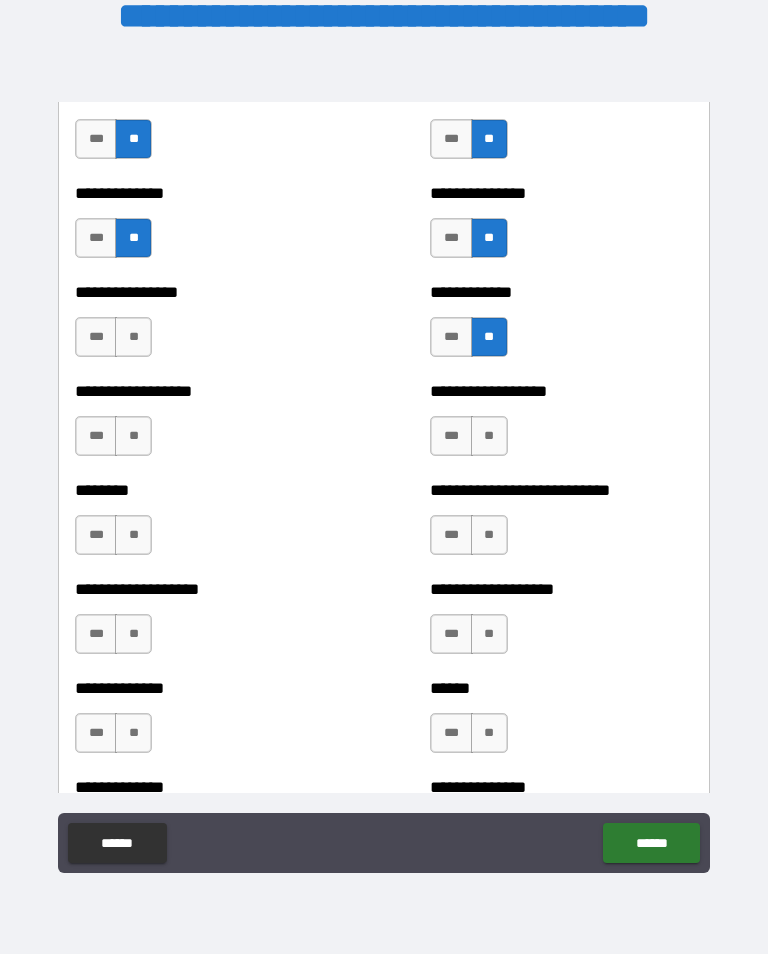 click on "**" at bounding box center [489, 436] 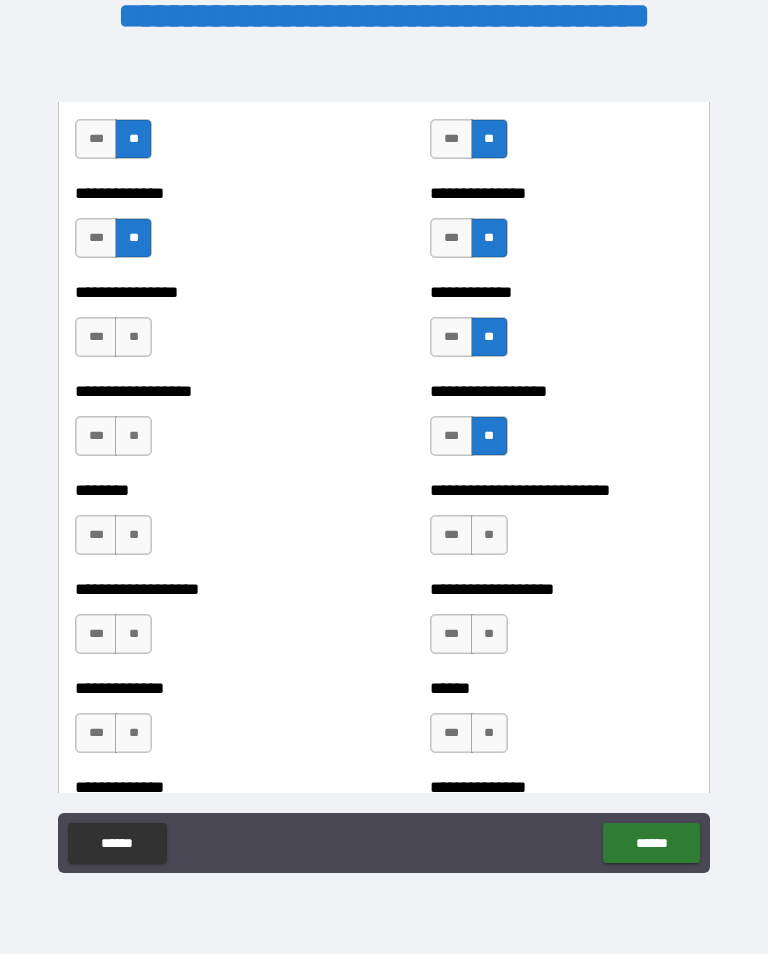 click on "**" at bounding box center [489, 535] 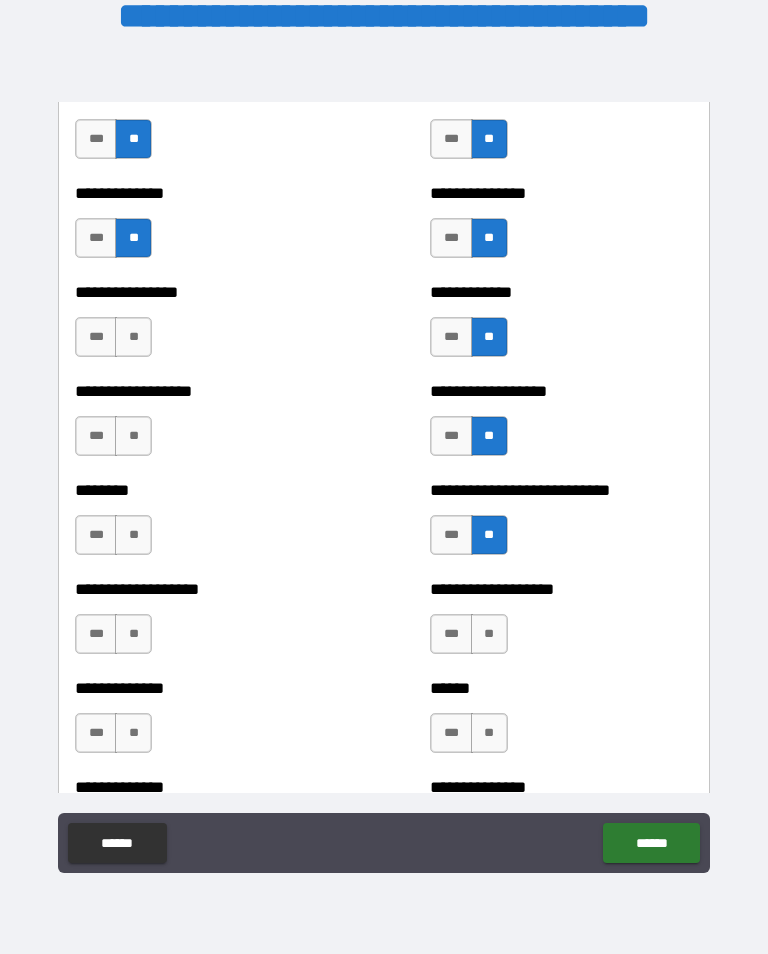click on "**" at bounding box center [489, 733] 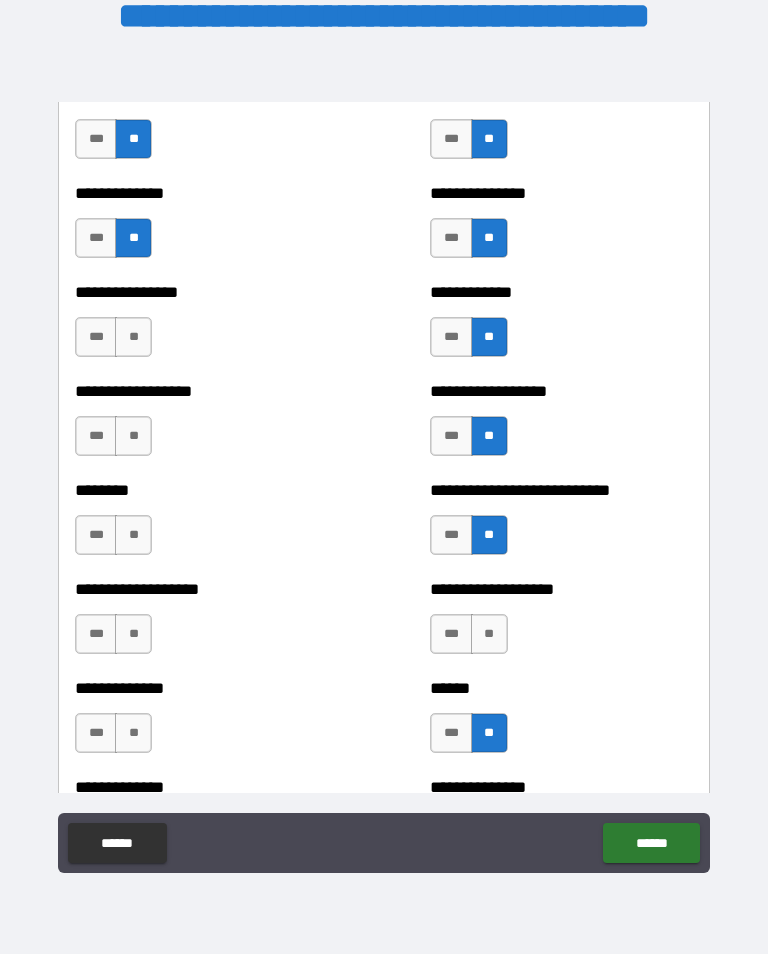 click on "**" at bounding box center [133, 733] 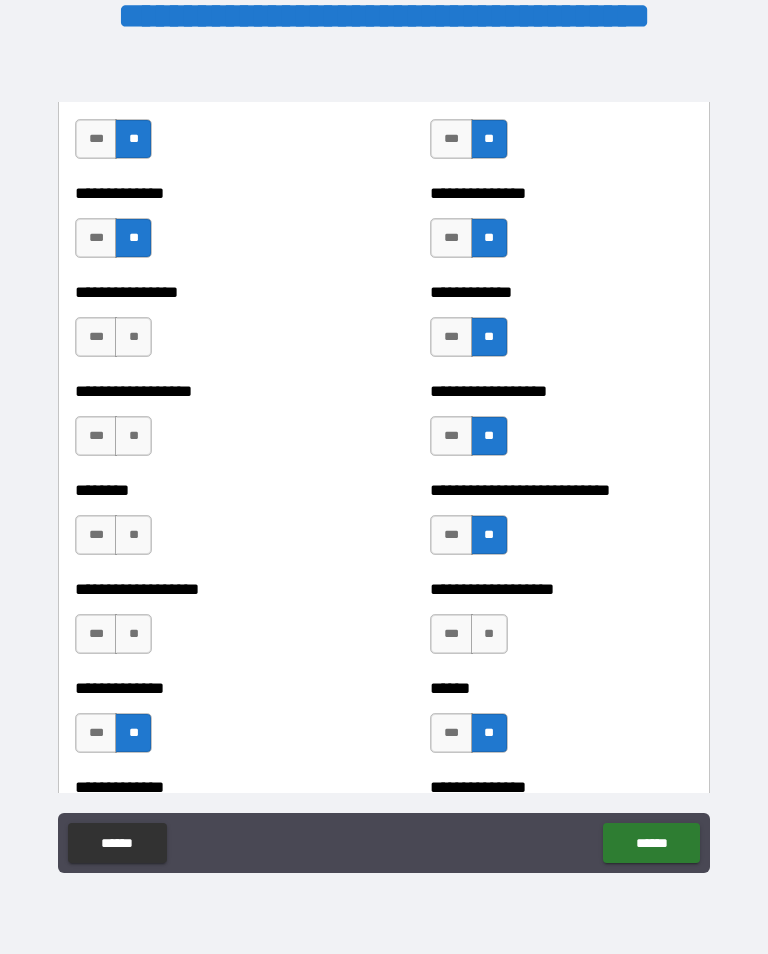 click on "**" at bounding box center [133, 634] 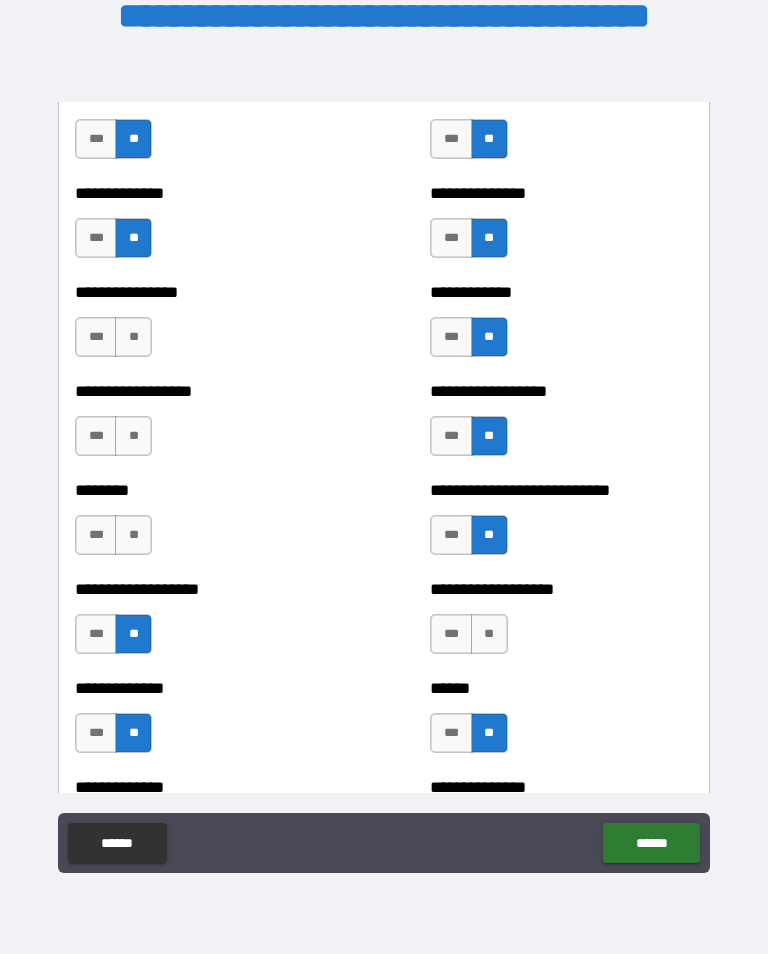 click on "**" at bounding box center [133, 535] 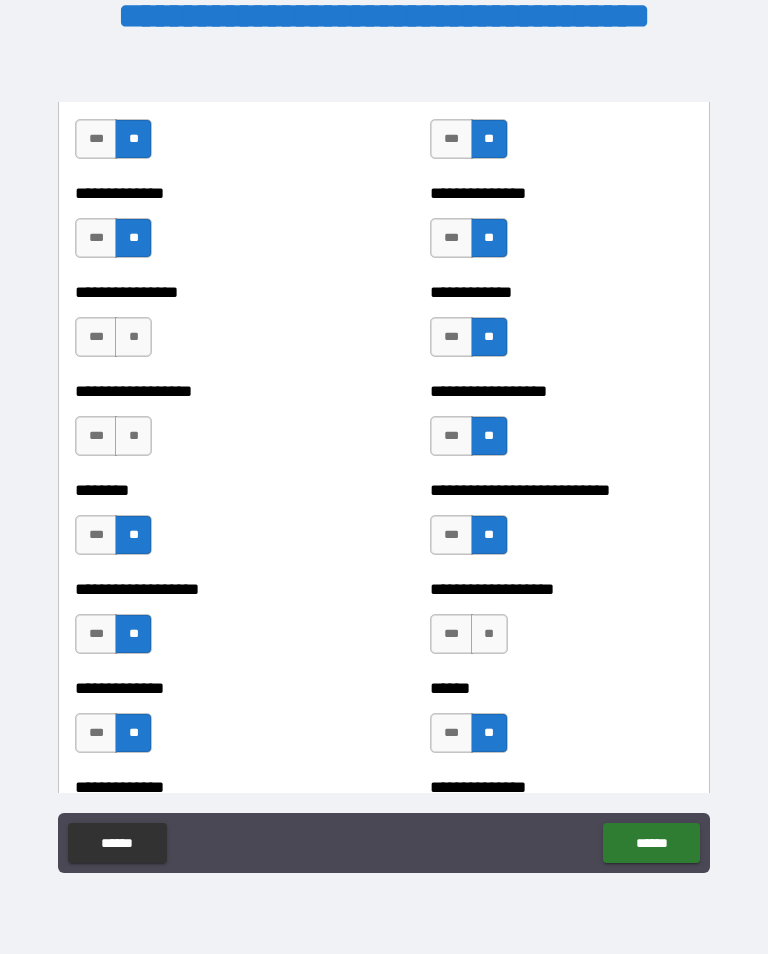 click on "**" at bounding box center [133, 436] 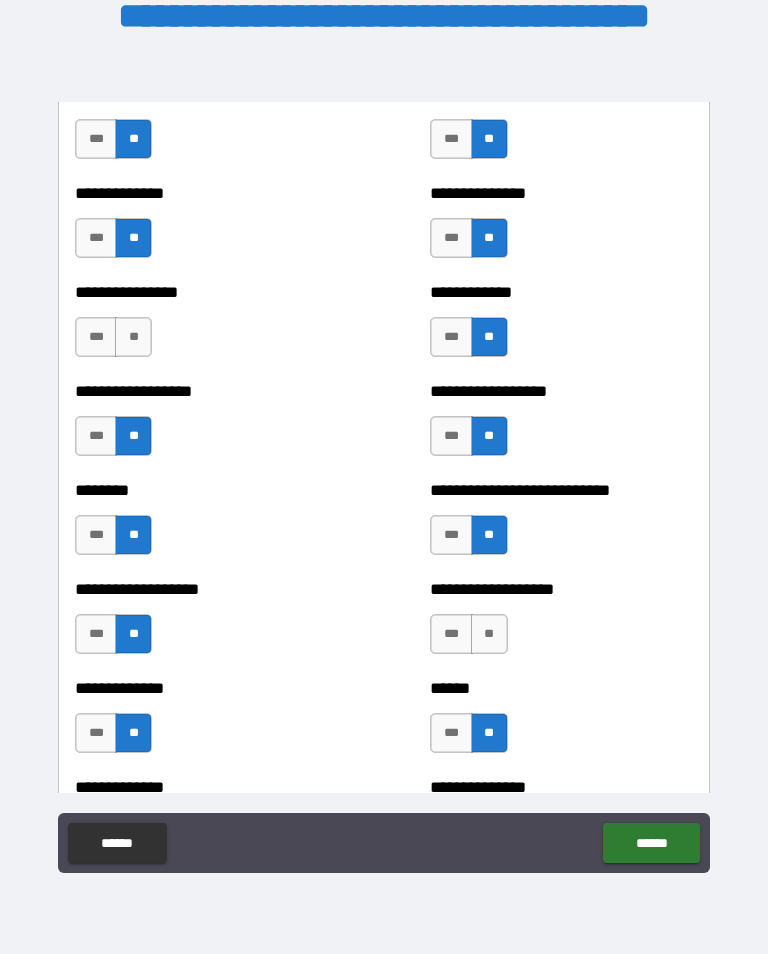 click on "**" at bounding box center (133, 337) 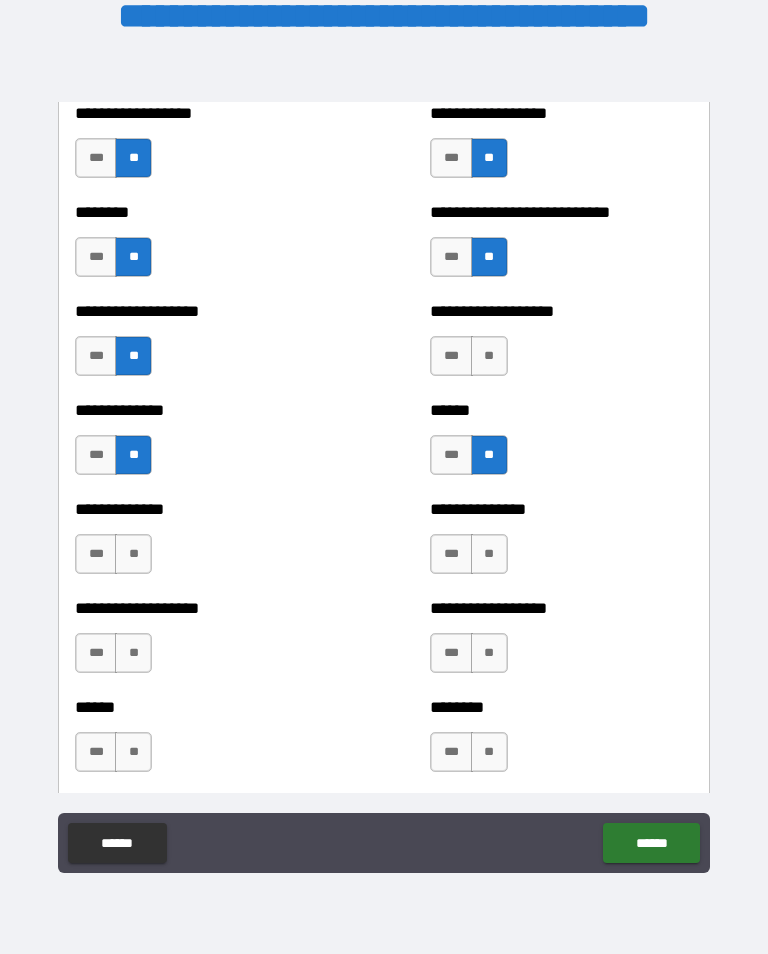 scroll, scrollTop: 4550, scrollLeft: 0, axis: vertical 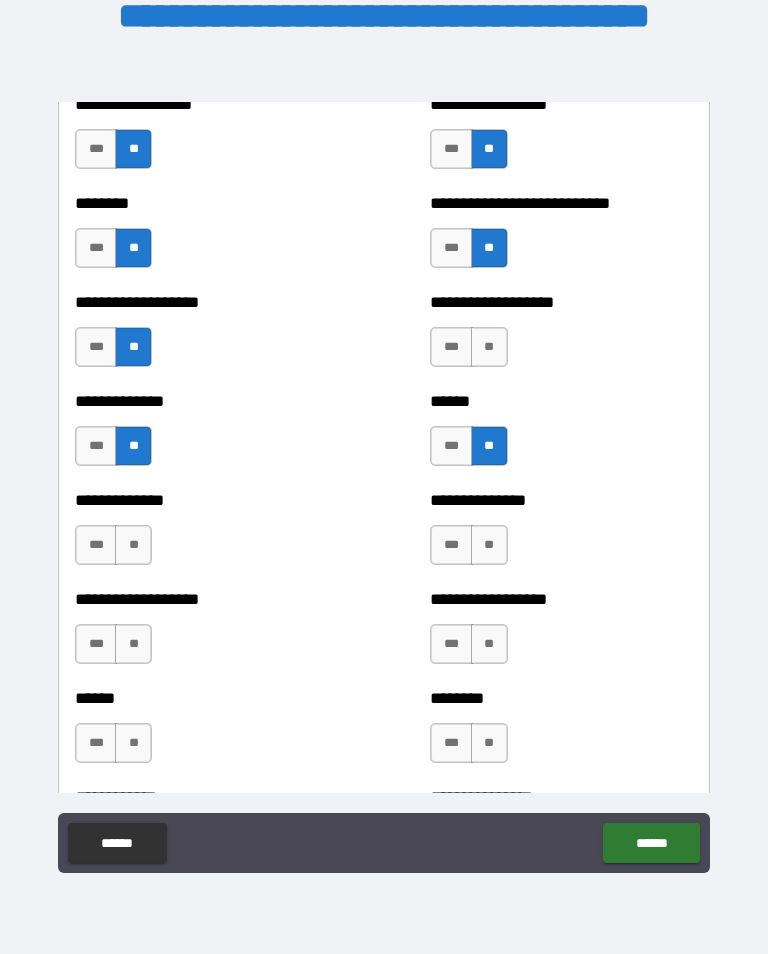 click on "***" at bounding box center (451, 347) 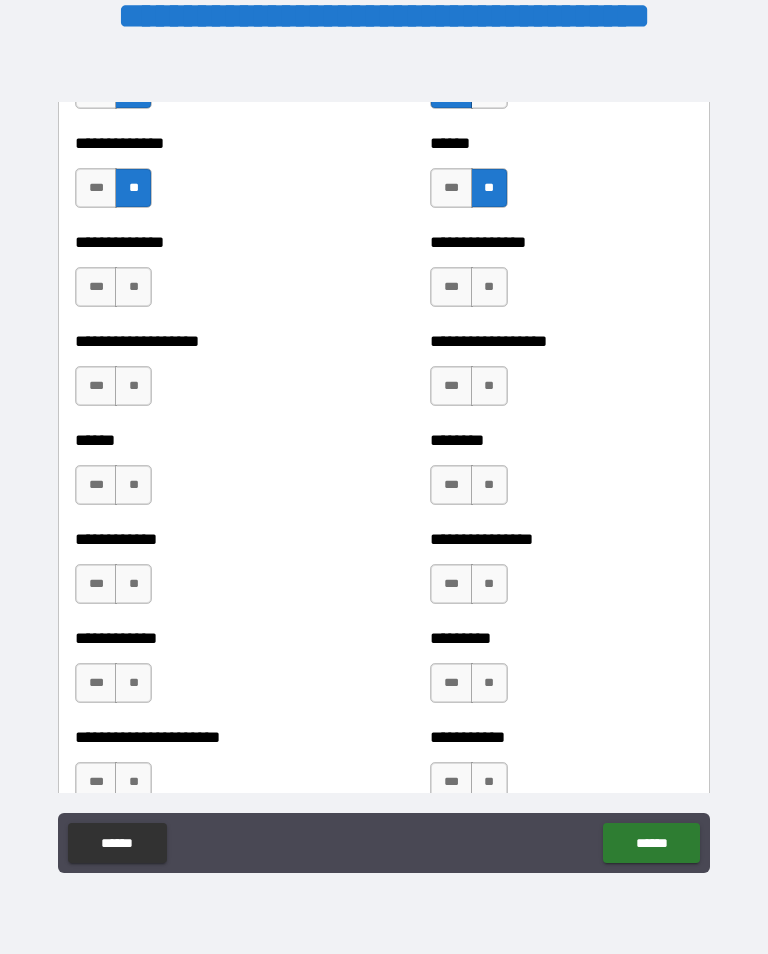 scroll, scrollTop: 4810, scrollLeft: 0, axis: vertical 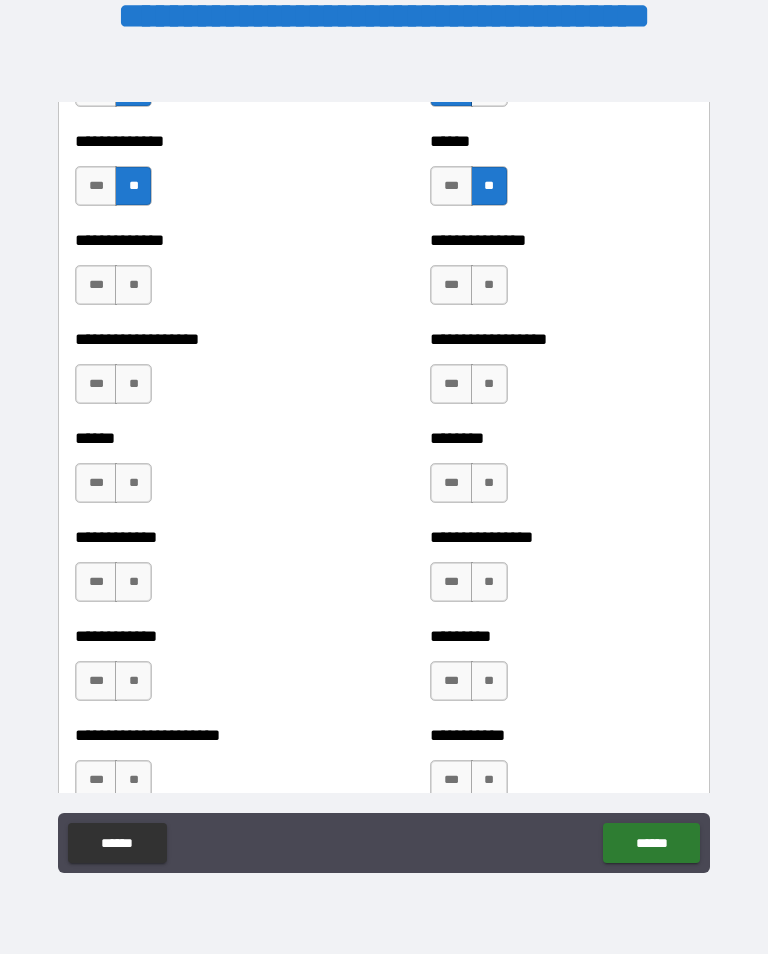 click on "**" at bounding box center [133, 285] 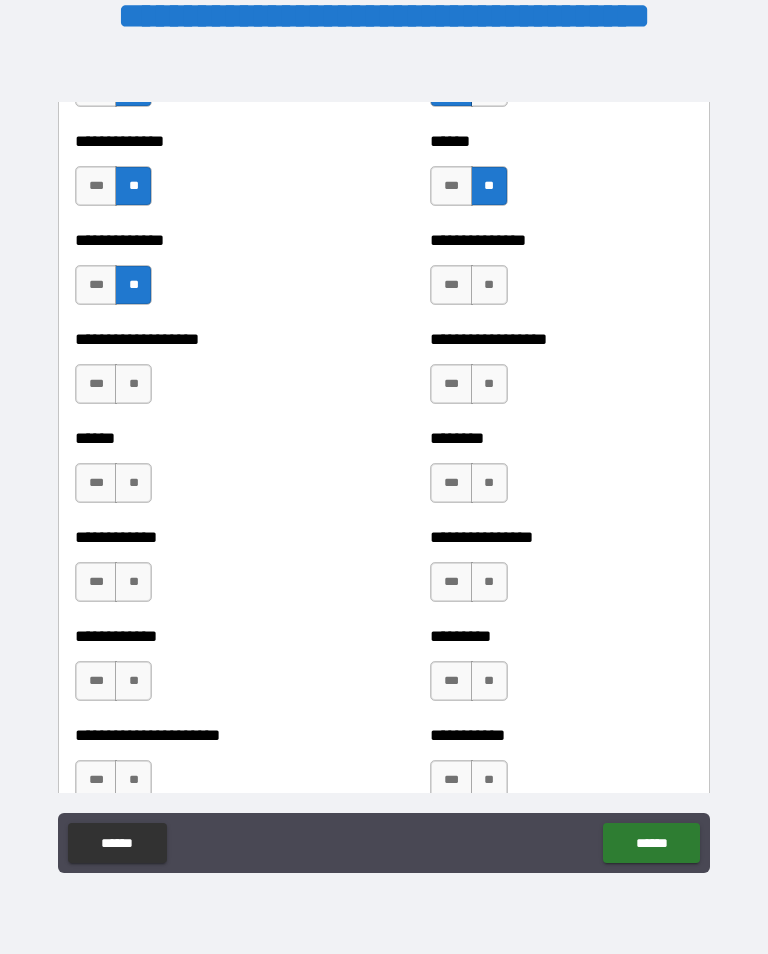 click on "**" at bounding box center (133, 384) 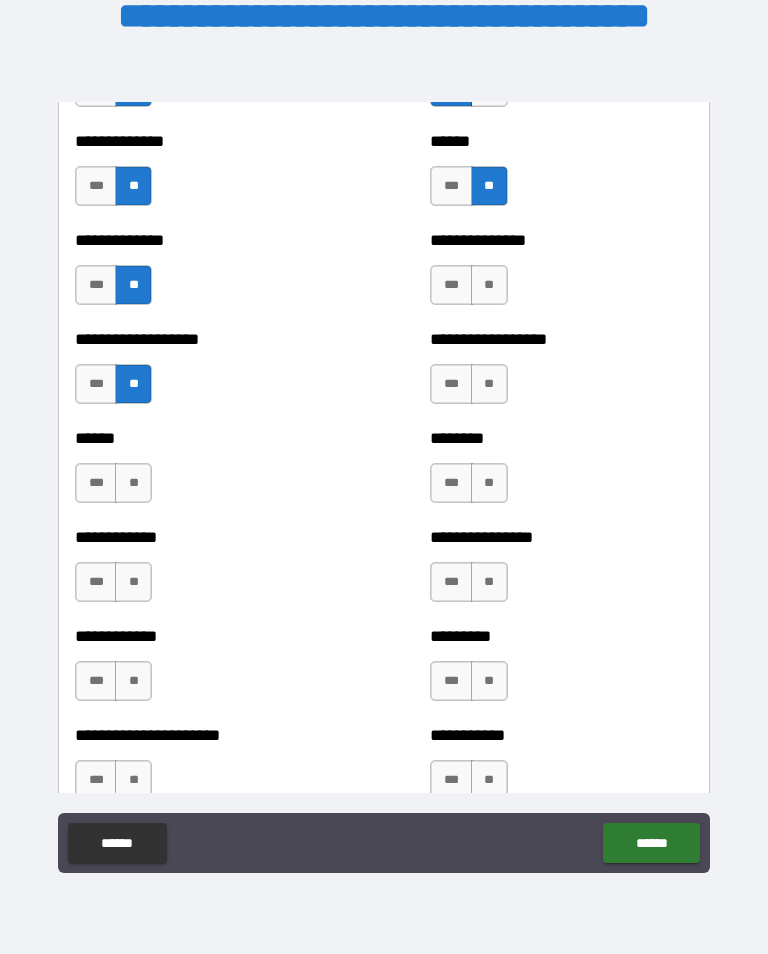 click on "**" at bounding box center (133, 483) 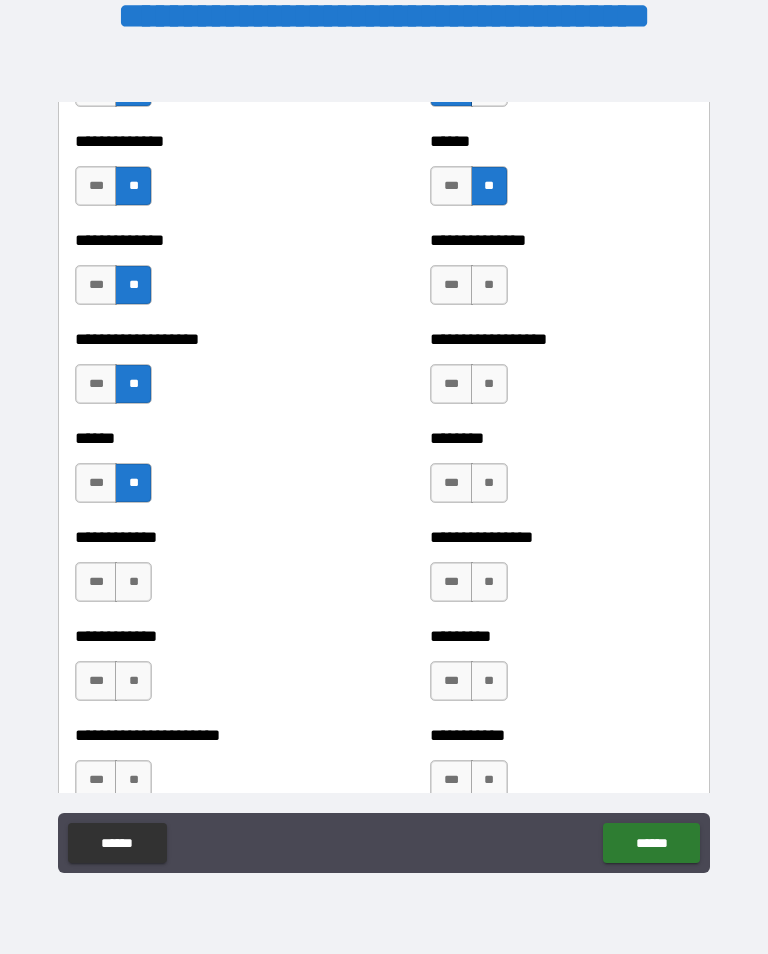 click on "**" at bounding box center [133, 582] 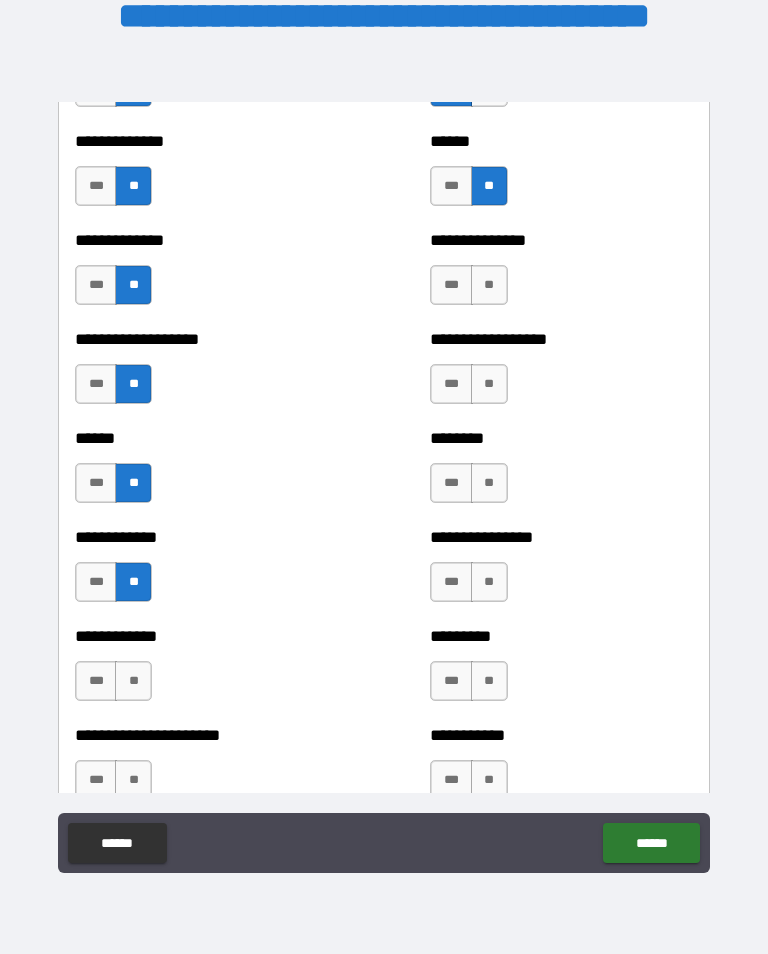 click on "**" at bounding box center [489, 285] 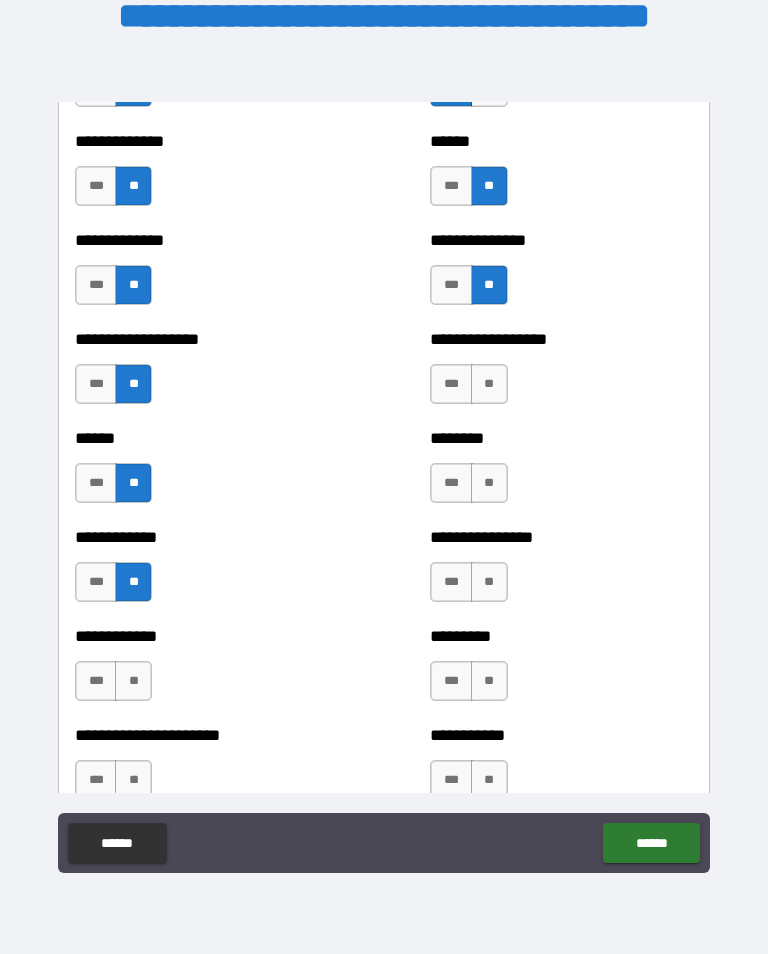 click on "**" at bounding box center [489, 384] 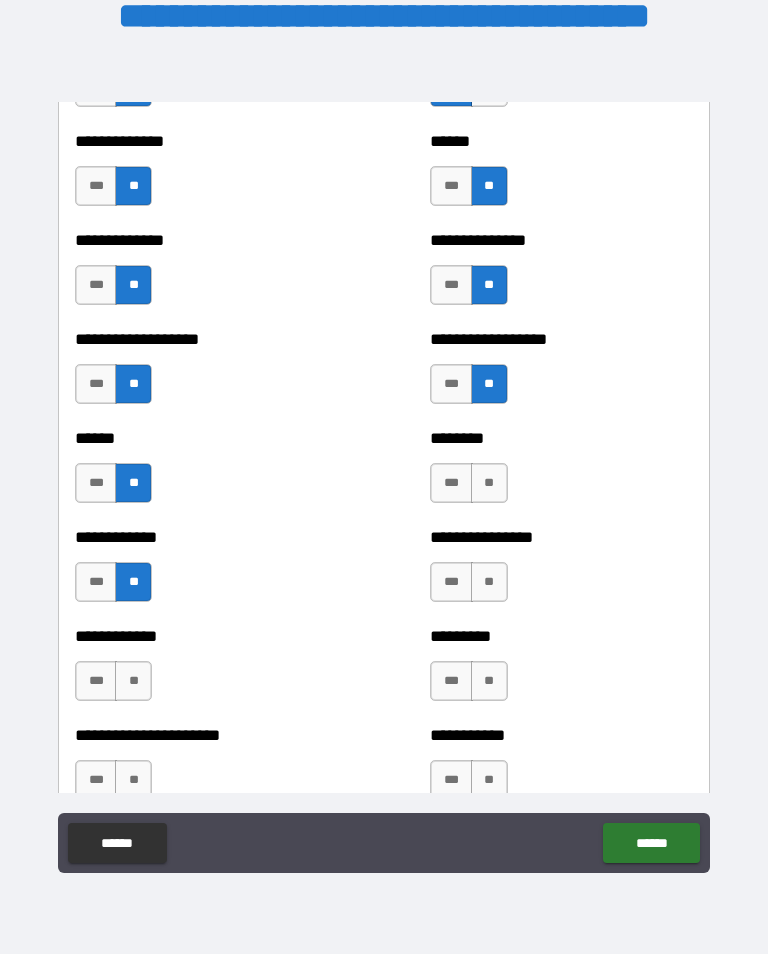 click on "**" at bounding box center [489, 483] 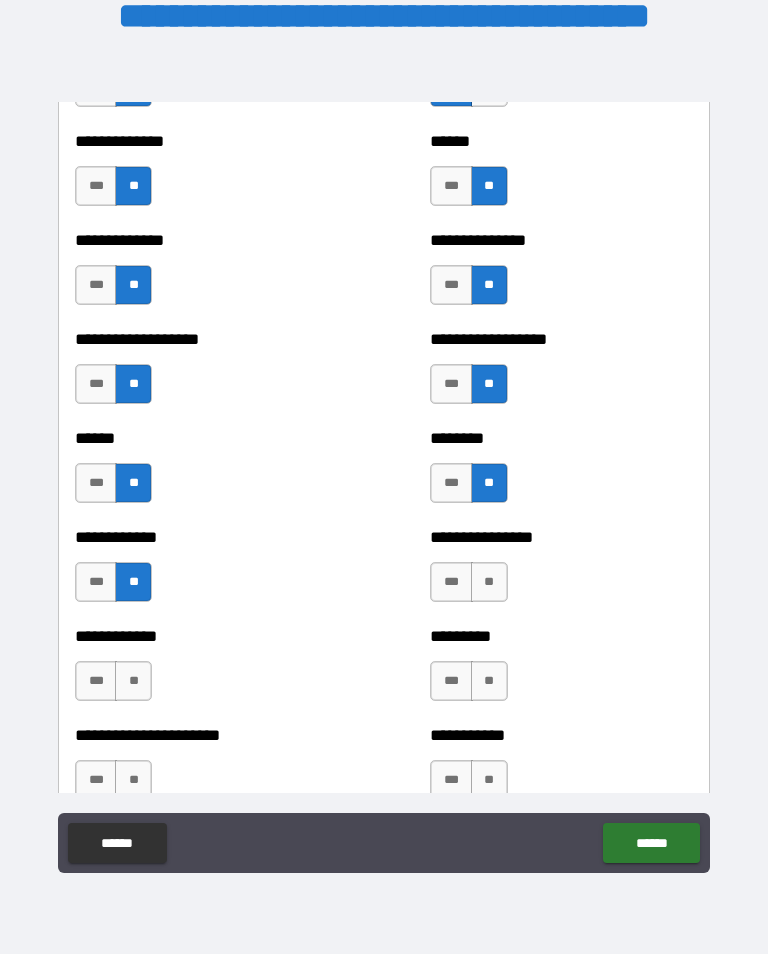 click on "**" at bounding box center [489, 582] 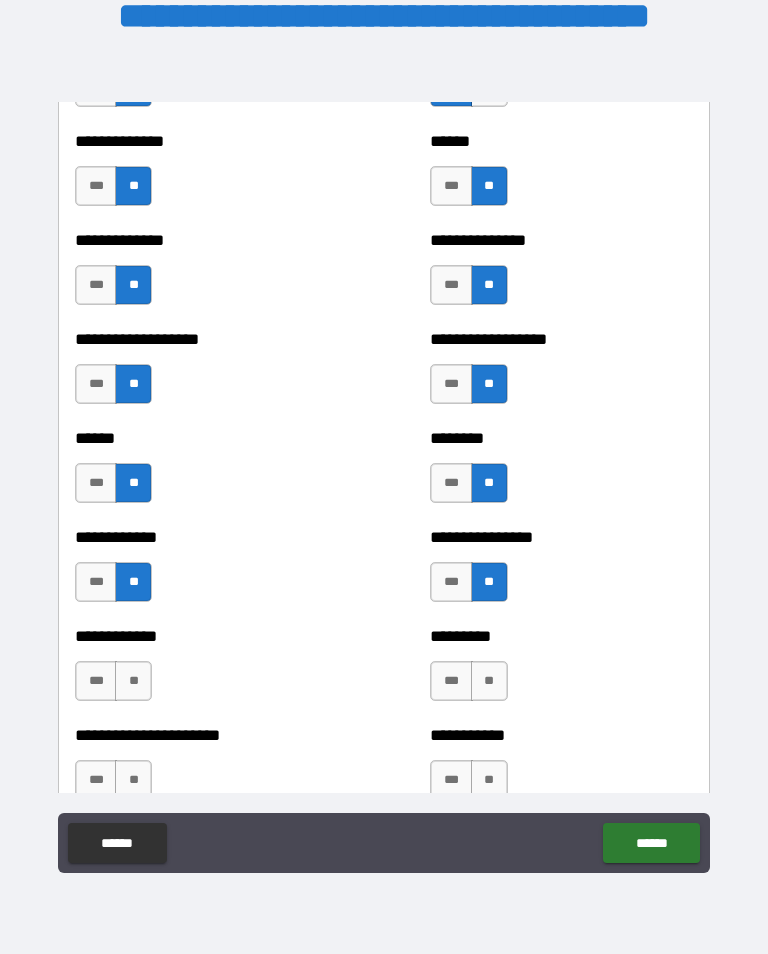 click on "**" at bounding box center [489, 681] 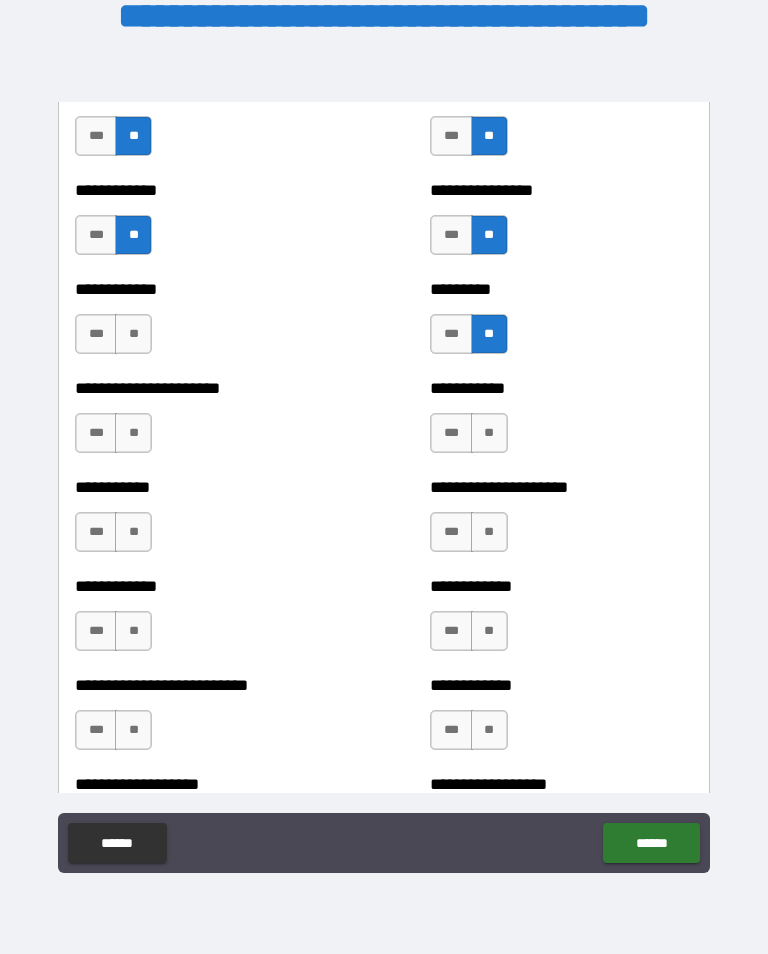 scroll, scrollTop: 5158, scrollLeft: 0, axis: vertical 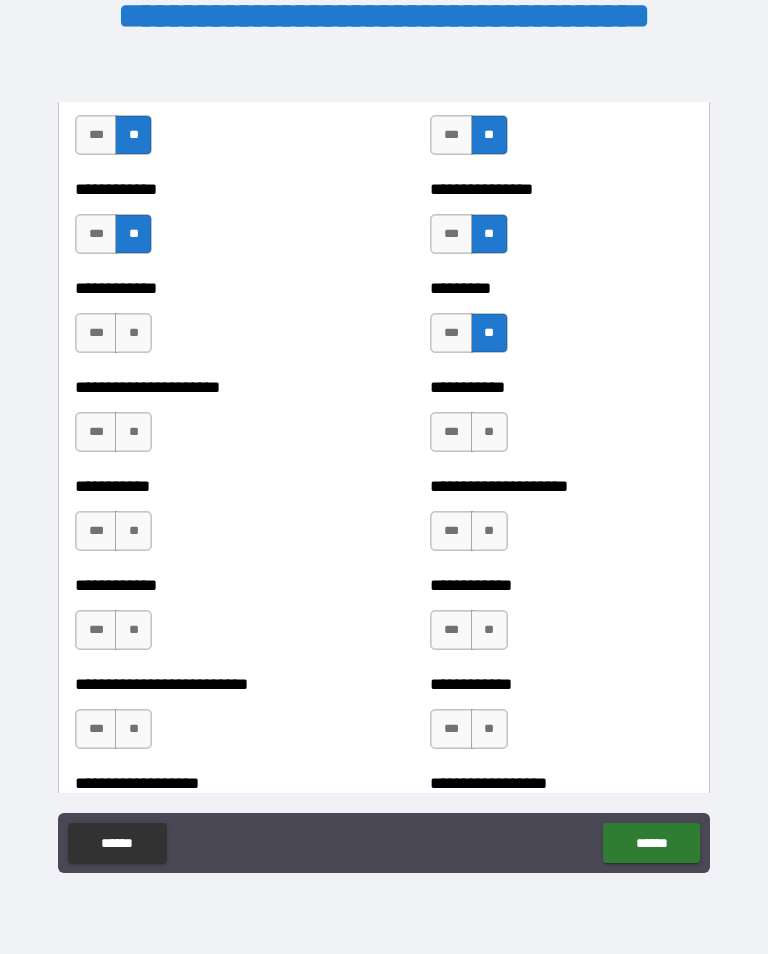 click on "**" at bounding box center [489, 432] 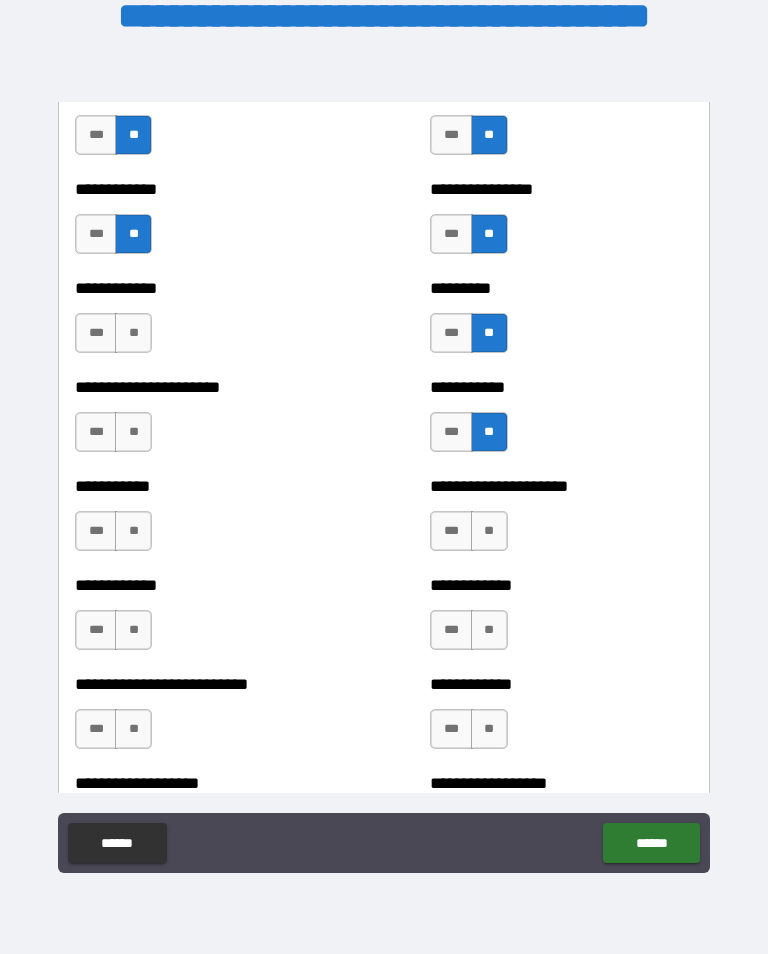 click on "**" at bounding box center (489, 531) 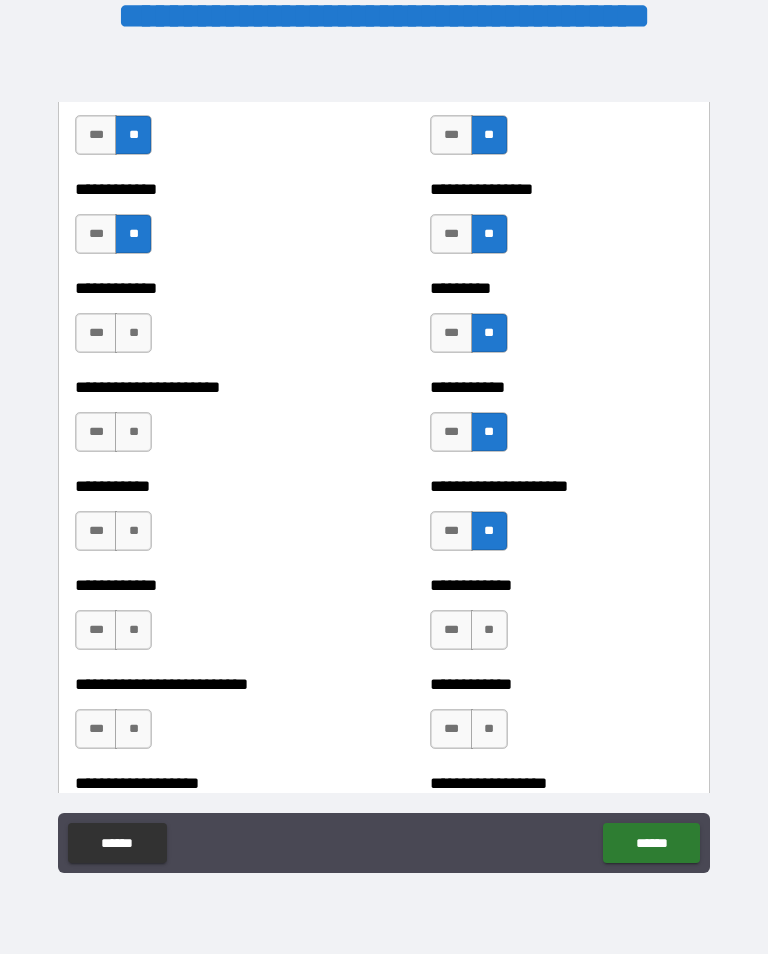 click on "**" at bounding box center [489, 630] 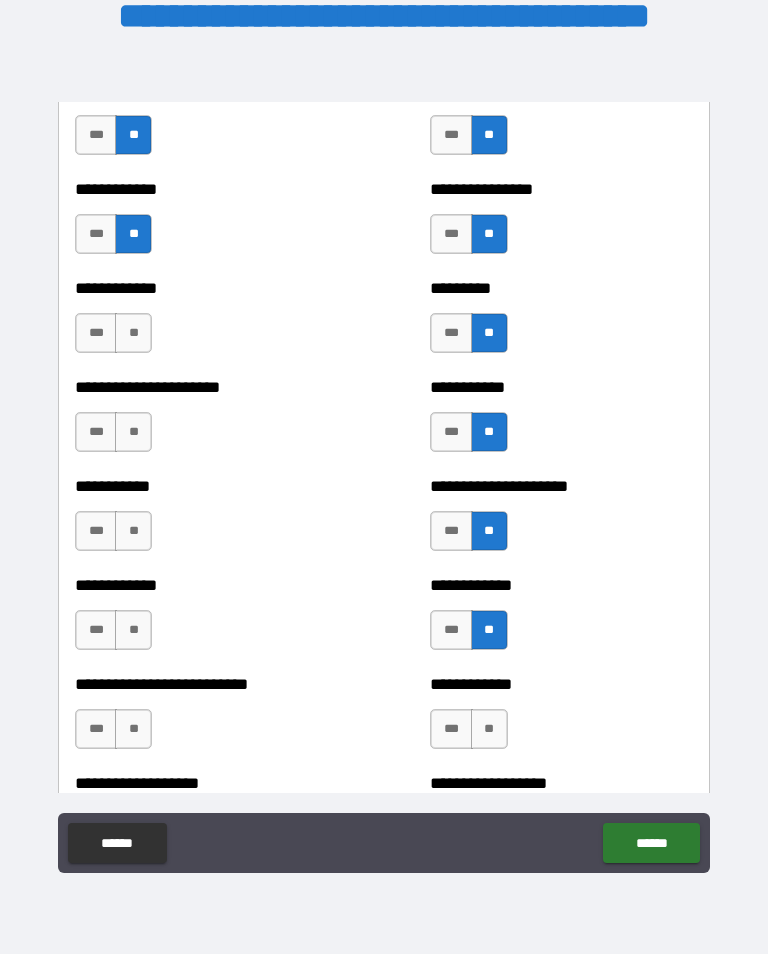 click on "**" at bounding box center (489, 729) 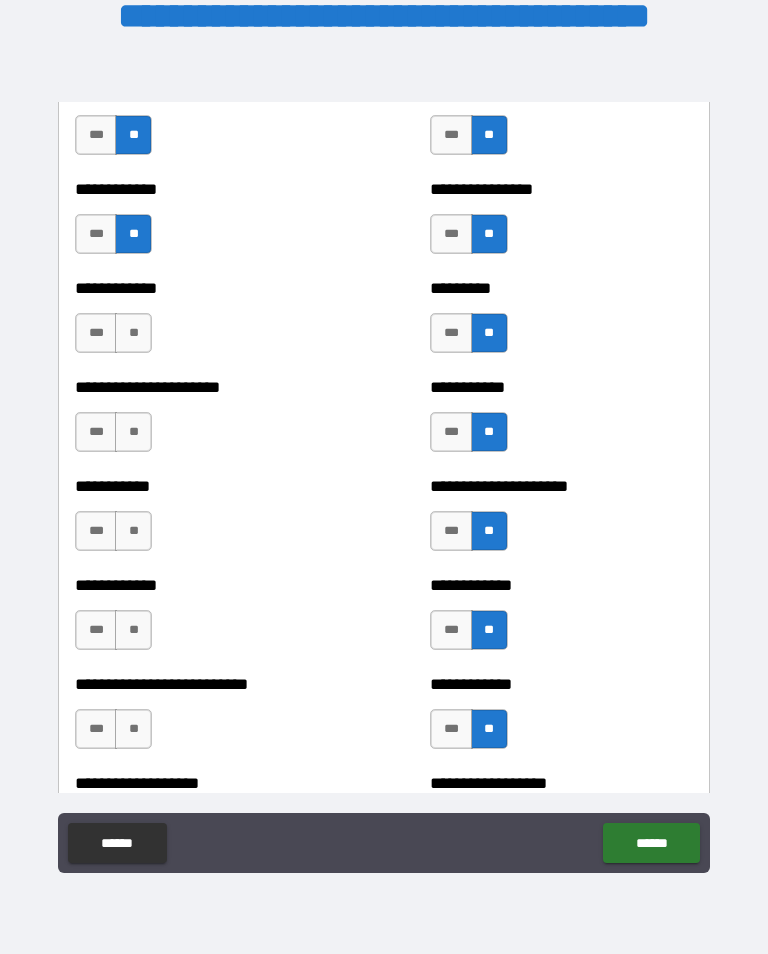 click on "**" at bounding box center [133, 729] 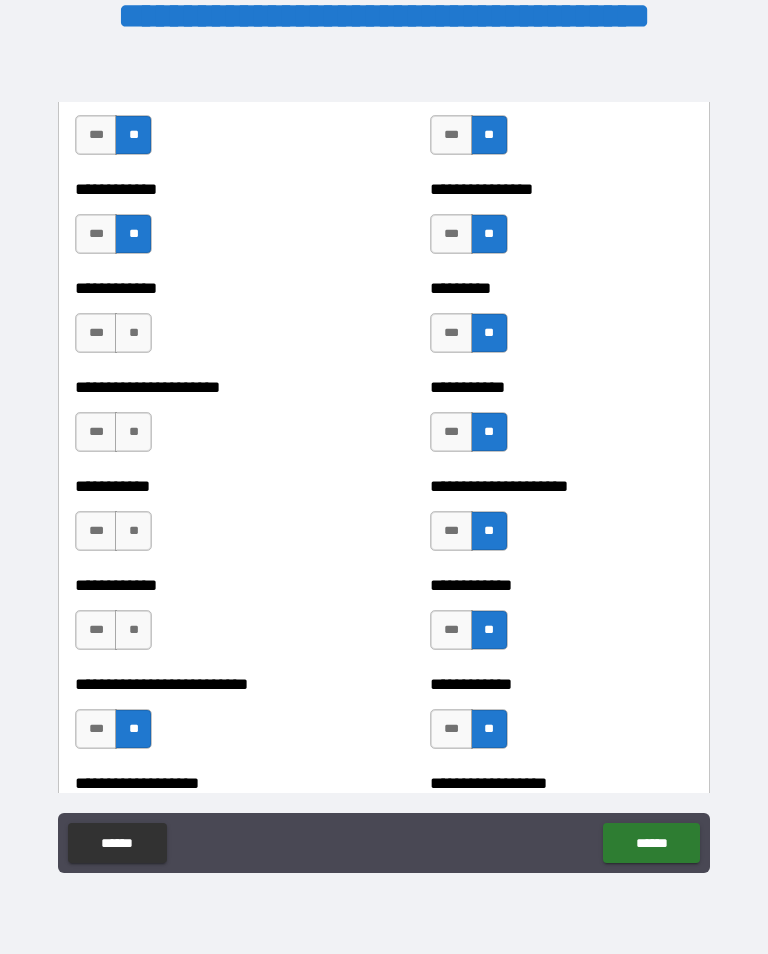 click on "**" at bounding box center [133, 630] 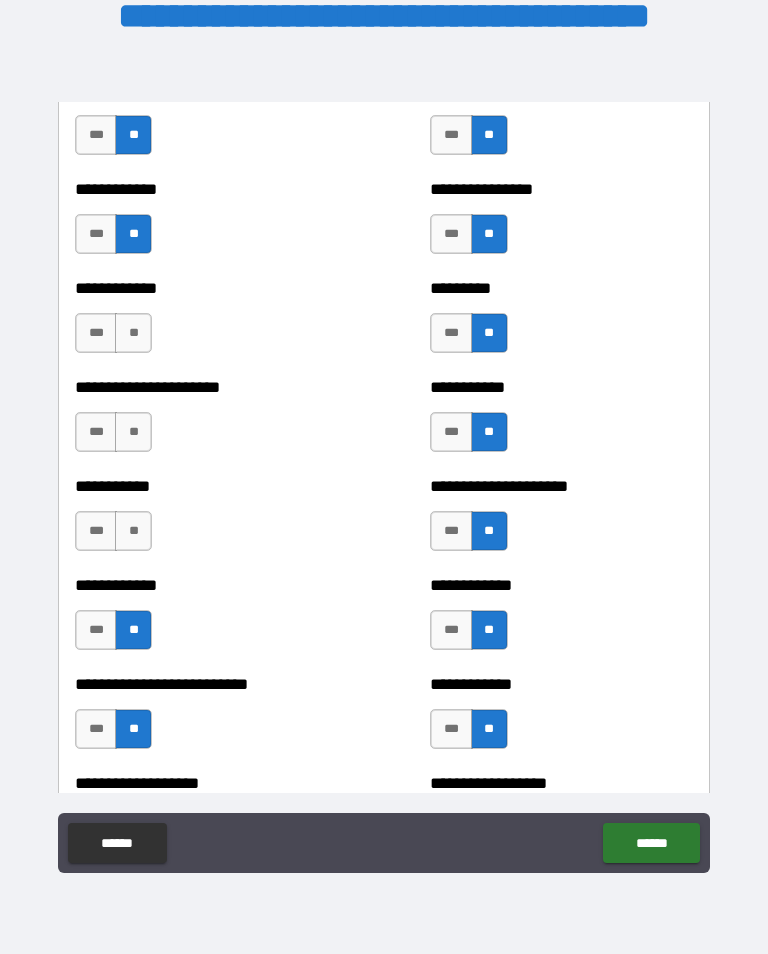 click on "**" at bounding box center (133, 531) 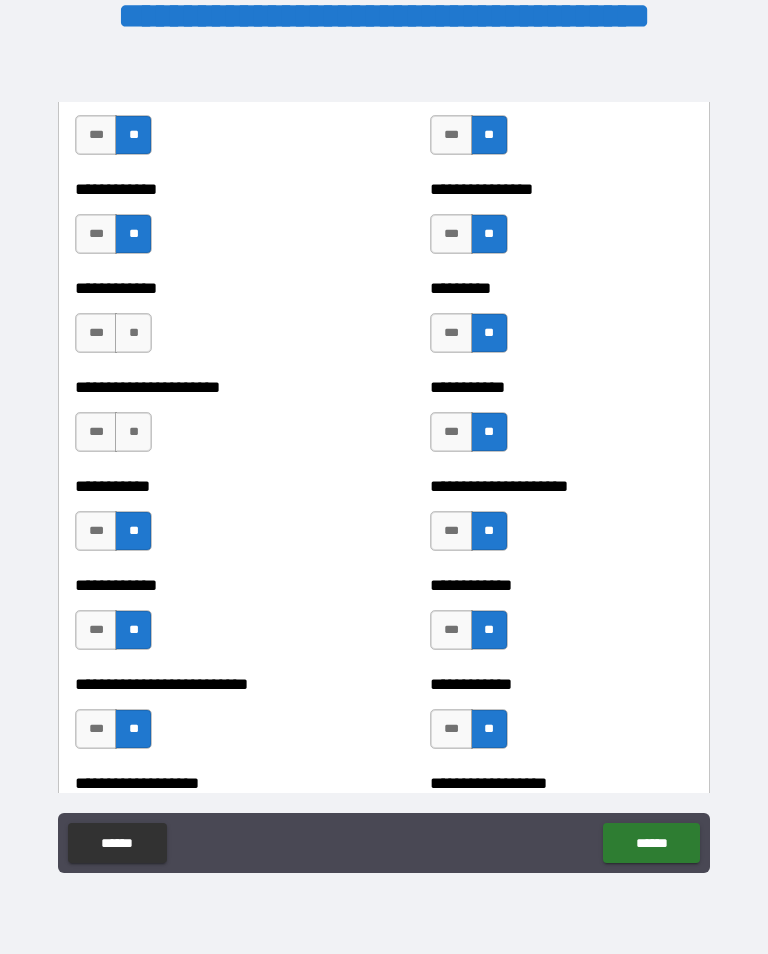 click on "**" at bounding box center [133, 432] 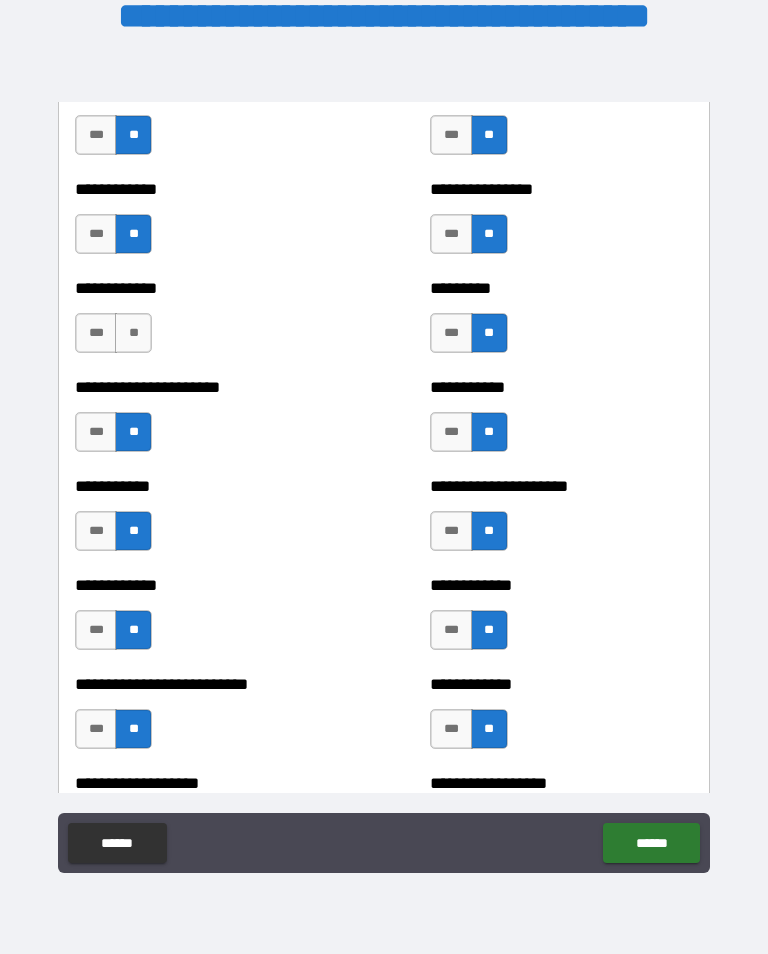 click on "**" at bounding box center (133, 333) 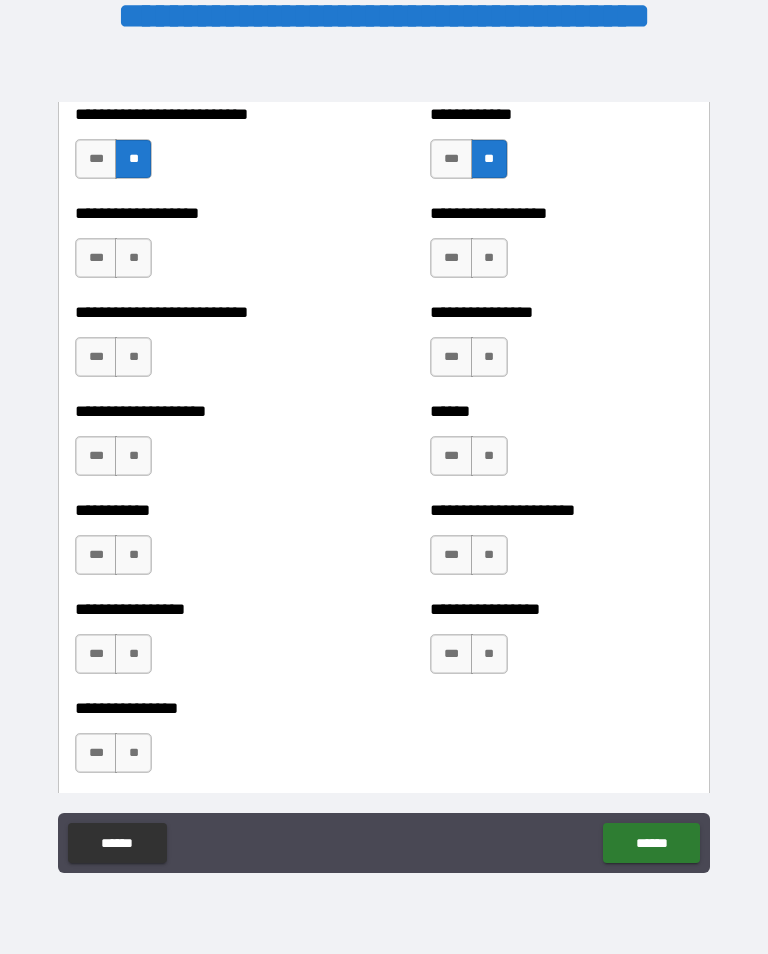 scroll, scrollTop: 5730, scrollLeft: 0, axis: vertical 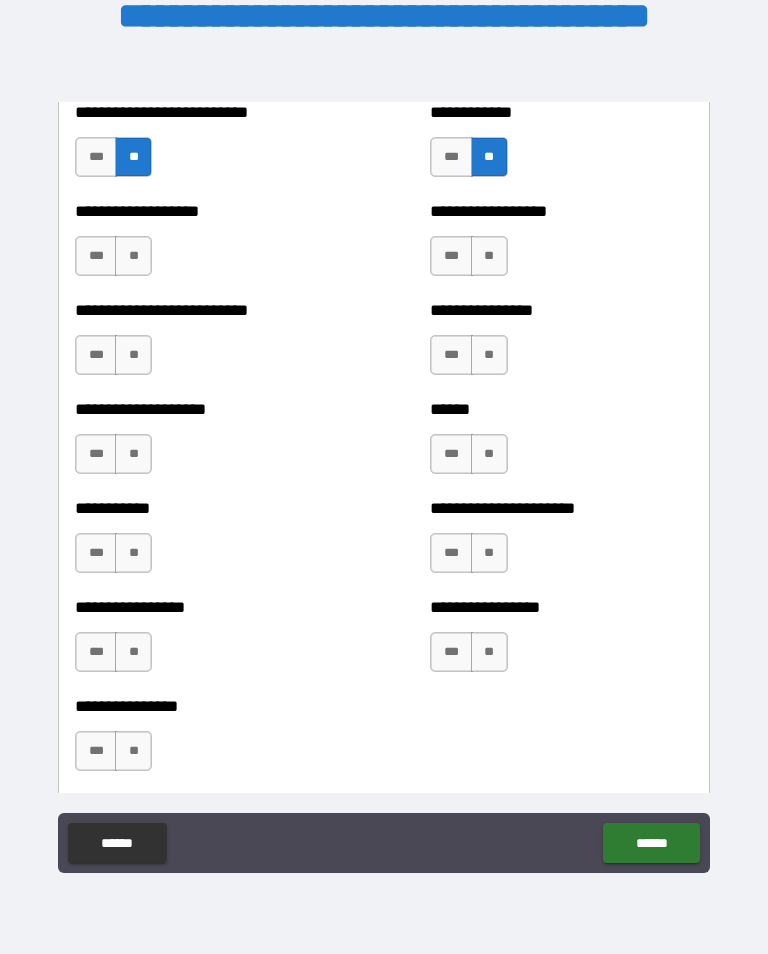 click on "**" at bounding box center (133, 256) 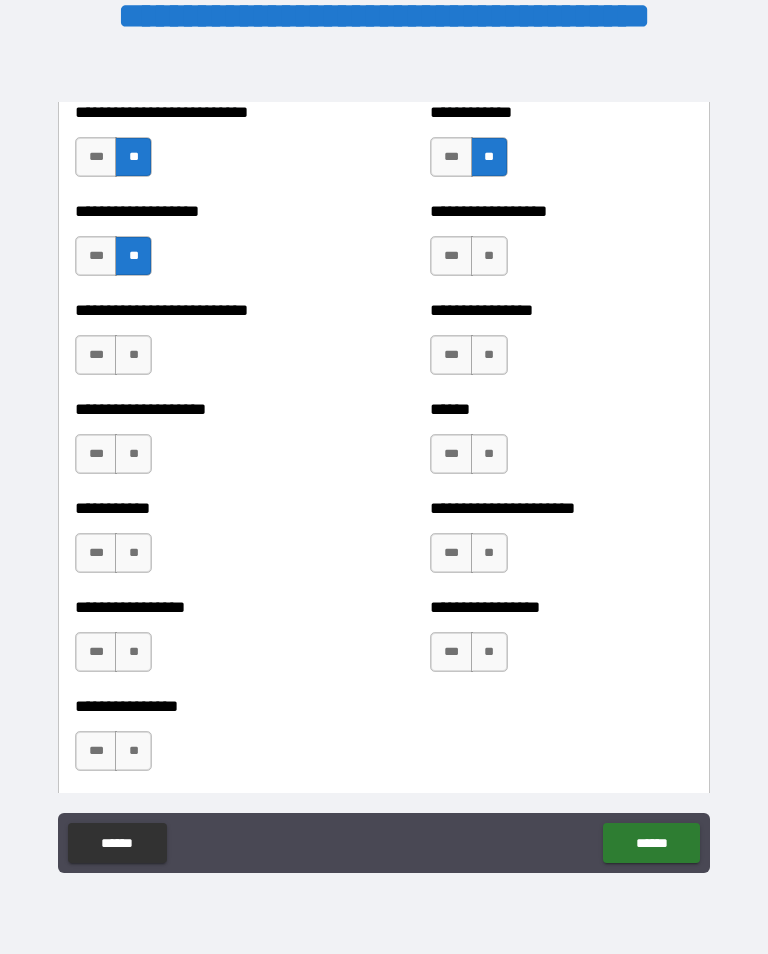 click on "**" at bounding box center (133, 355) 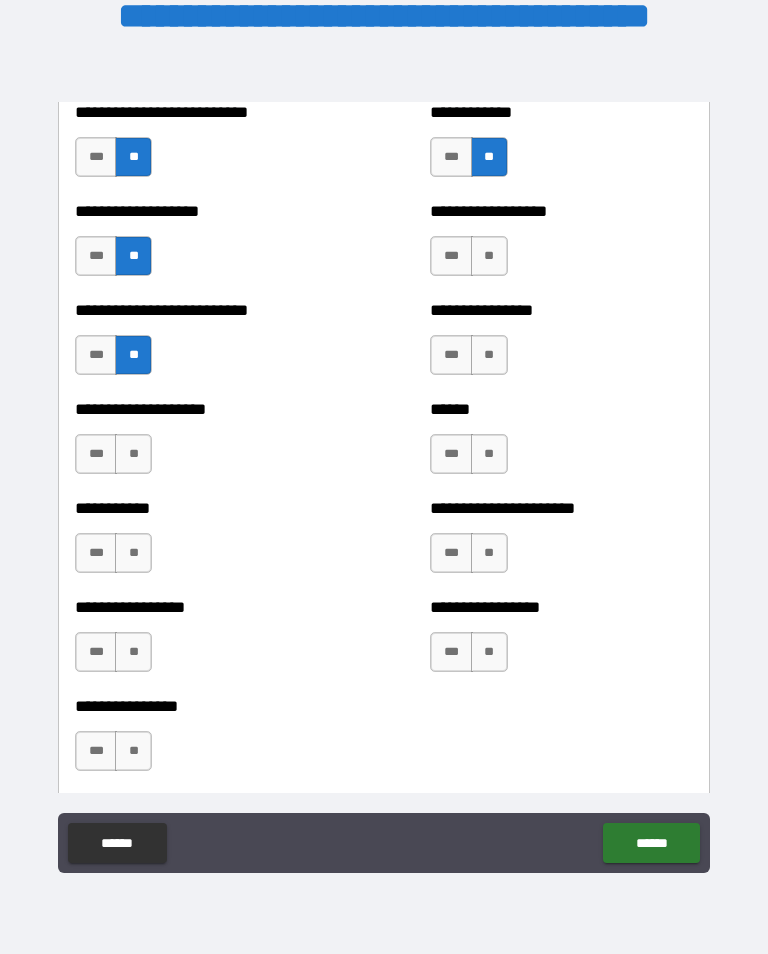 click on "**" at bounding box center [133, 454] 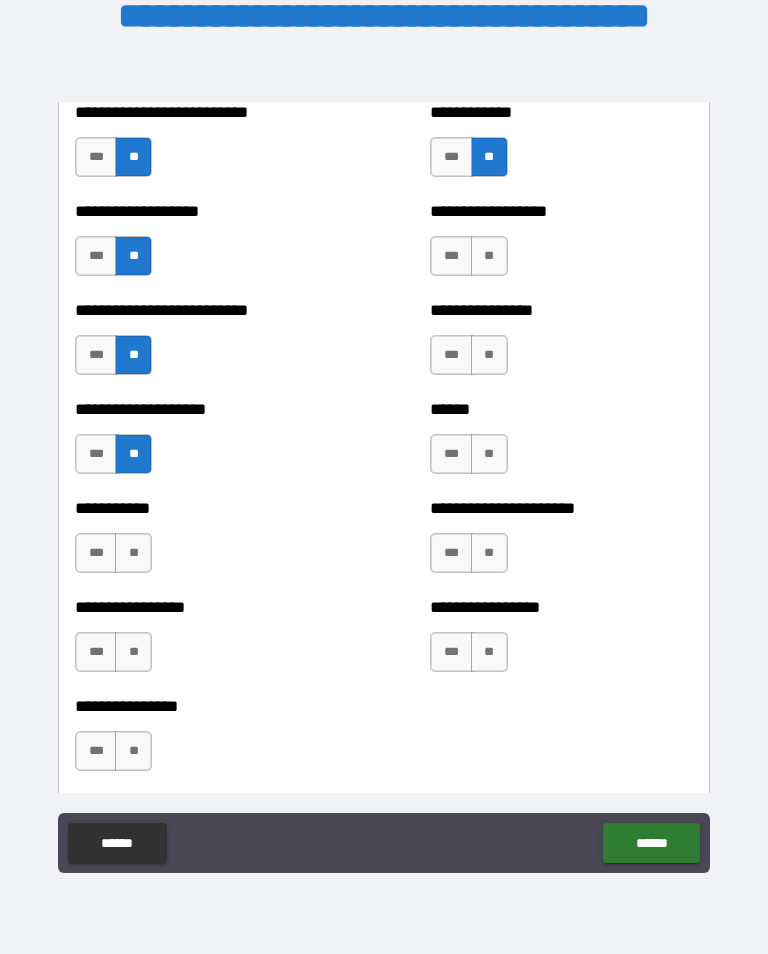 click on "**" at bounding box center [133, 553] 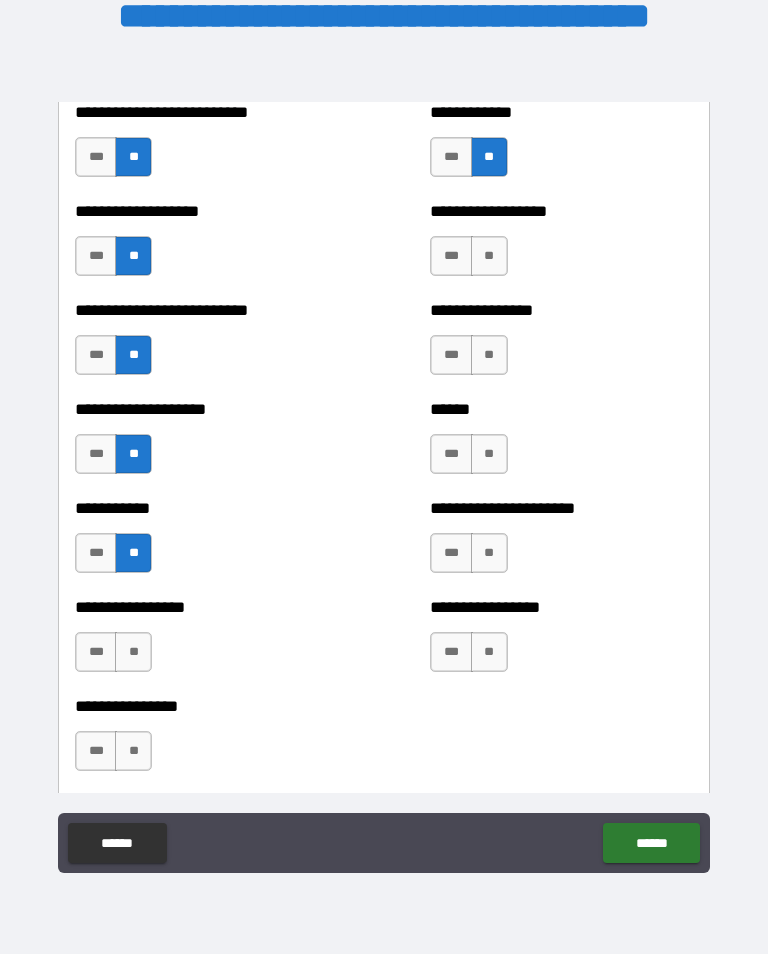 click on "**" at bounding box center [133, 652] 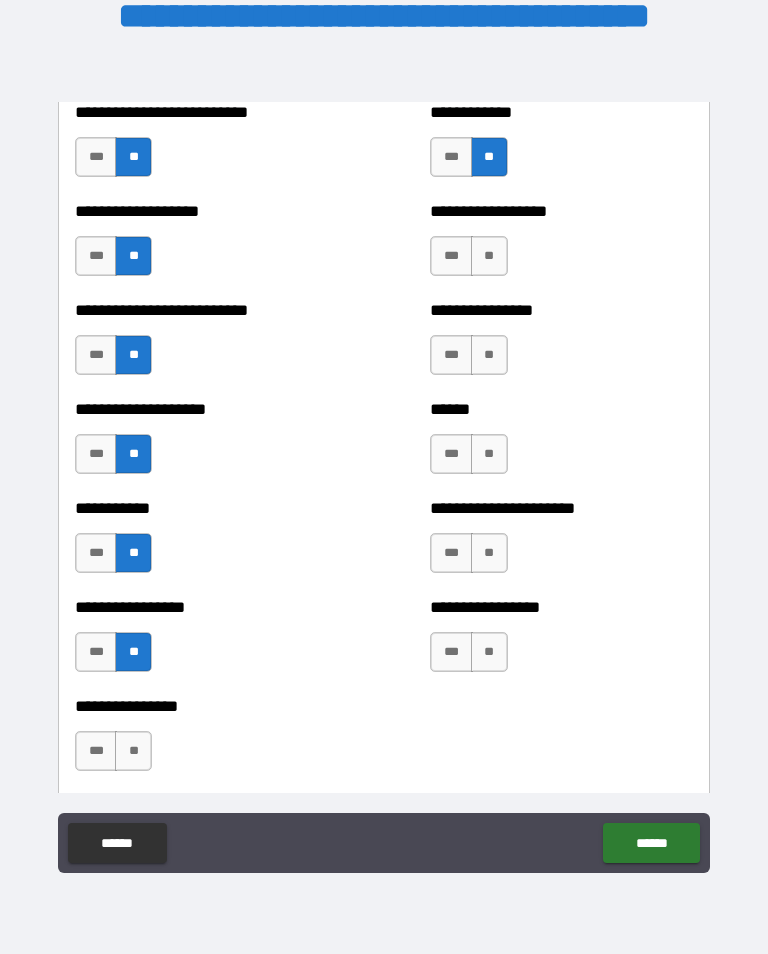 click on "**" at bounding box center (133, 751) 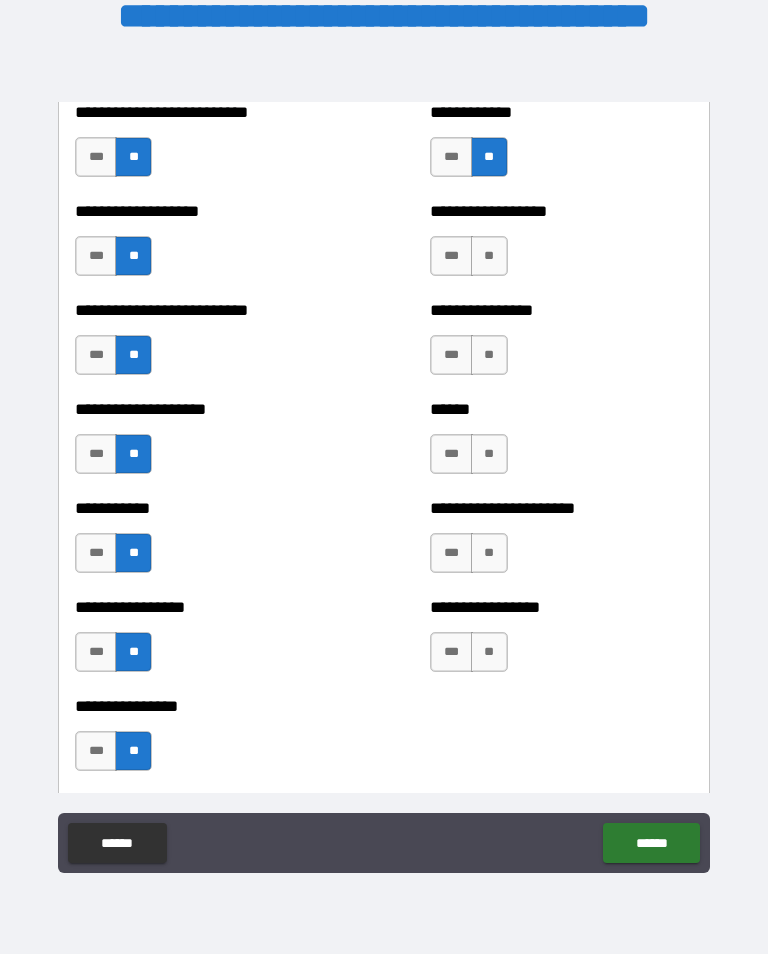 click on "**" at bounding box center [489, 256] 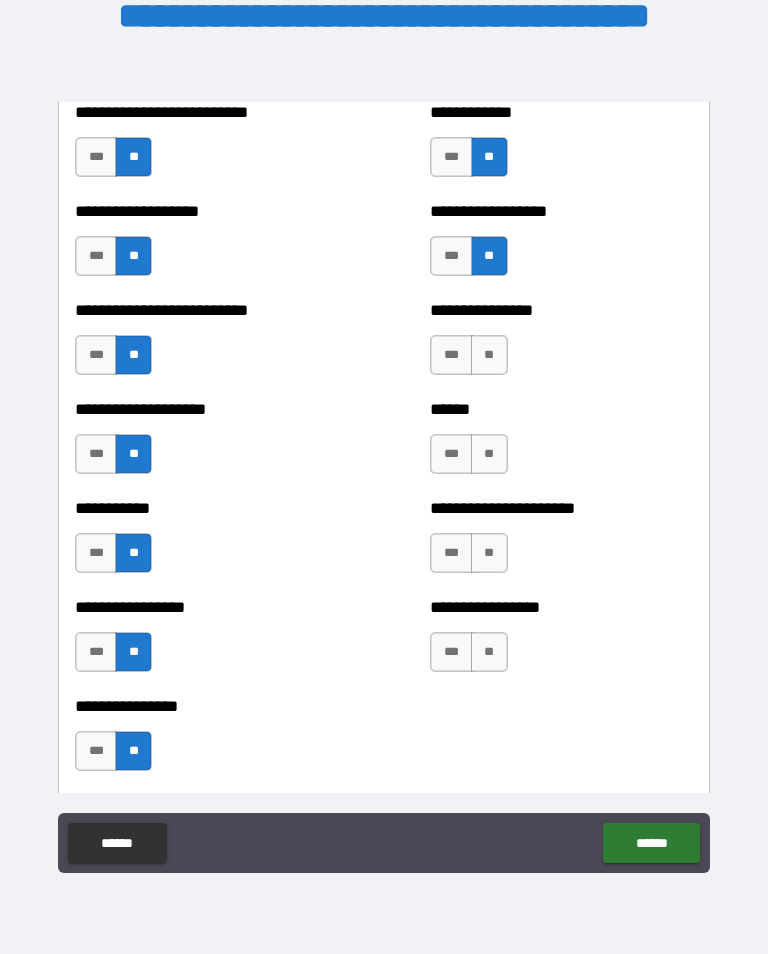 click on "**" at bounding box center (489, 355) 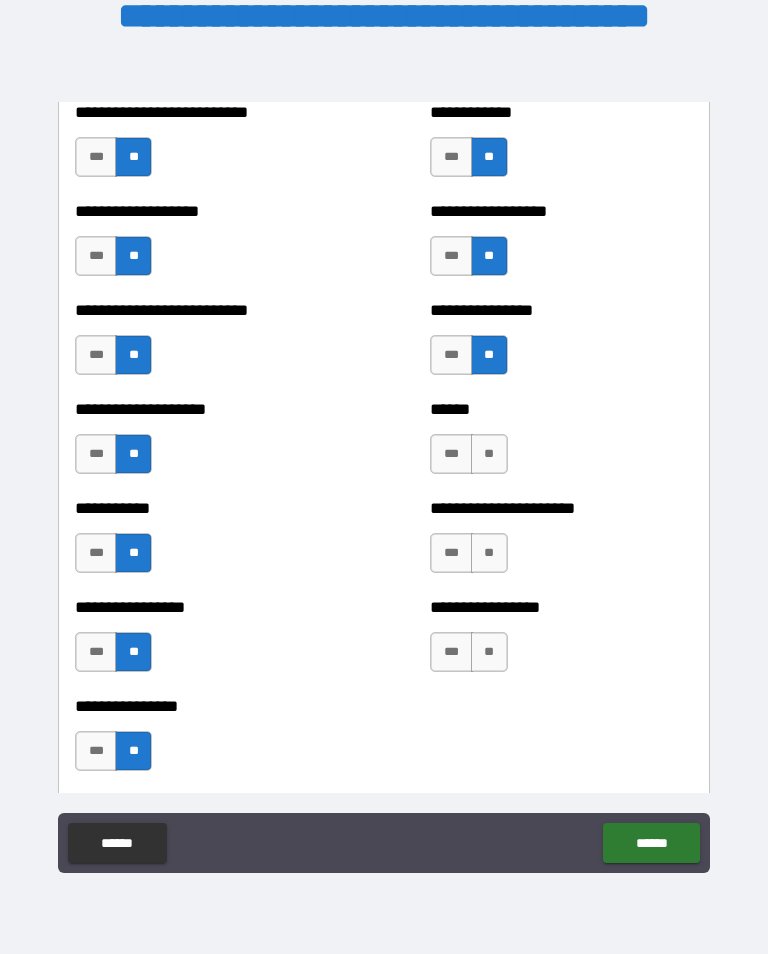 click on "**" at bounding box center [489, 454] 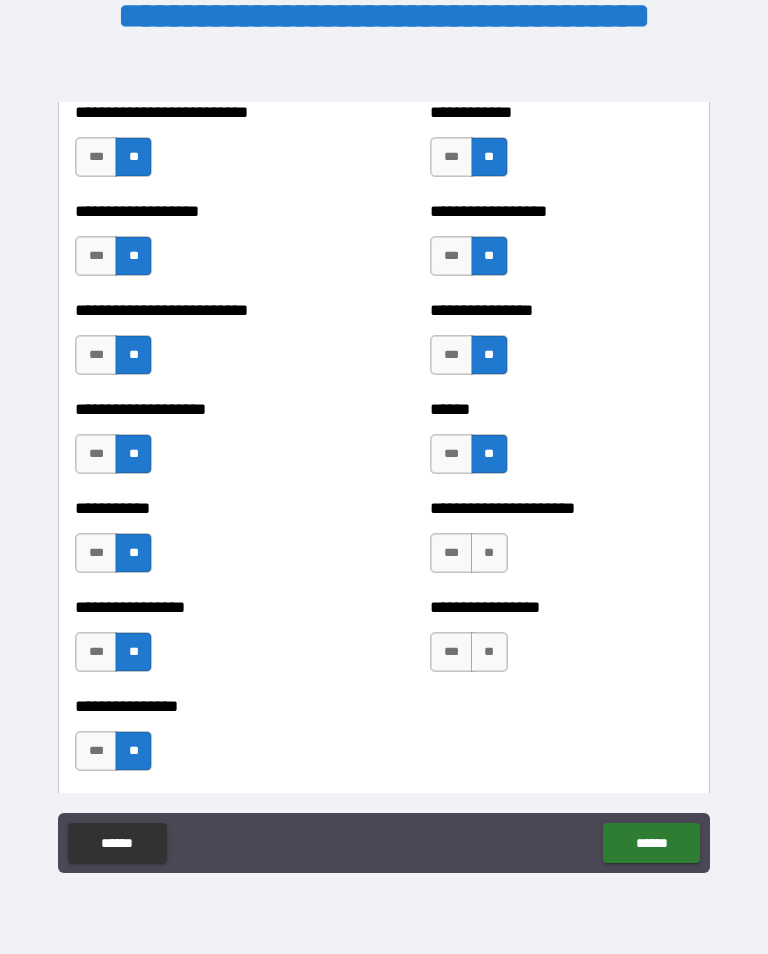 click on "**" at bounding box center [489, 553] 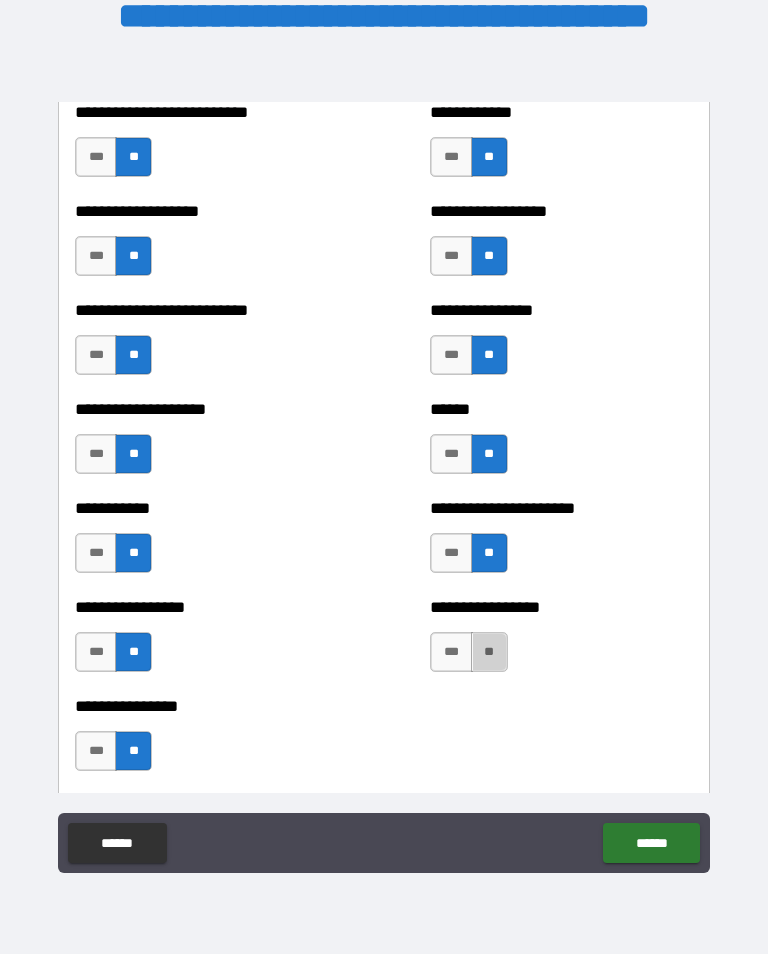 click on "**" at bounding box center (489, 652) 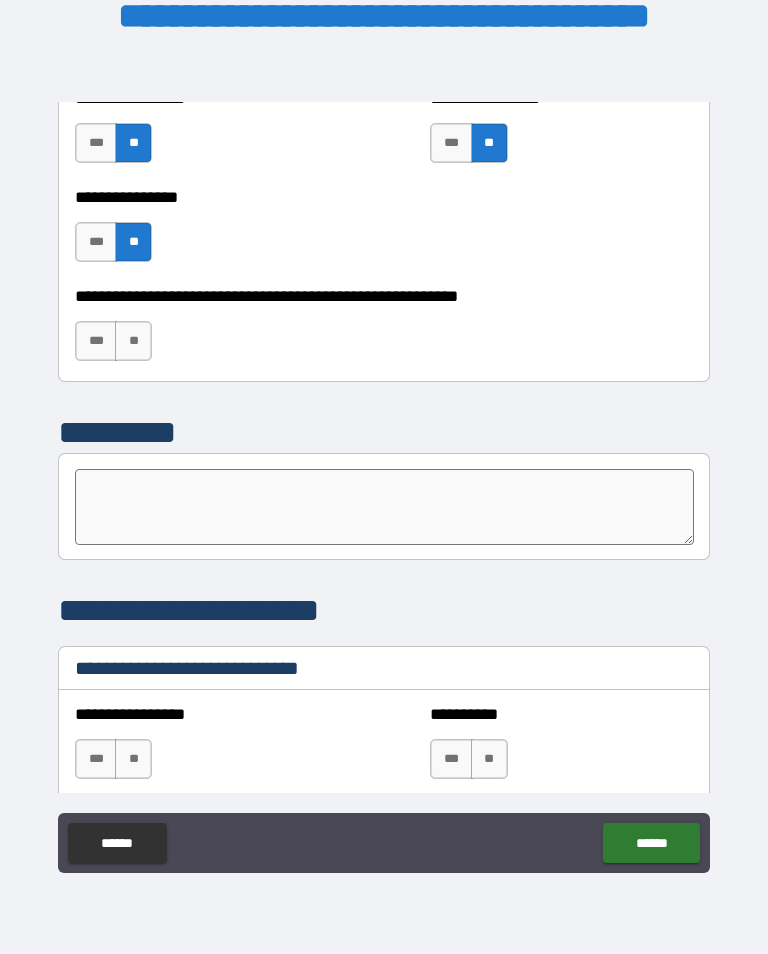 scroll, scrollTop: 6240, scrollLeft: 0, axis: vertical 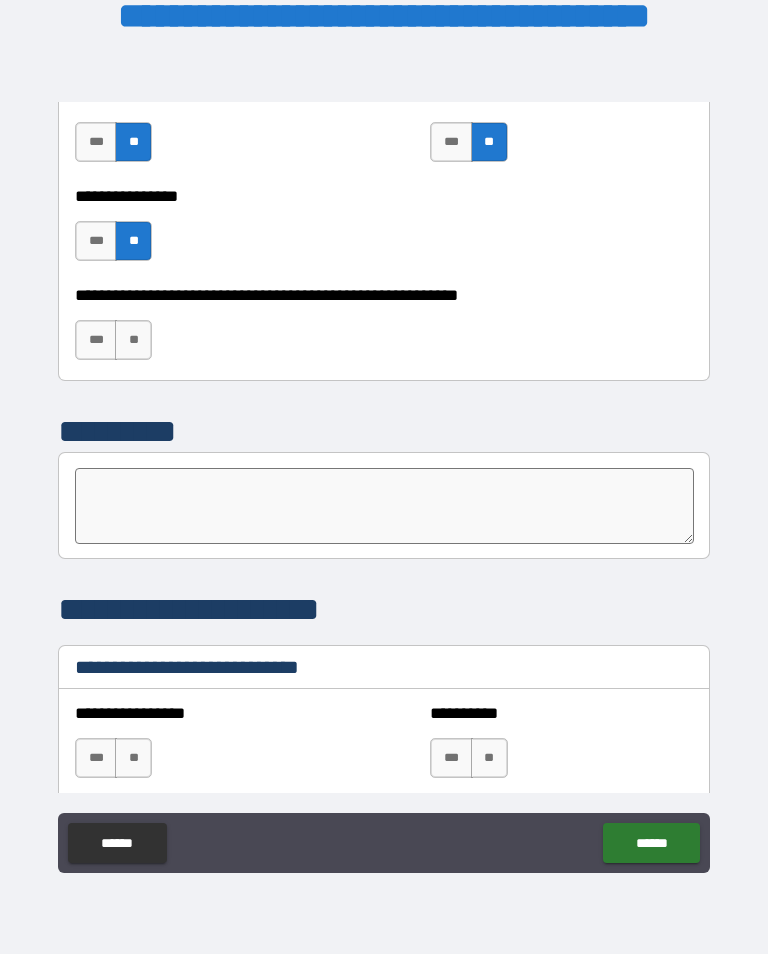 click on "**" at bounding box center (133, 340) 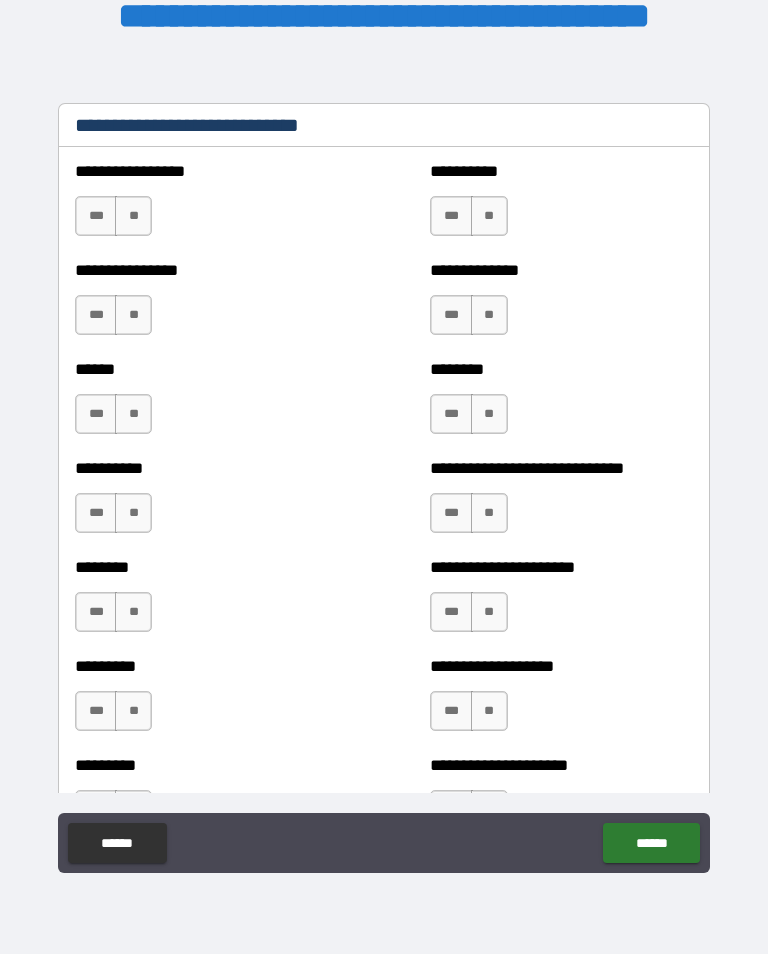 scroll, scrollTop: 6783, scrollLeft: 0, axis: vertical 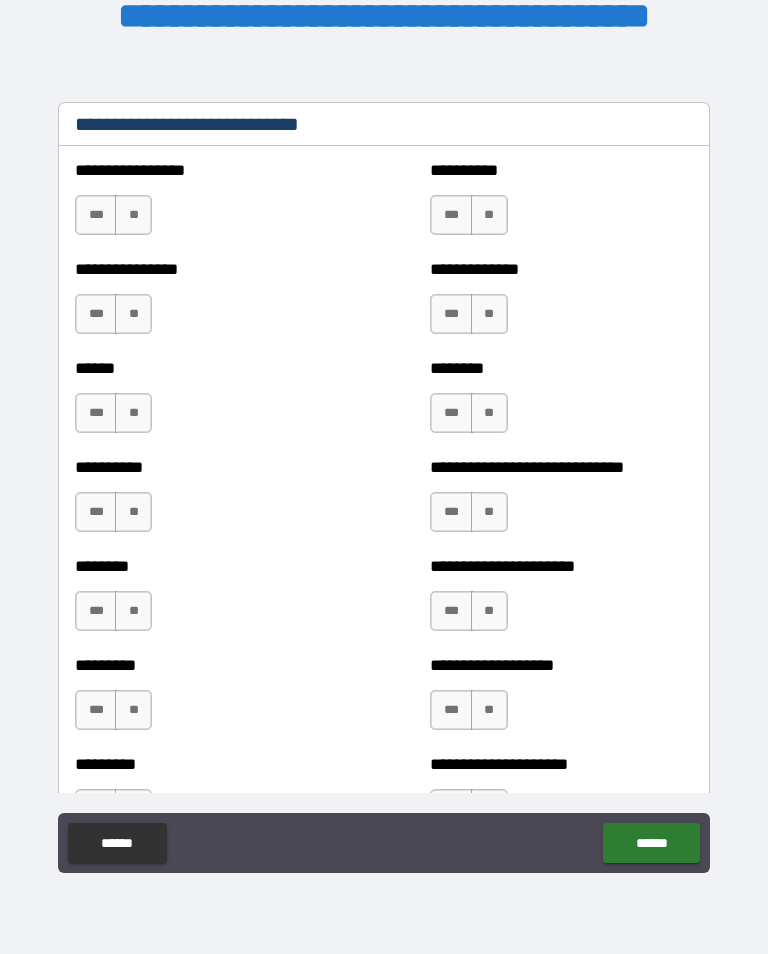 click on "**" at bounding box center [133, 215] 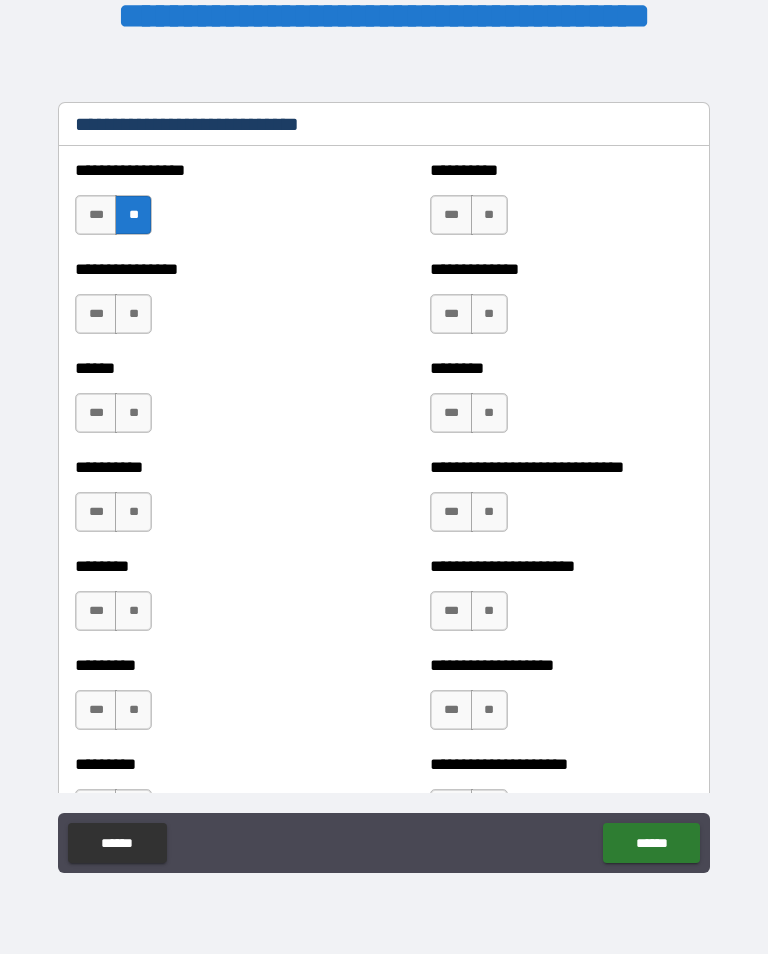click on "**" at bounding box center [133, 314] 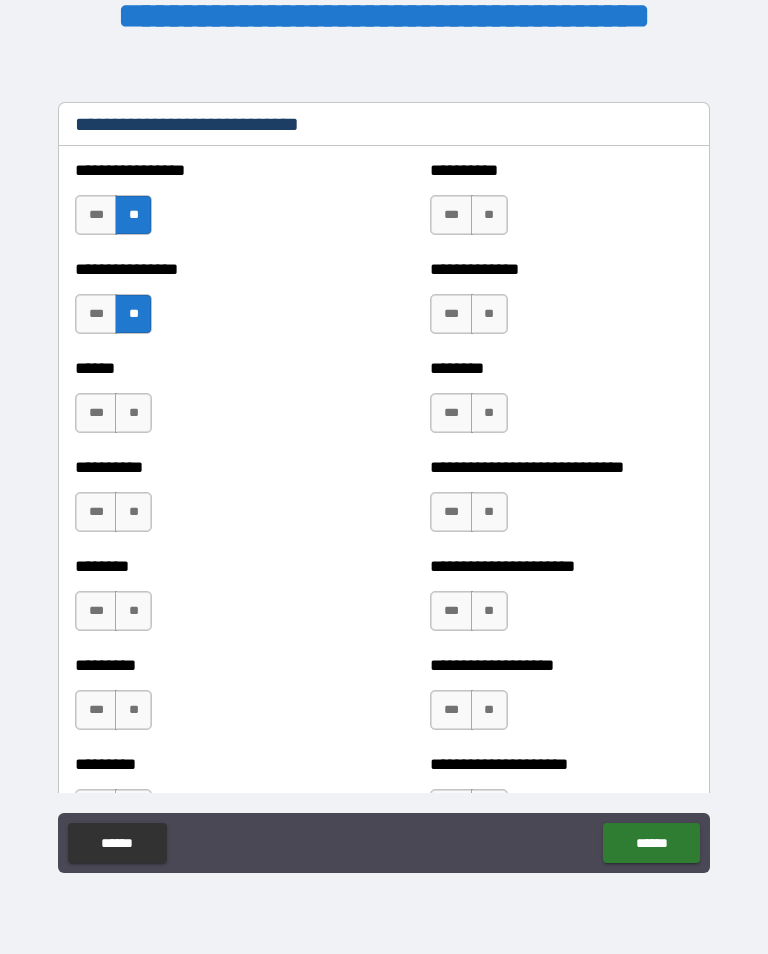 click on "**" at bounding box center [133, 413] 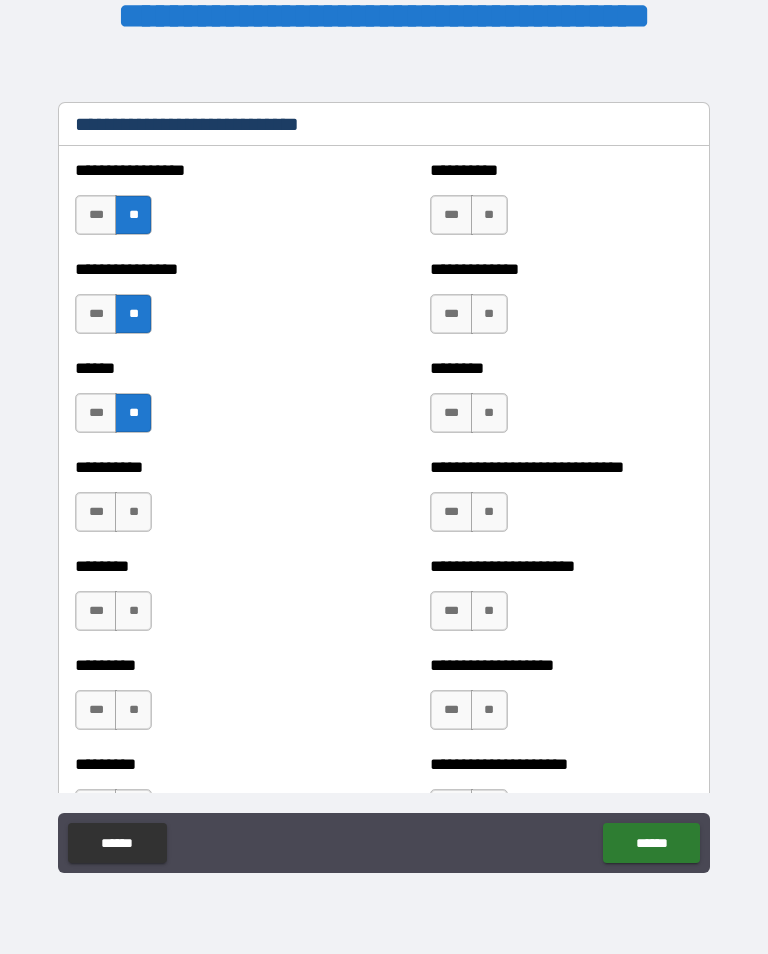 click on "**" at bounding box center [133, 512] 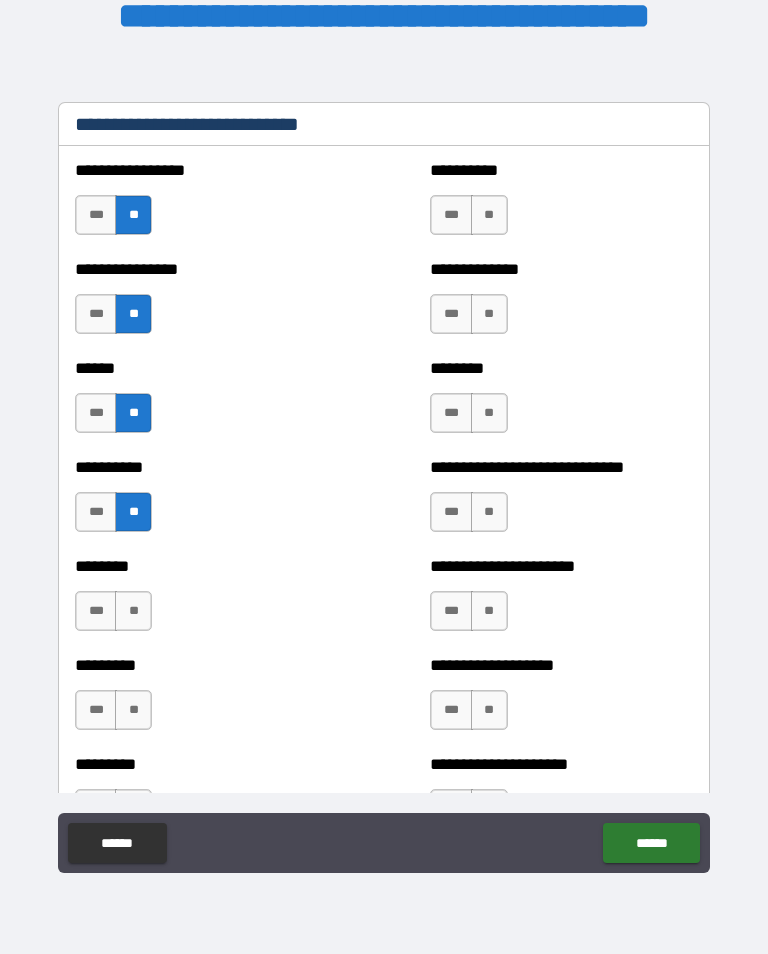 click on "**" at bounding box center (133, 611) 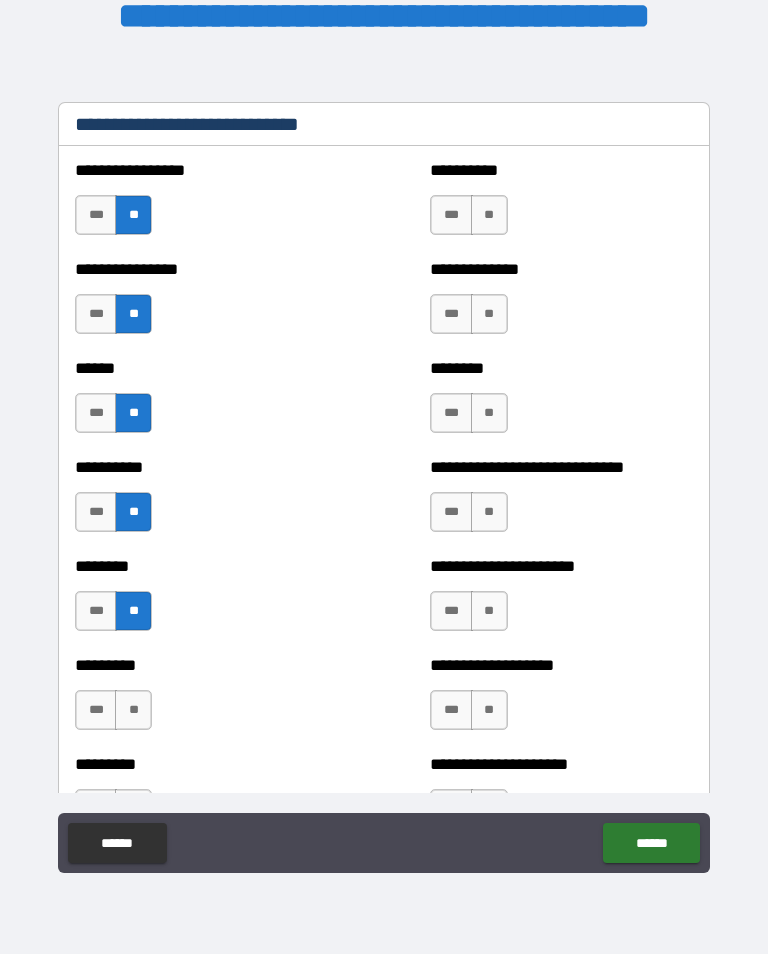 click on "***" at bounding box center [96, 710] 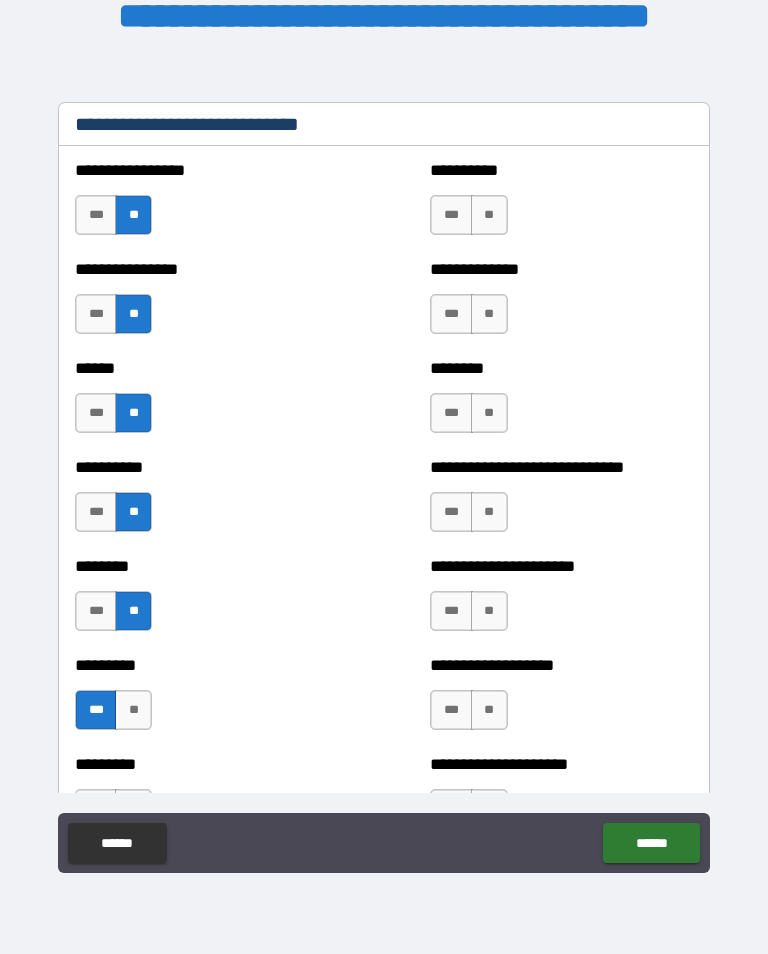 click on "**" at bounding box center [489, 215] 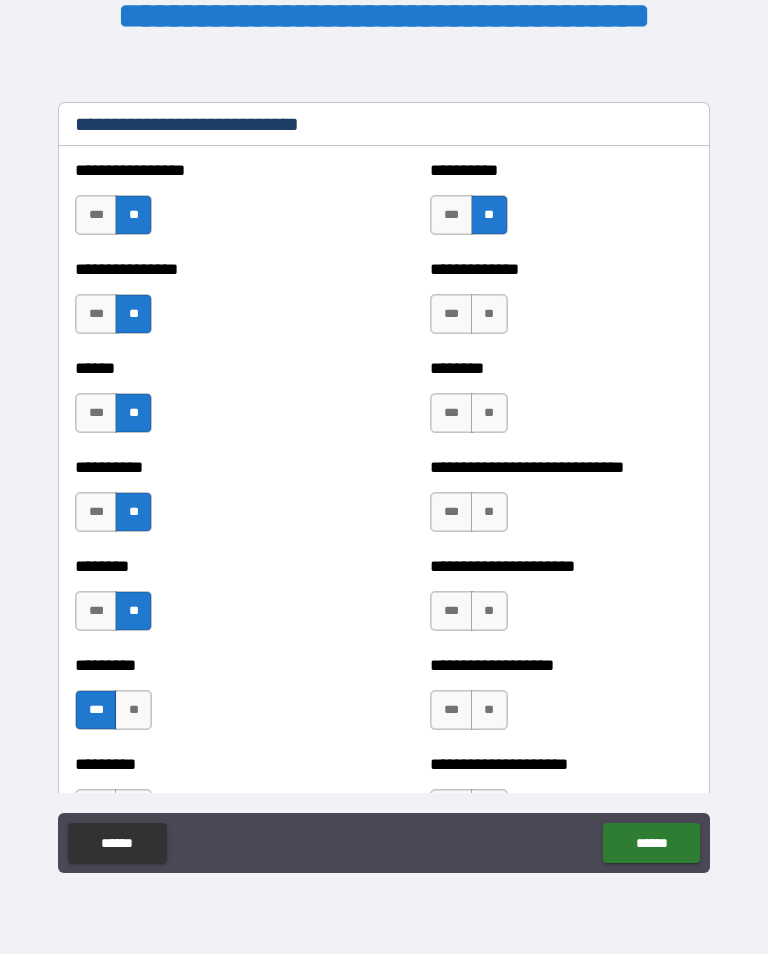 click on "***" at bounding box center [451, 215] 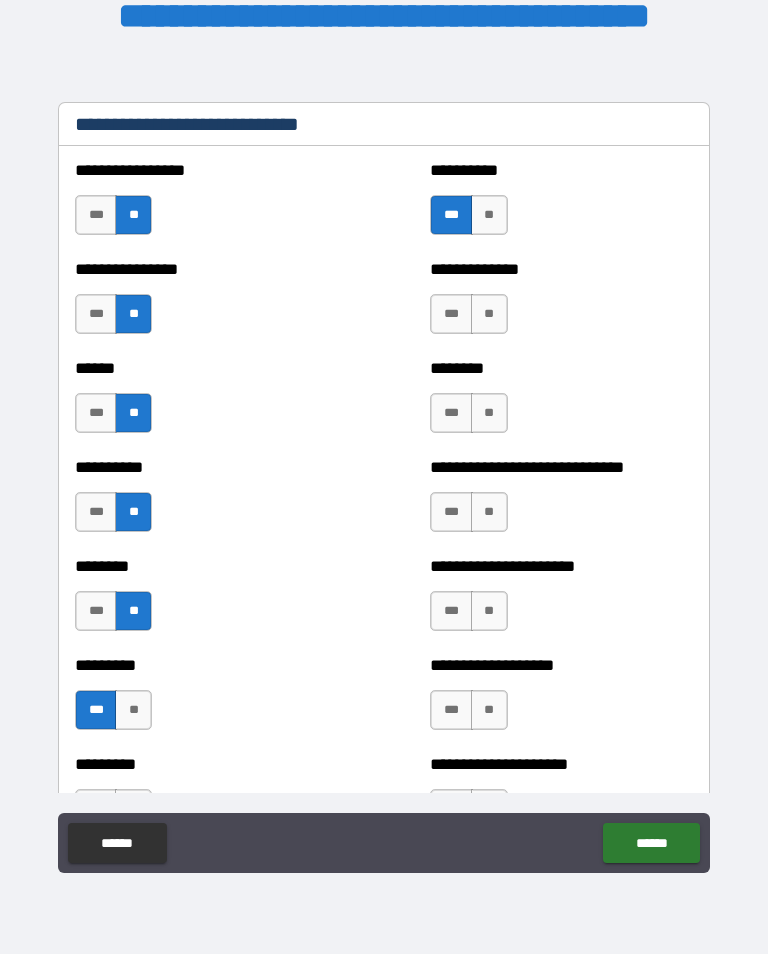 click on "***" at bounding box center [451, 314] 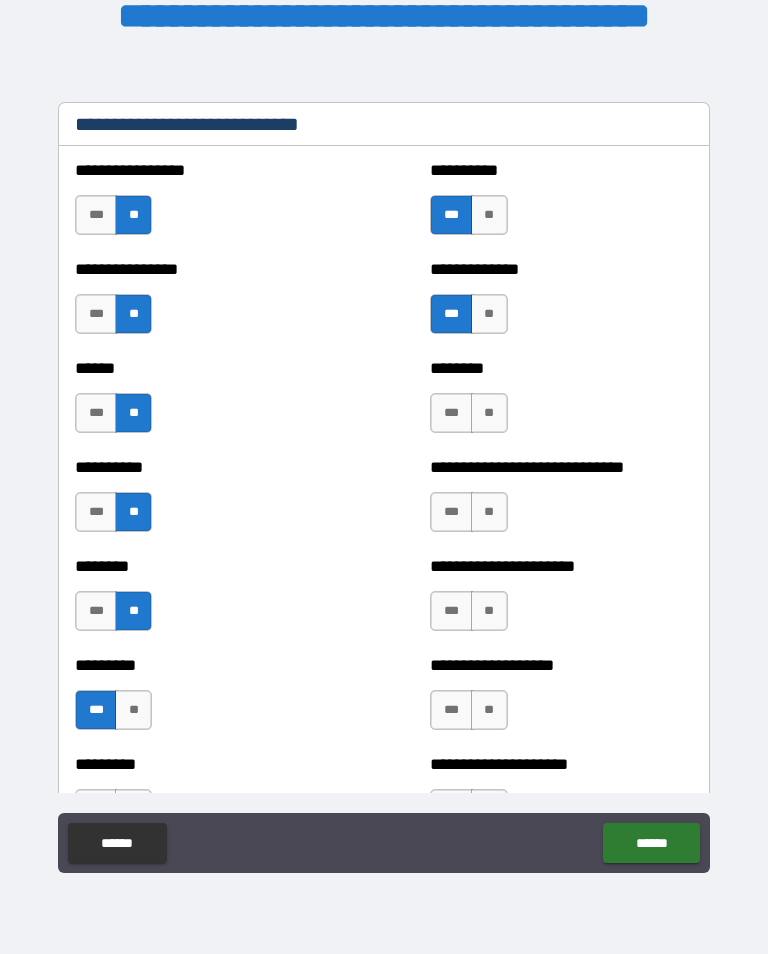 click on "**" at bounding box center (489, 413) 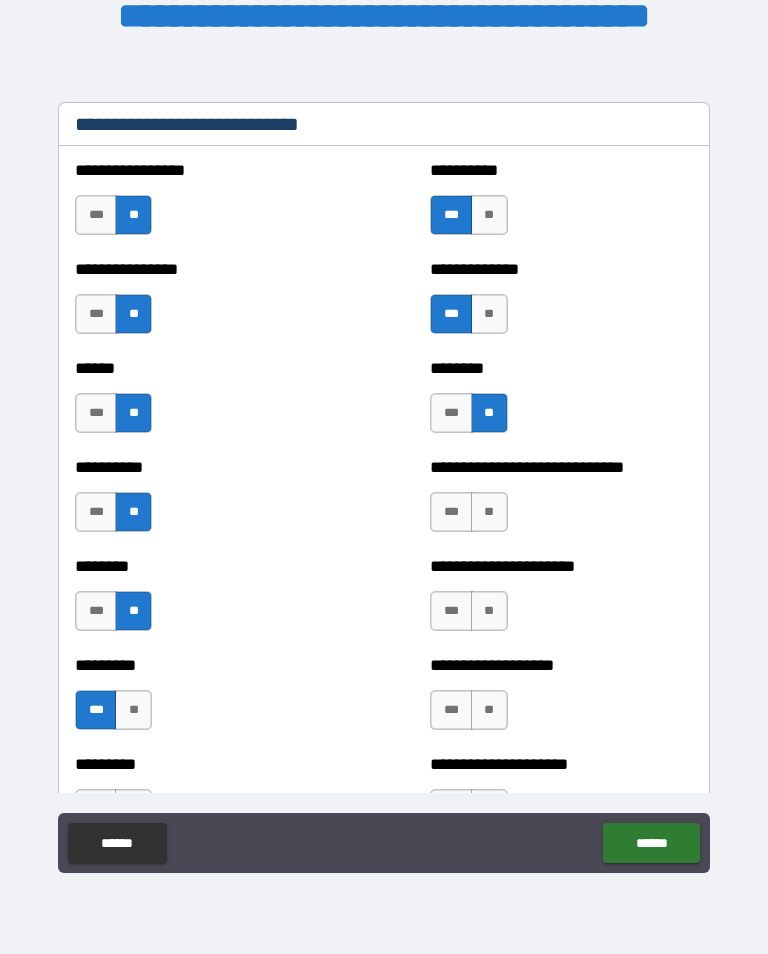 click on "***" at bounding box center (451, 512) 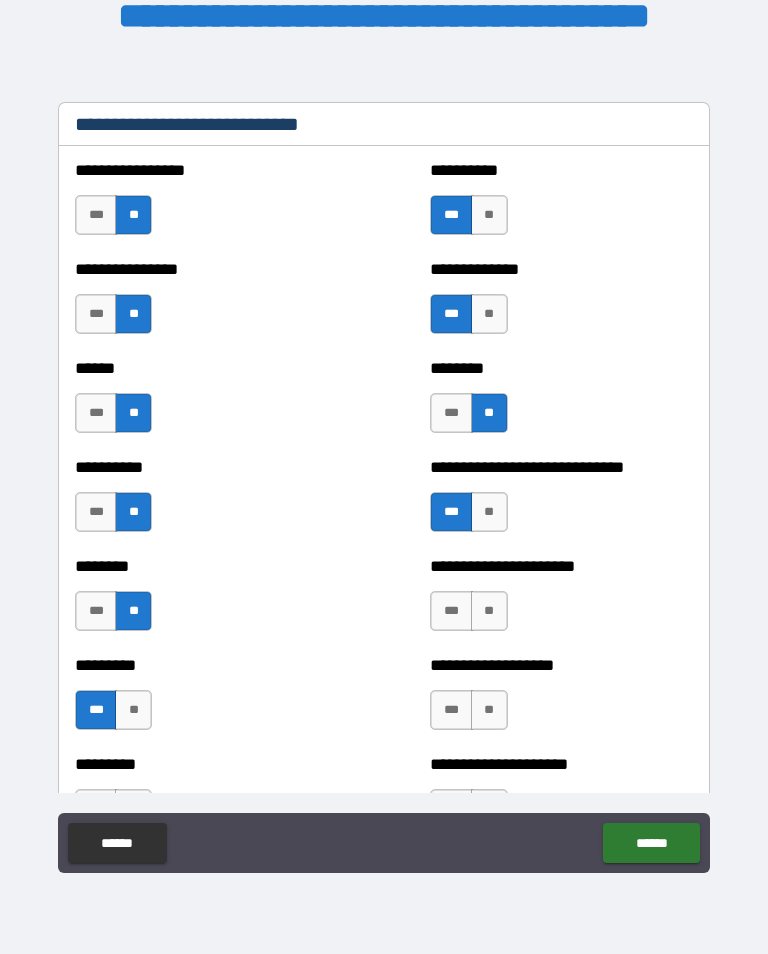 click on "***" at bounding box center (451, 611) 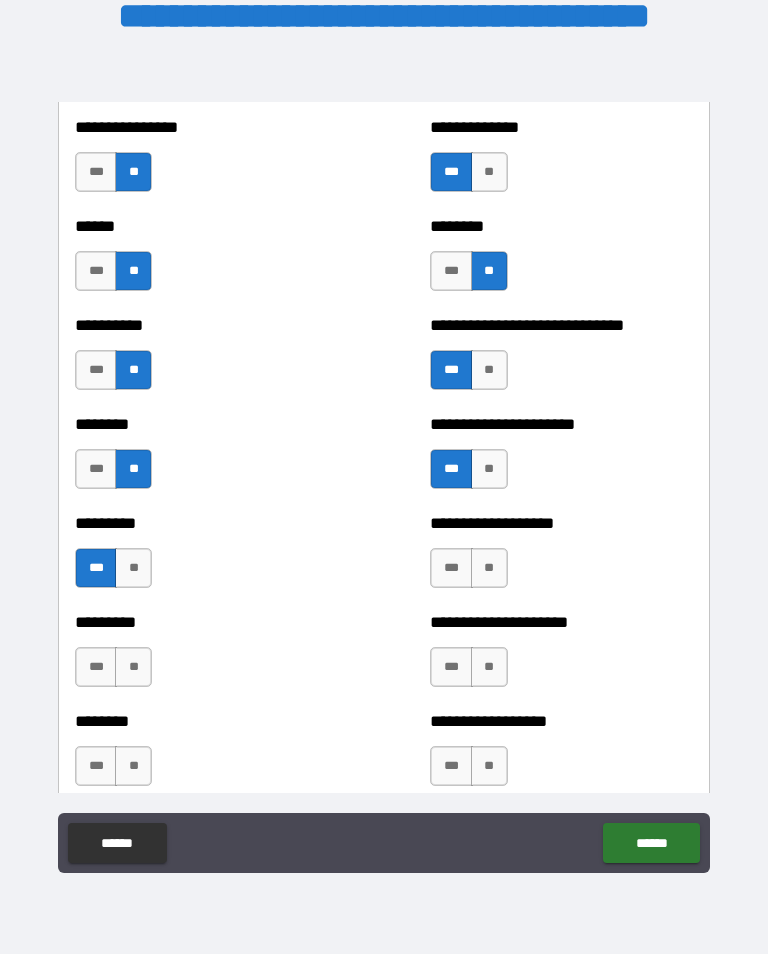 scroll, scrollTop: 6925, scrollLeft: 0, axis: vertical 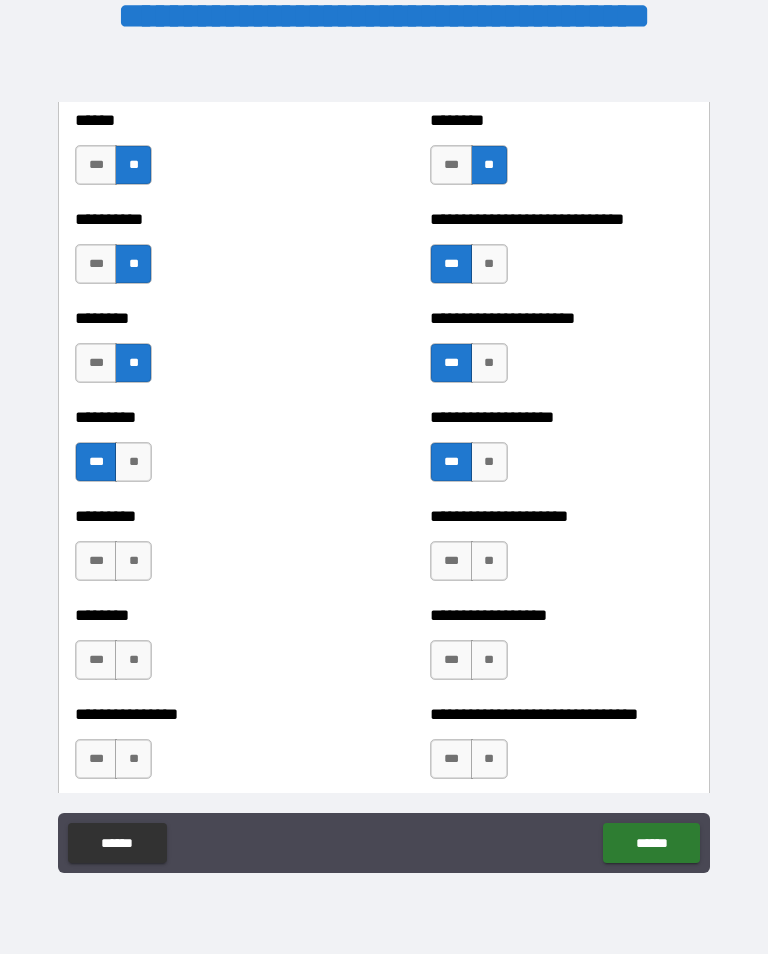 click on "**" at bounding box center (489, 561) 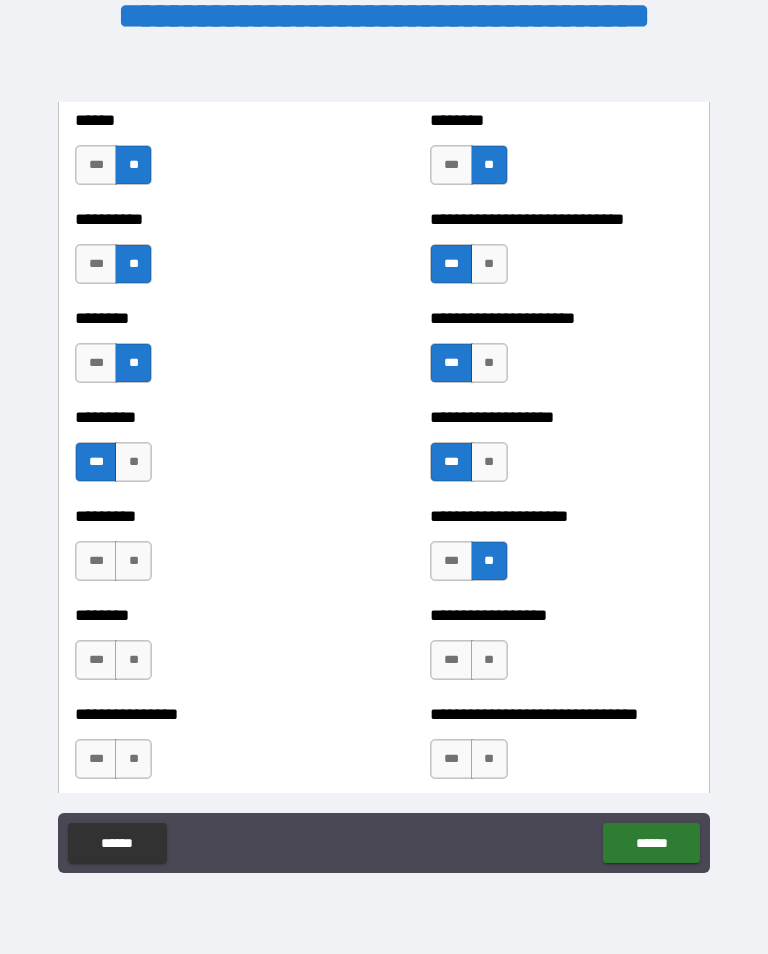 click on "**" at bounding box center [489, 660] 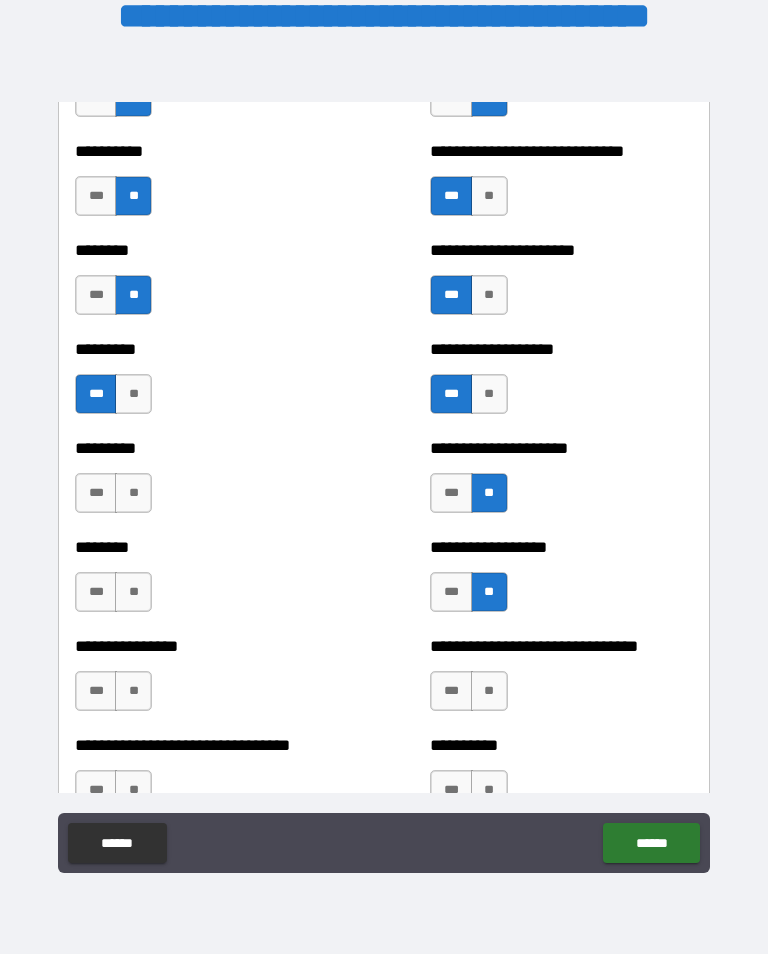 scroll, scrollTop: 7116, scrollLeft: 0, axis: vertical 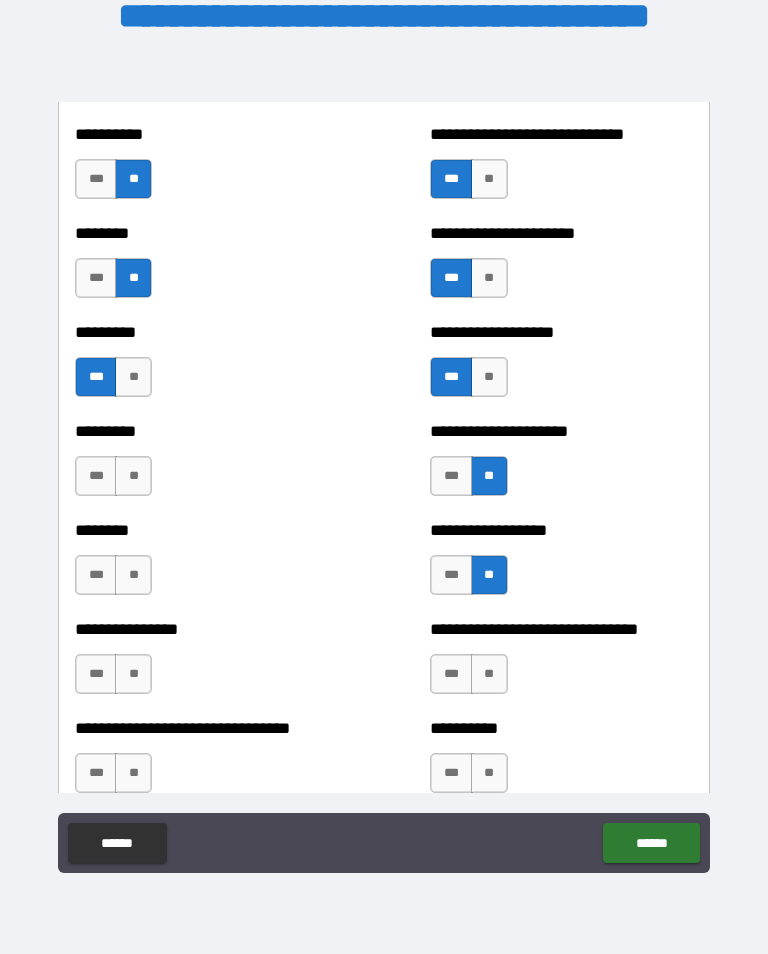 click on "**" at bounding box center [489, 674] 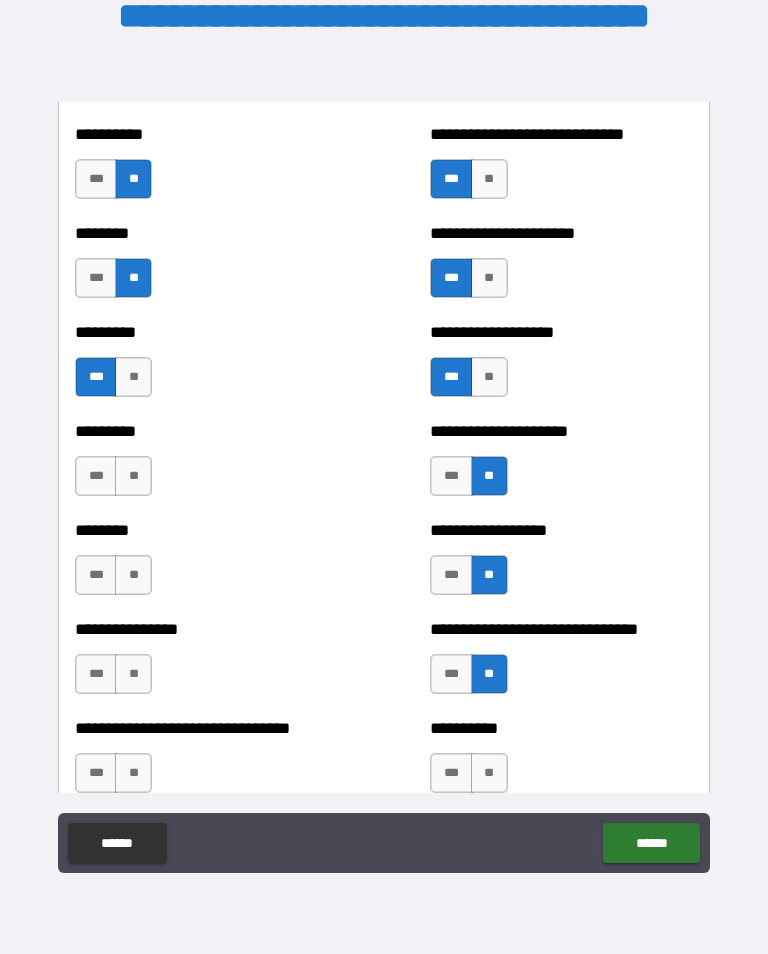 click on "***" at bounding box center [451, 674] 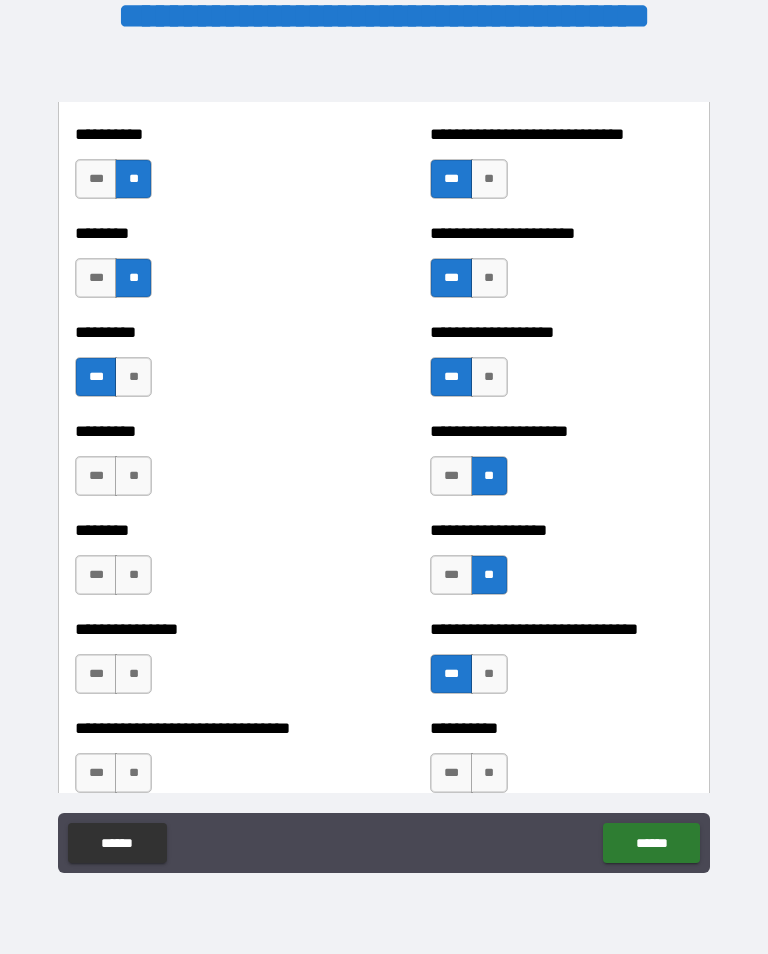 click on "***" at bounding box center (96, 476) 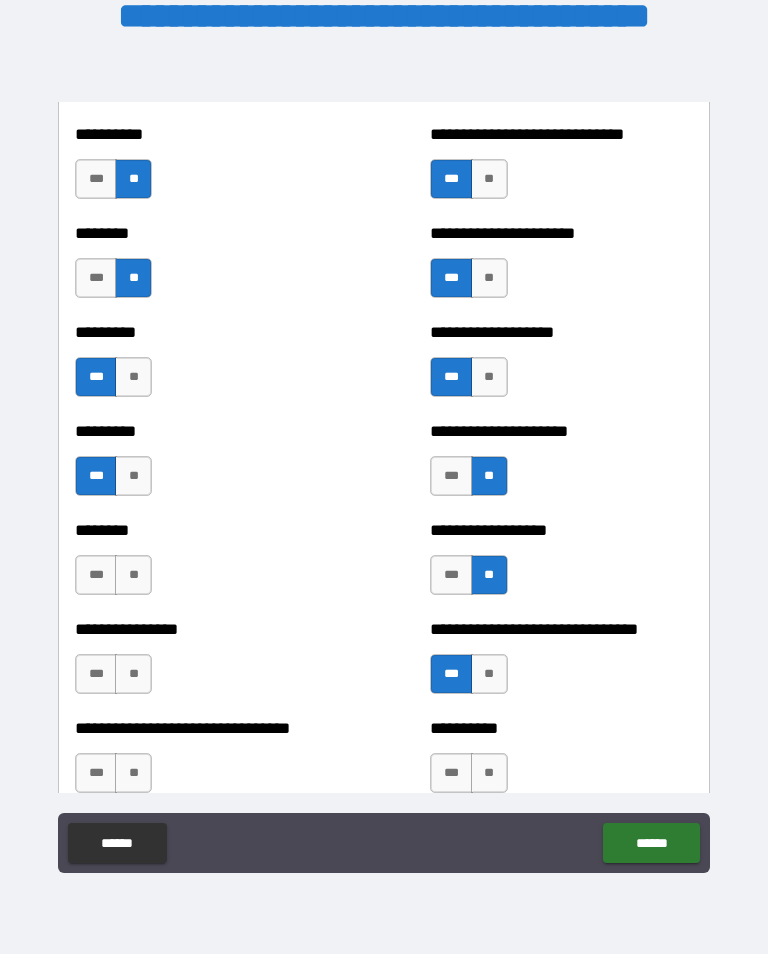 click on "**" at bounding box center (133, 575) 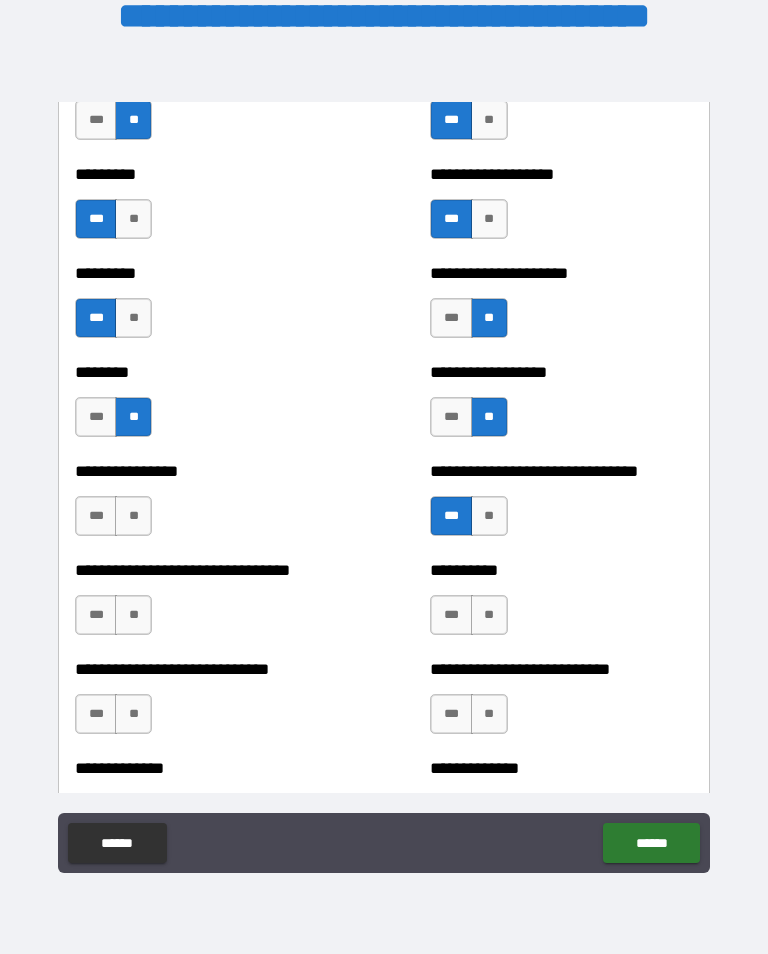 scroll, scrollTop: 7279, scrollLeft: 0, axis: vertical 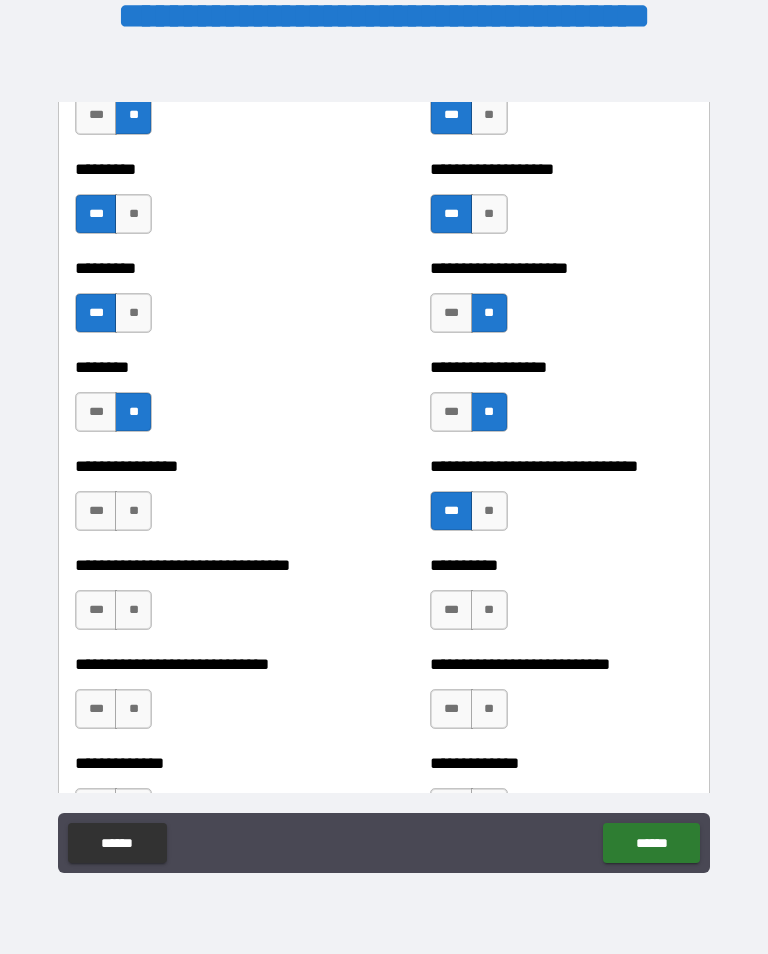 click on "**" at bounding box center (133, 511) 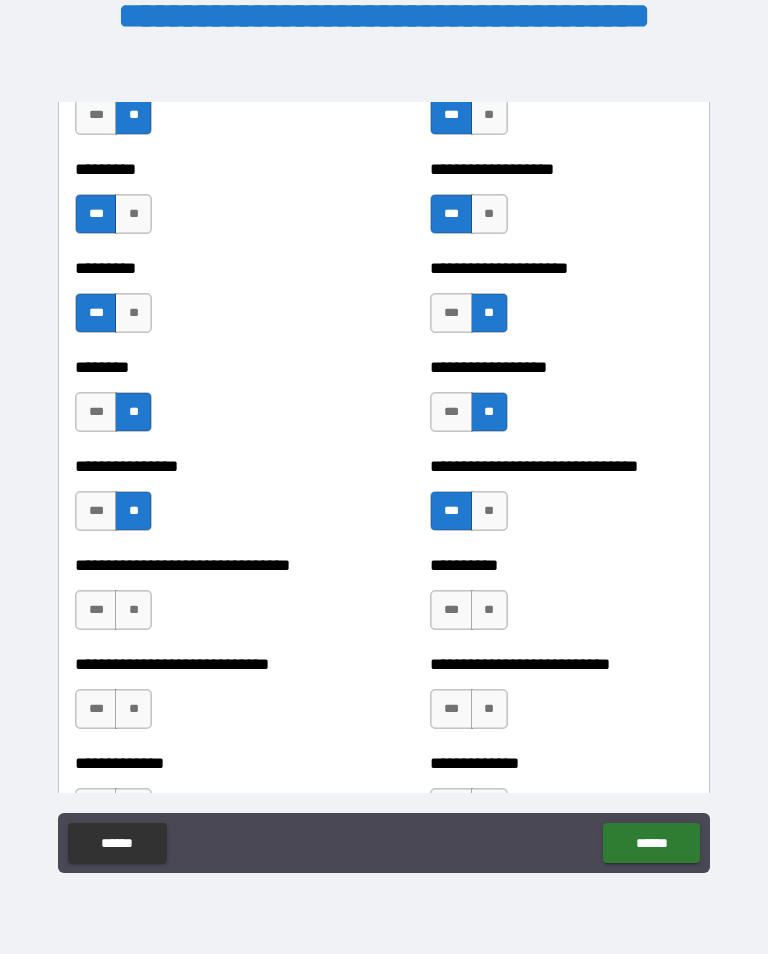 click on "***" at bounding box center (96, 610) 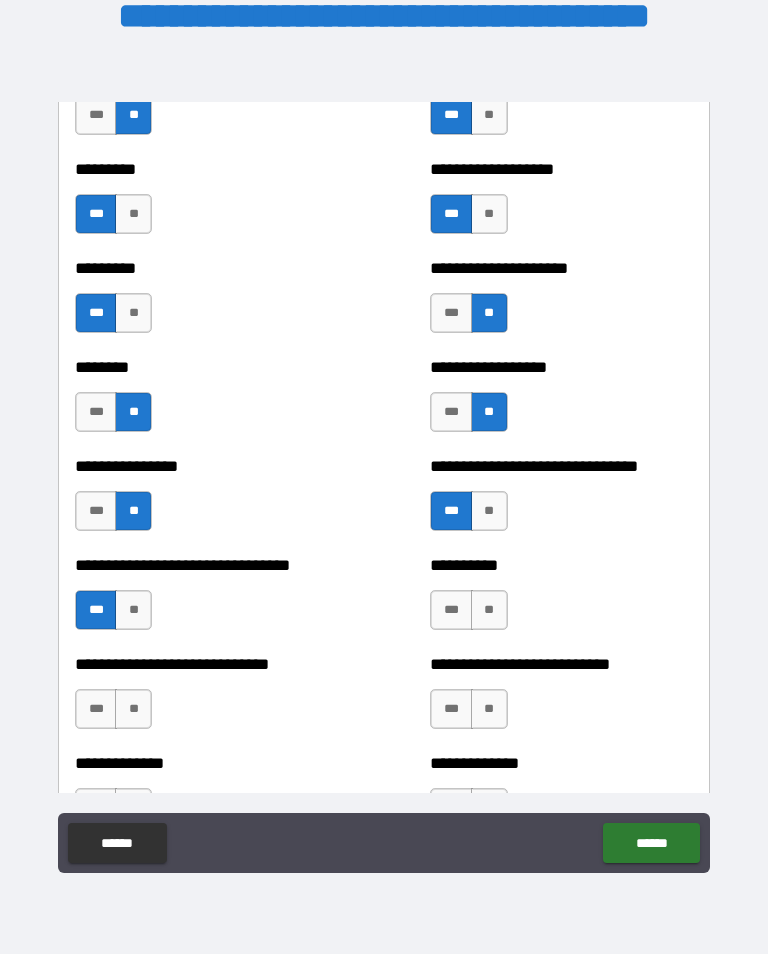 click on "**" at bounding box center (133, 709) 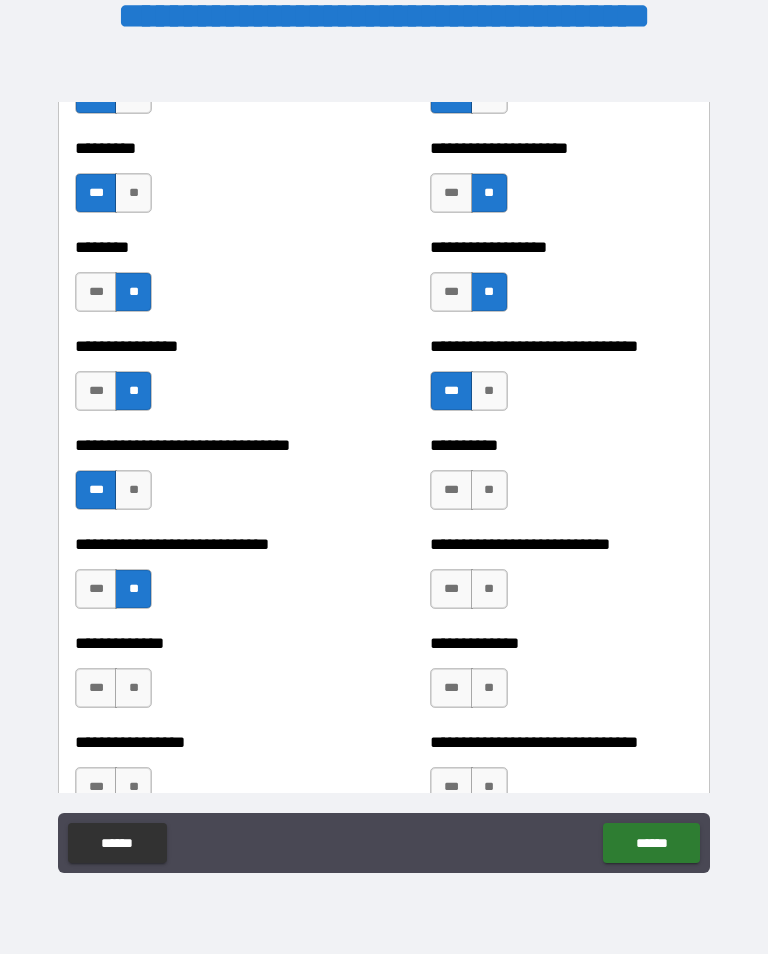 scroll, scrollTop: 7406, scrollLeft: 0, axis: vertical 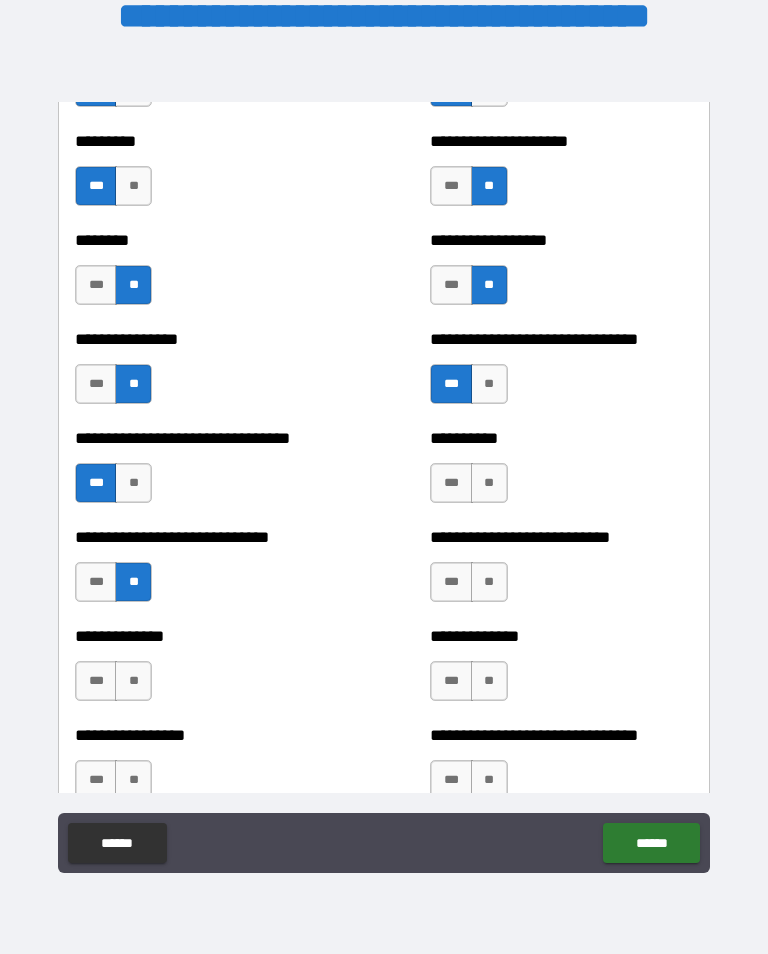 click on "**" at bounding box center [133, 681] 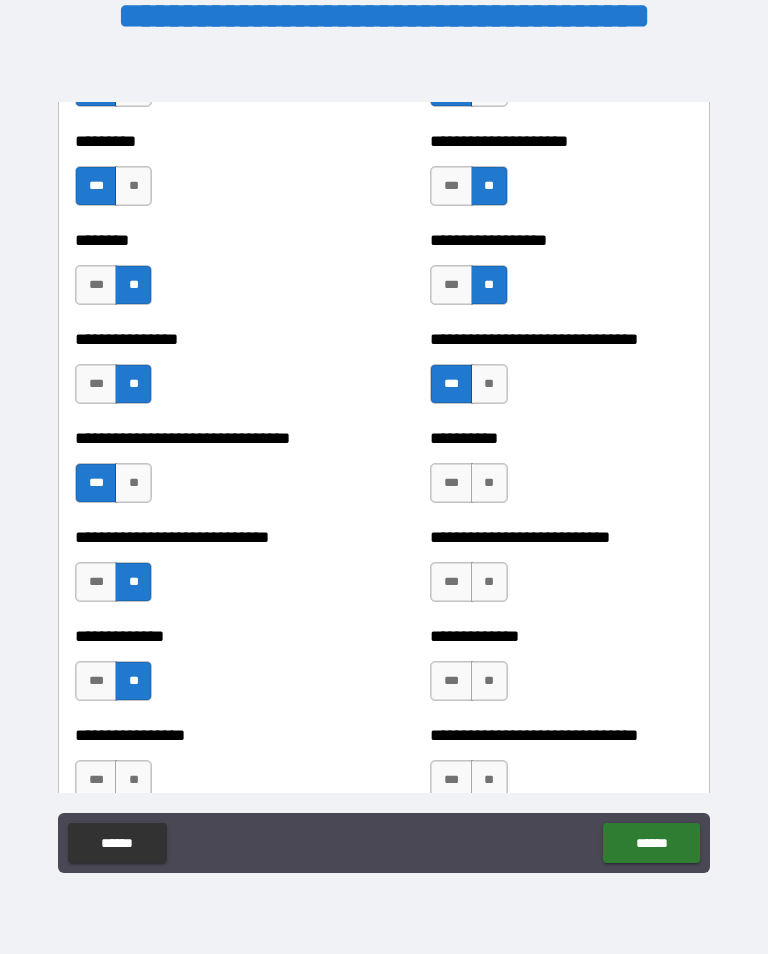 click on "***" at bounding box center [451, 483] 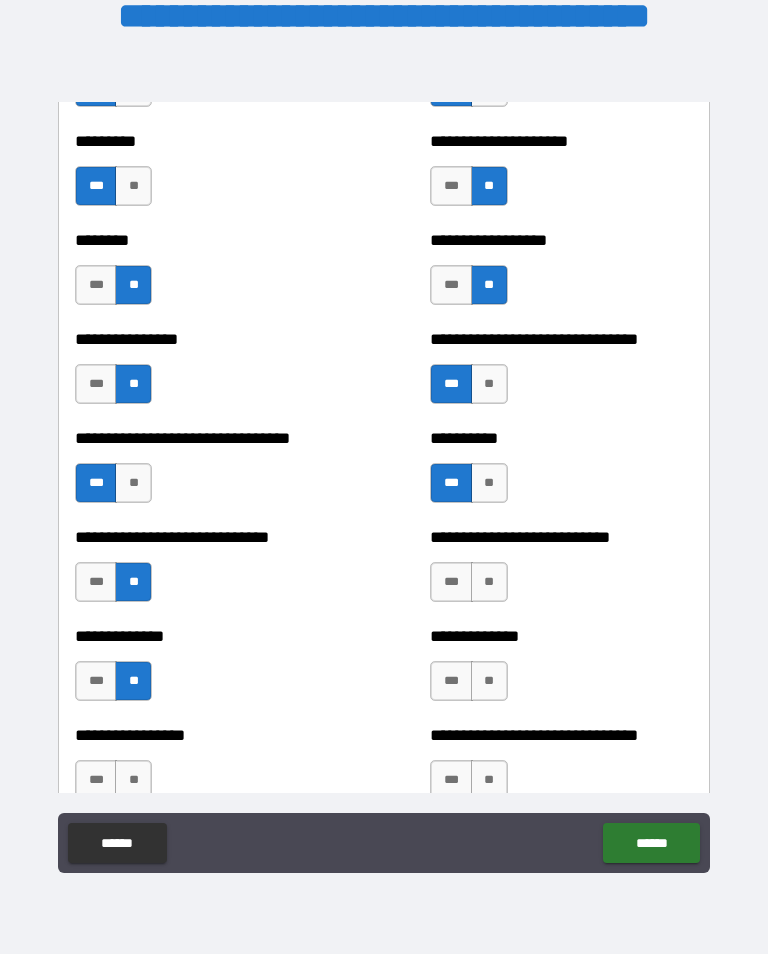 click on "***" at bounding box center [451, 582] 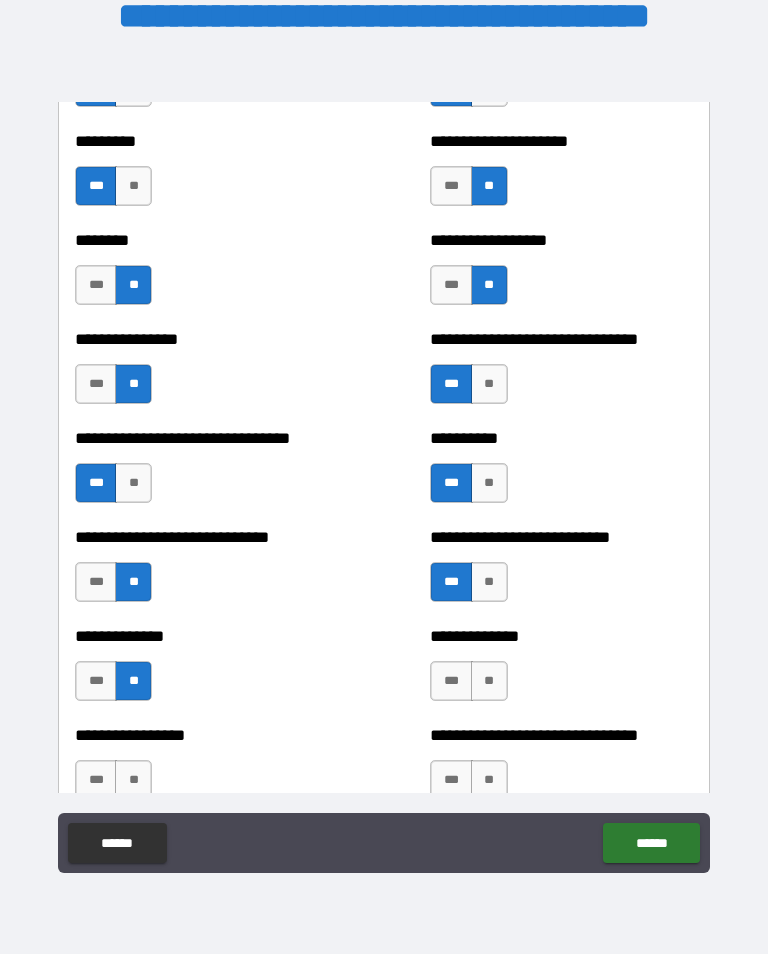 click on "**" at bounding box center (489, 681) 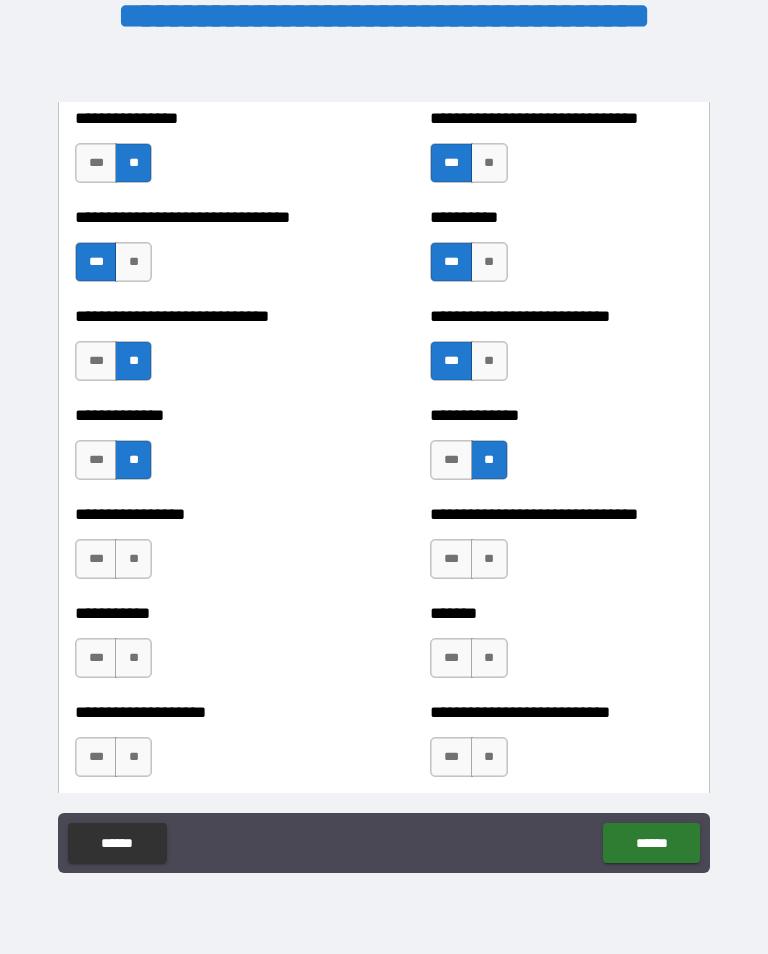 scroll, scrollTop: 7638, scrollLeft: 0, axis: vertical 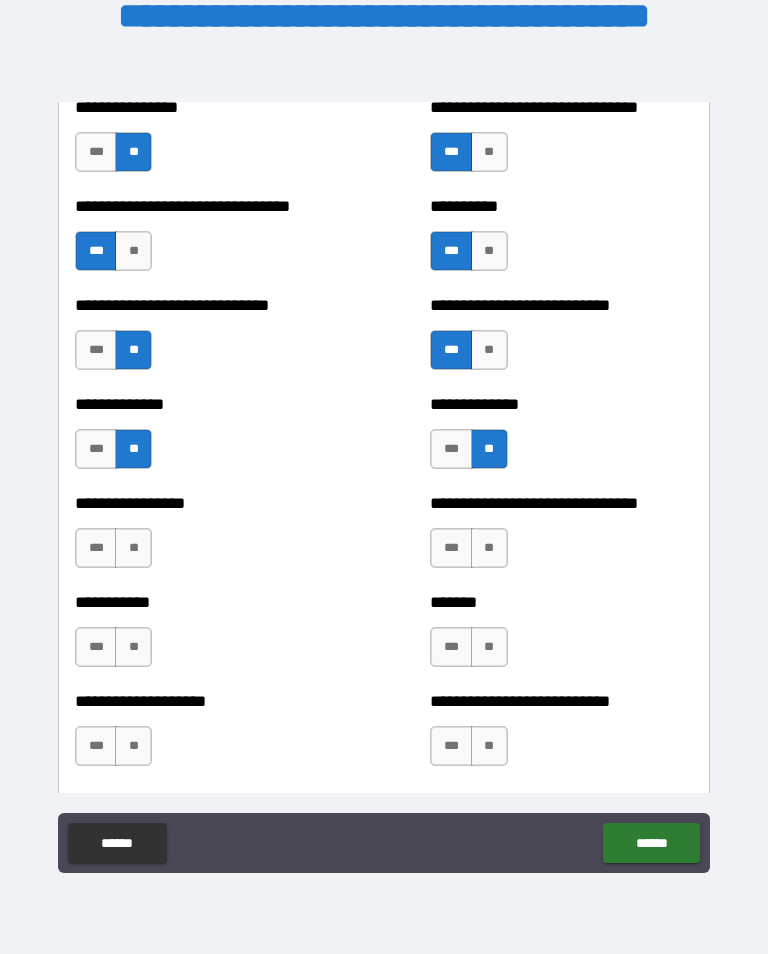 click on "**" at bounding box center [489, 548] 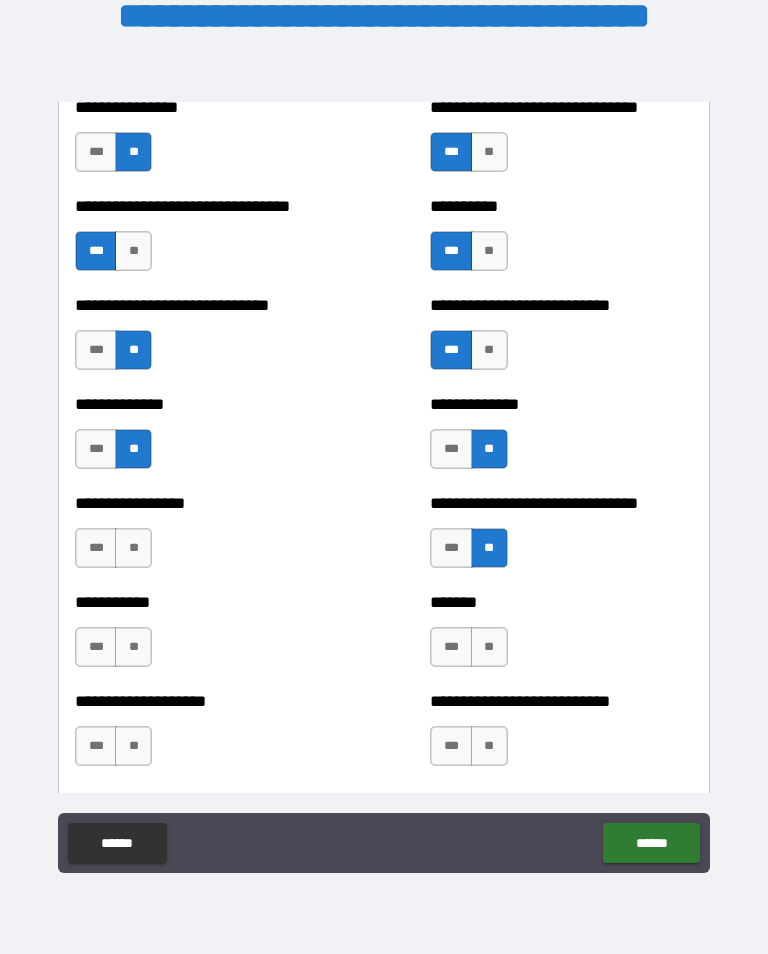 click on "**" at bounding box center (489, 647) 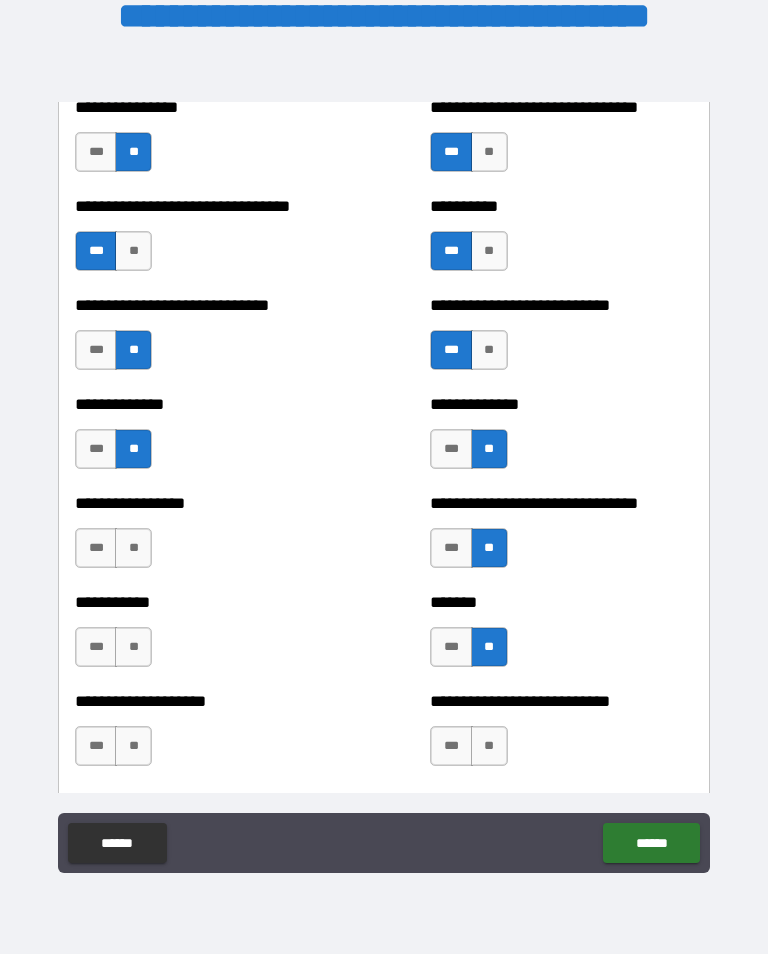click on "**" at bounding box center (489, 746) 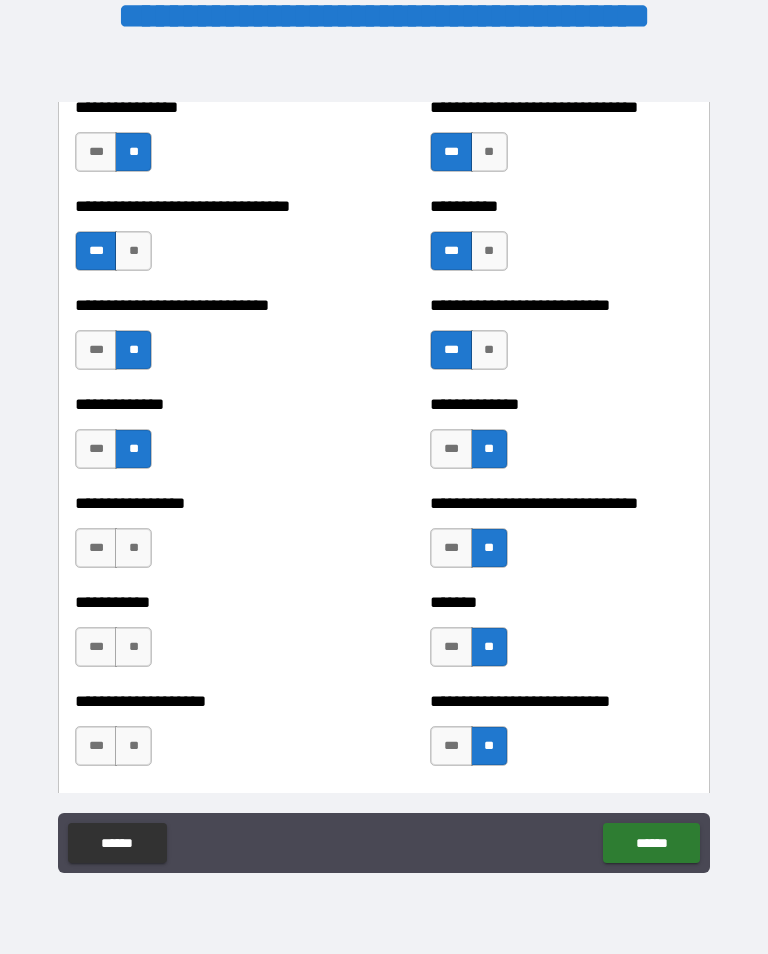 click on "**" at bounding box center (133, 746) 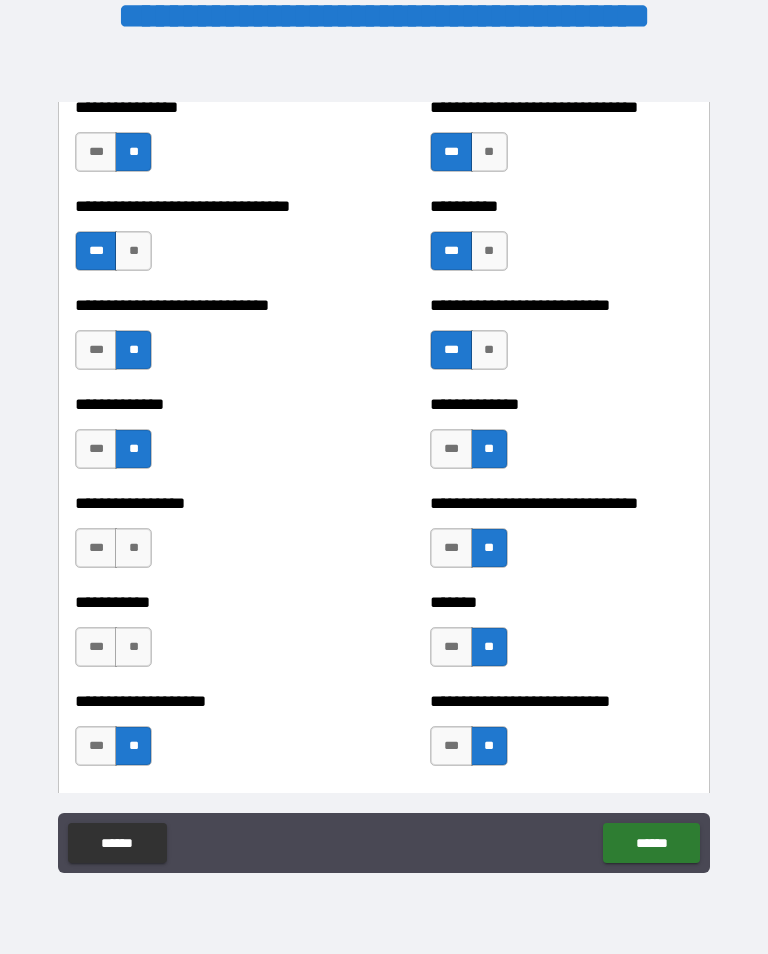 click on "**" at bounding box center [133, 647] 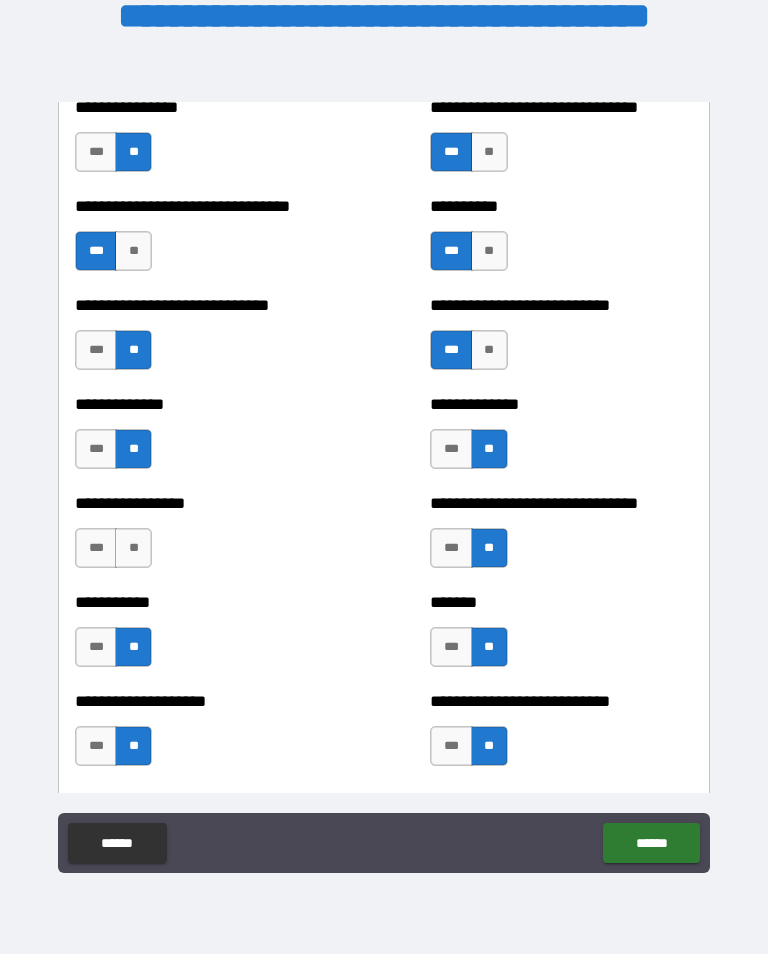 click on "**" at bounding box center [133, 548] 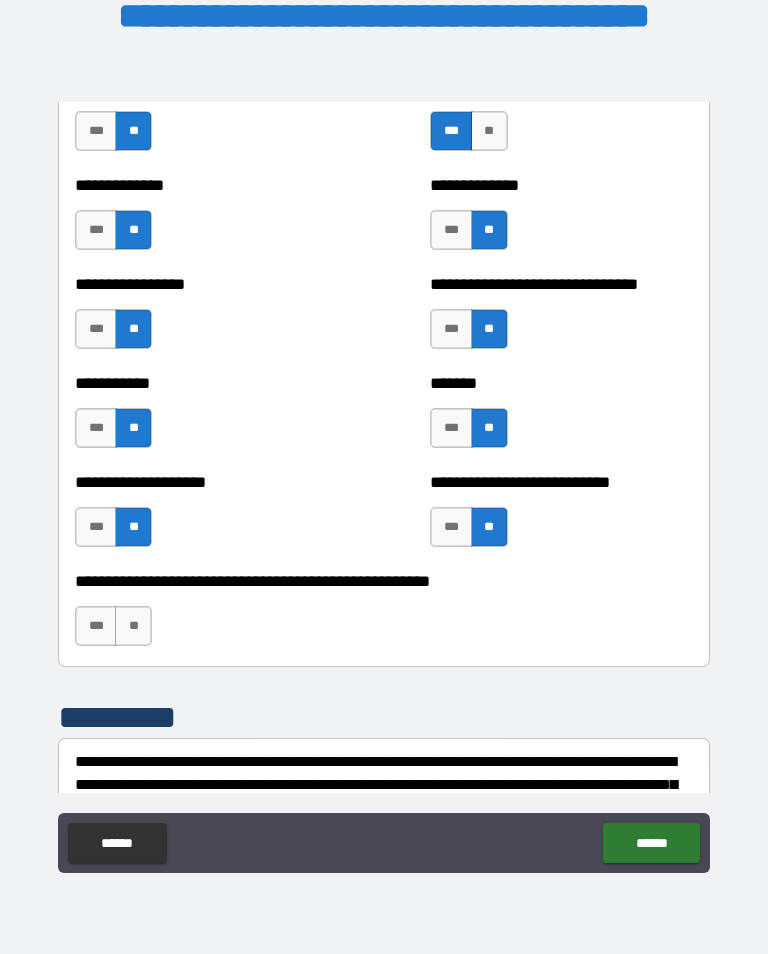 scroll, scrollTop: 7858, scrollLeft: 0, axis: vertical 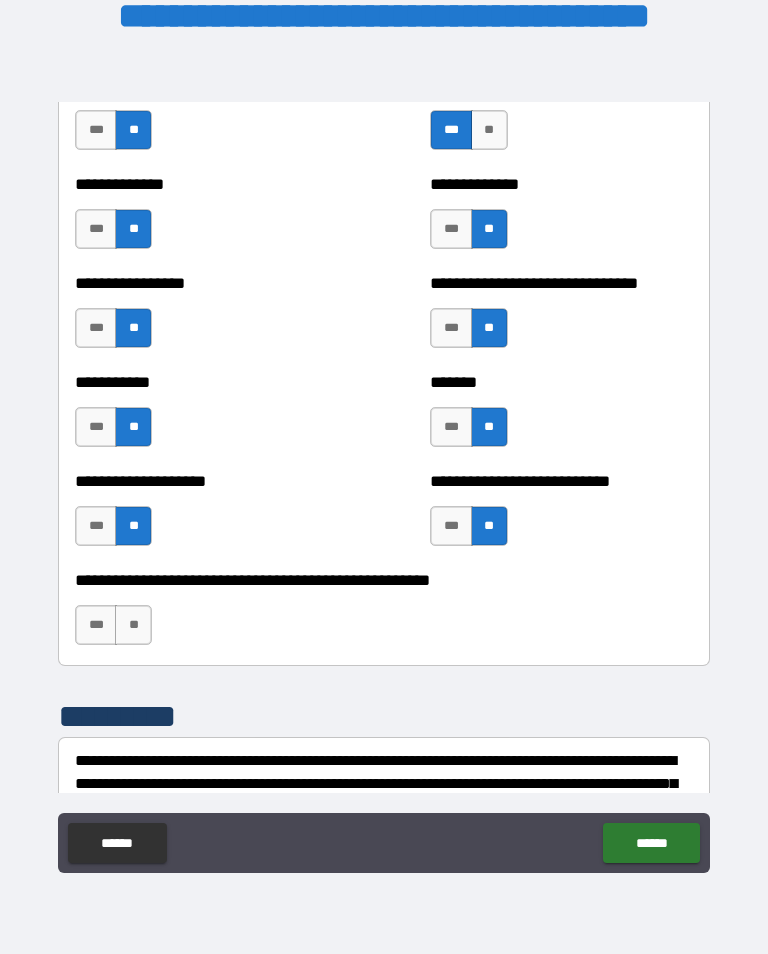 click on "***" at bounding box center (96, 328) 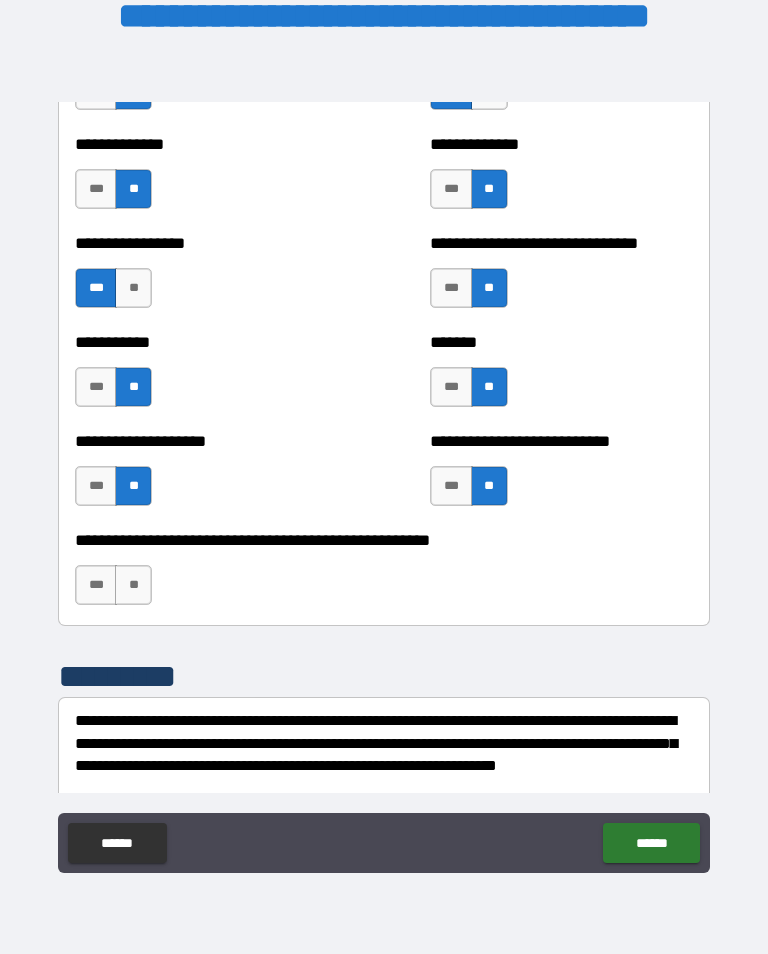 scroll, scrollTop: 7904, scrollLeft: 0, axis: vertical 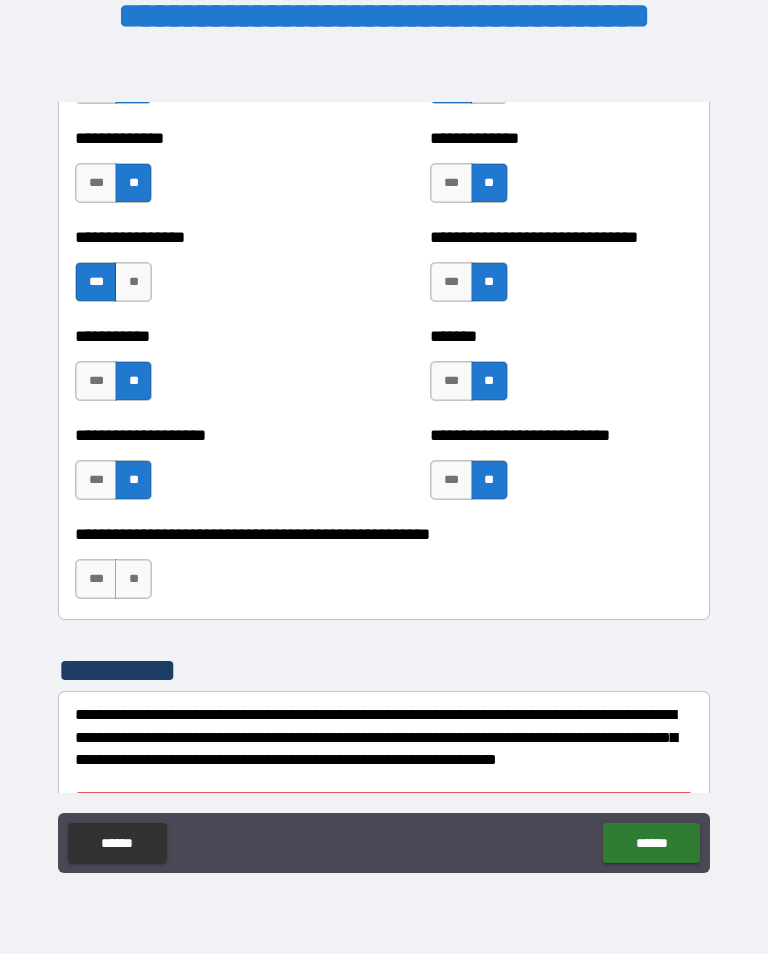 click on "**" at bounding box center (133, 579) 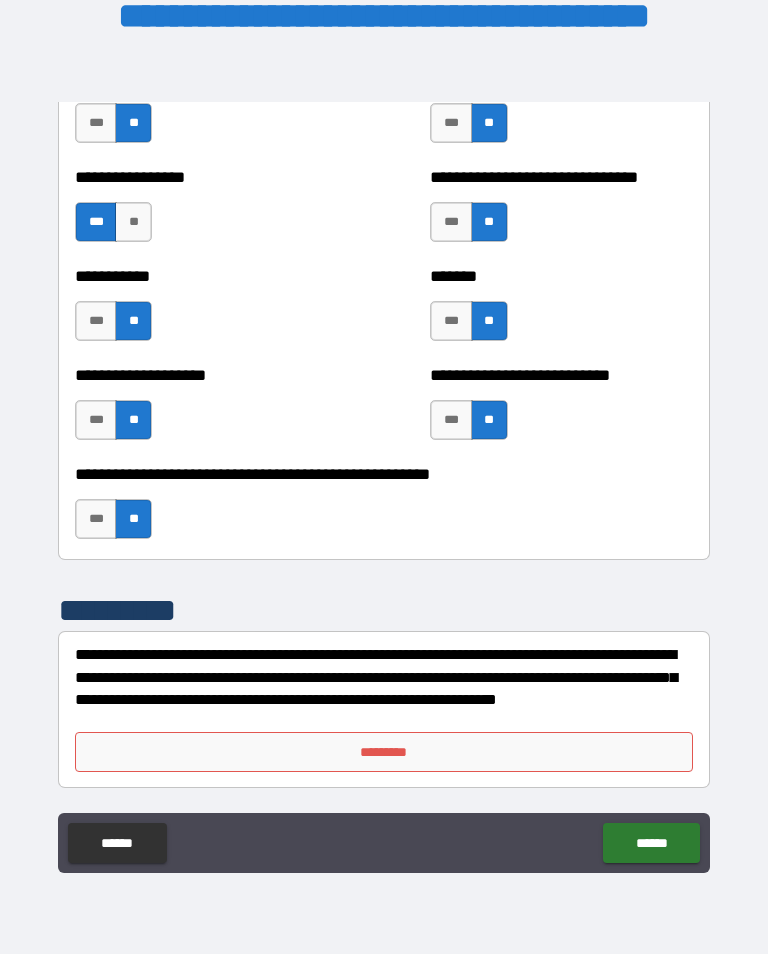 scroll, scrollTop: 7964, scrollLeft: 0, axis: vertical 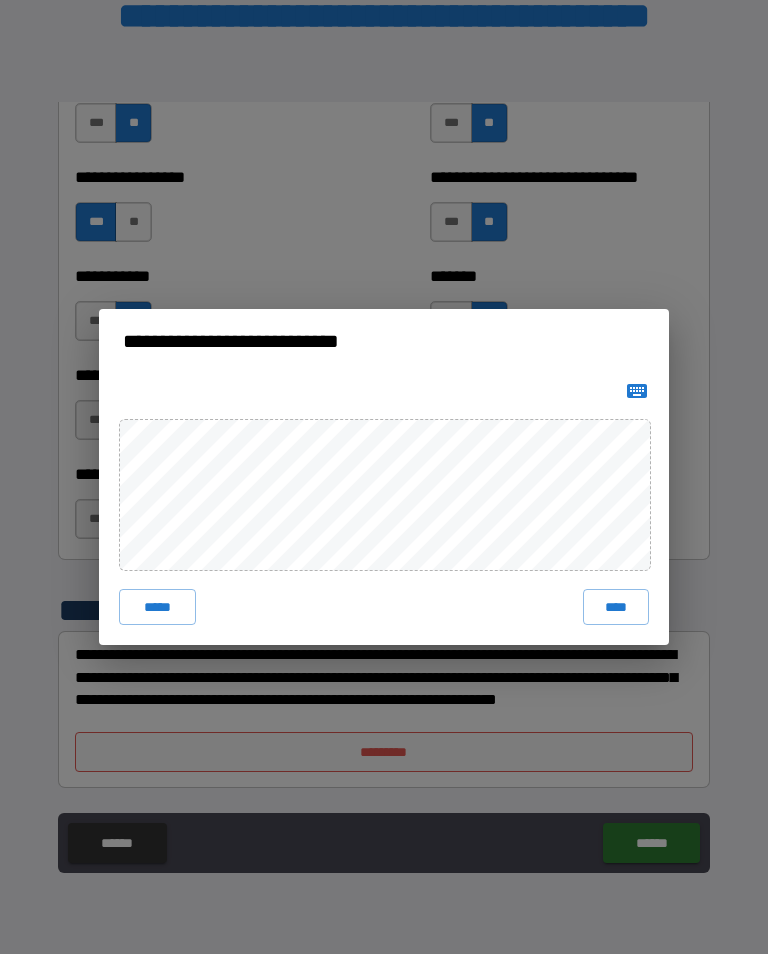 click on "****" at bounding box center (616, 607) 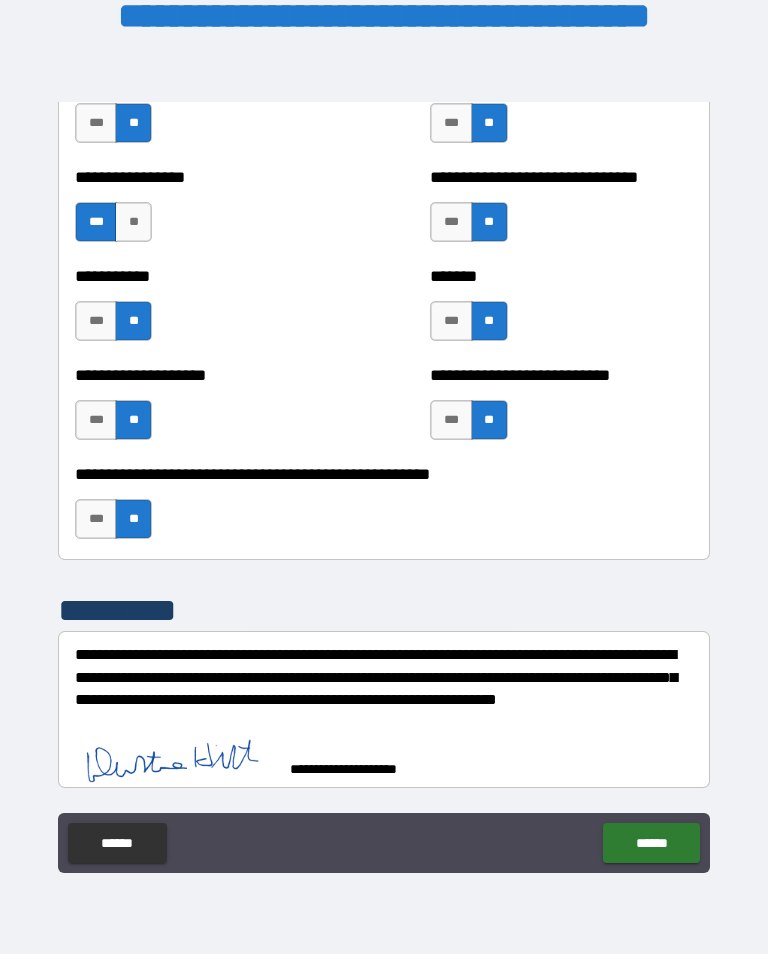 scroll, scrollTop: 7954, scrollLeft: 0, axis: vertical 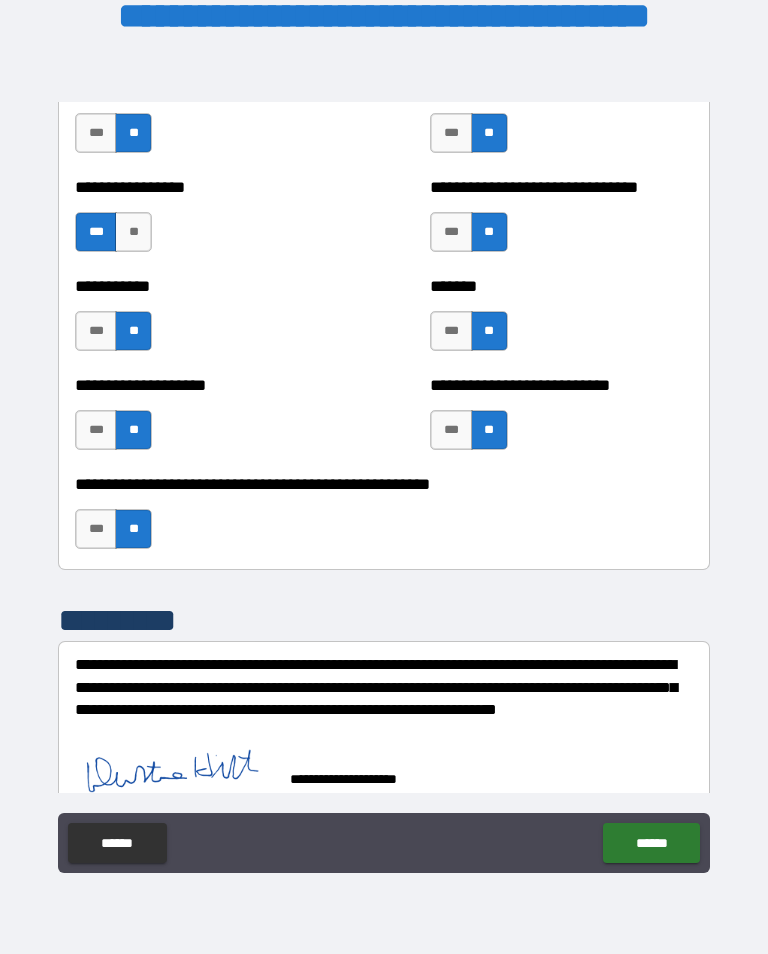 click on "******" at bounding box center (651, 843) 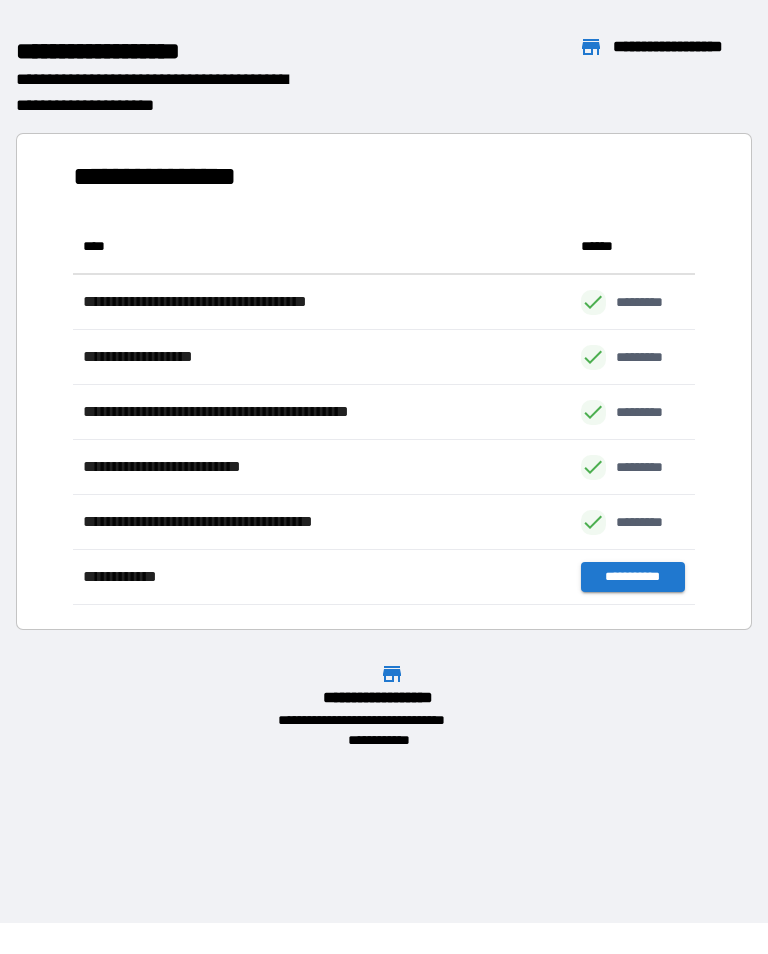 scroll, scrollTop: 1, scrollLeft: 1, axis: both 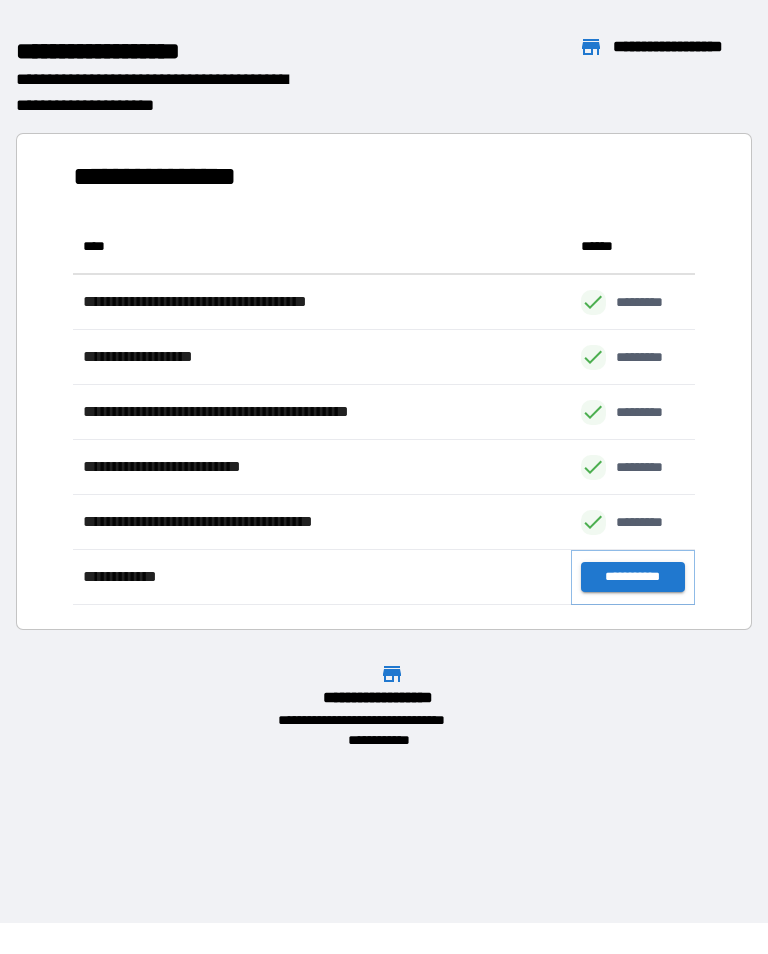 click on "**********" at bounding box center (633, 577) 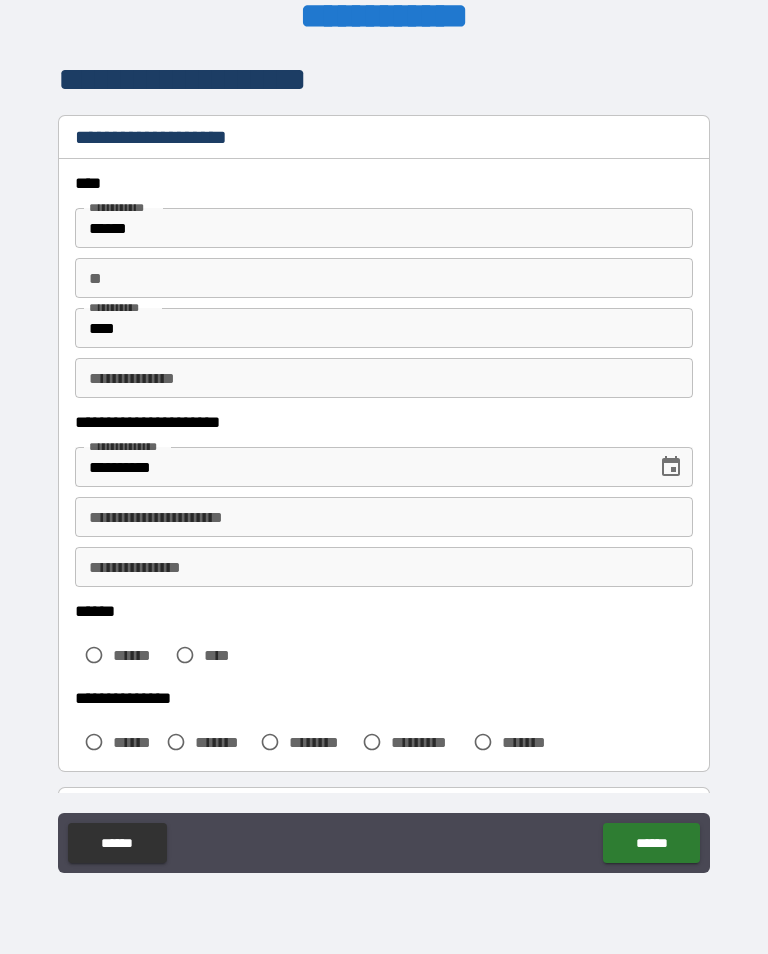 click on "**********" at bounding box center (384, 517) 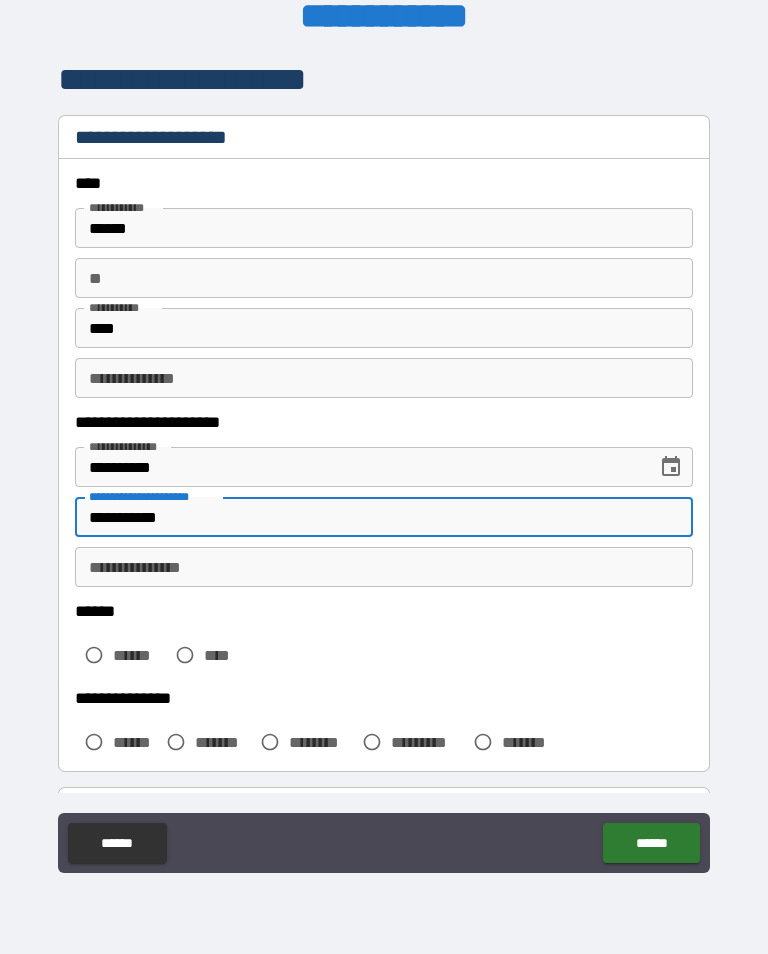 click on "**********" at bounding box center [384, 567] 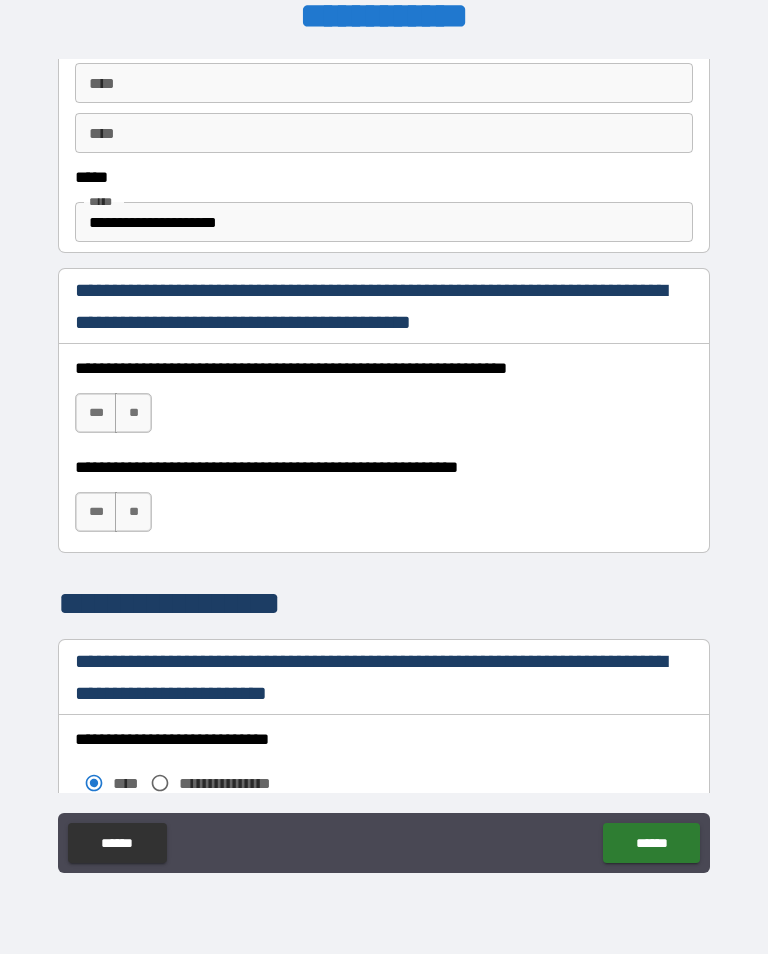 scroll, scrollTop: 1173, scrollLeft: 0, axis: vertical 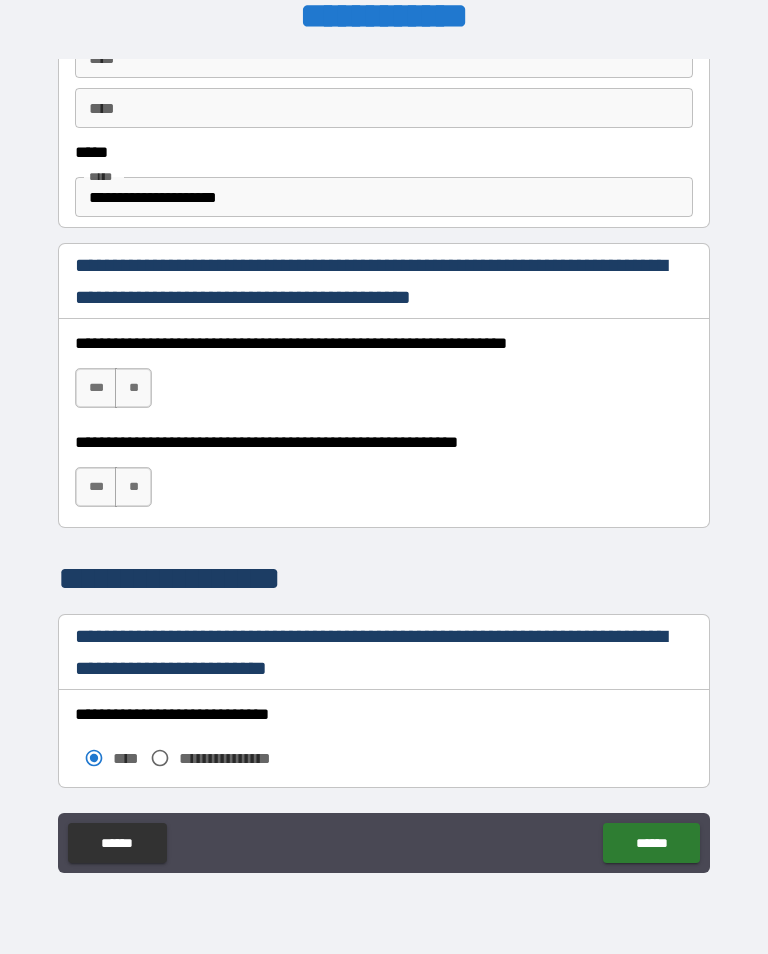 click on "***" at bounding box center [96, 388] 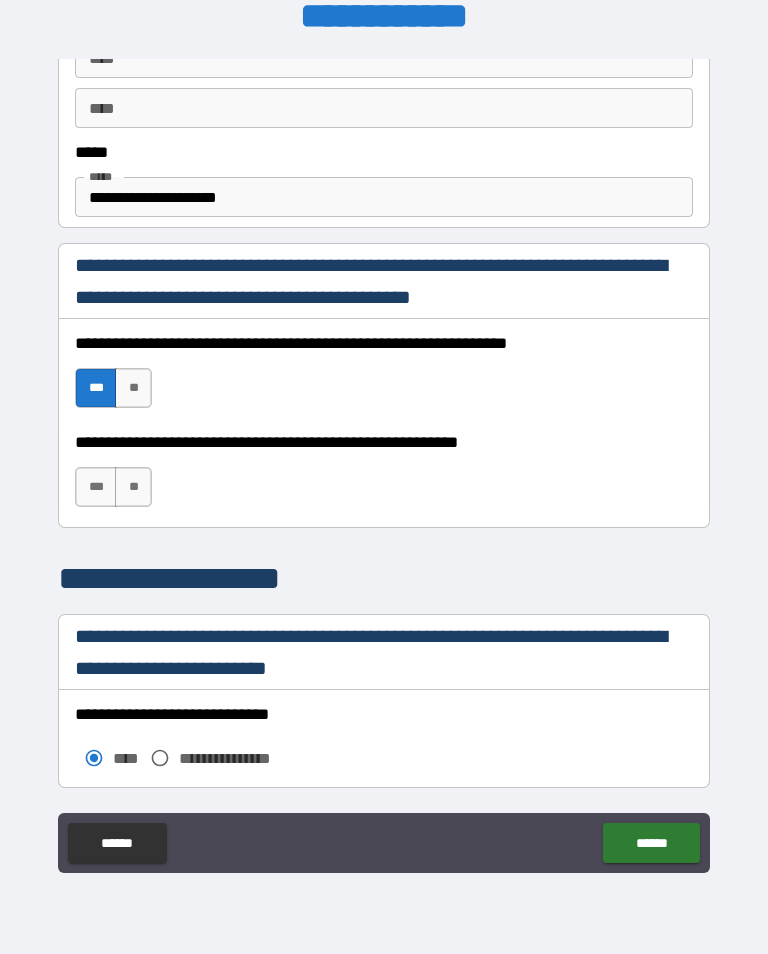 click on "***" at bounding box center (96, 487) 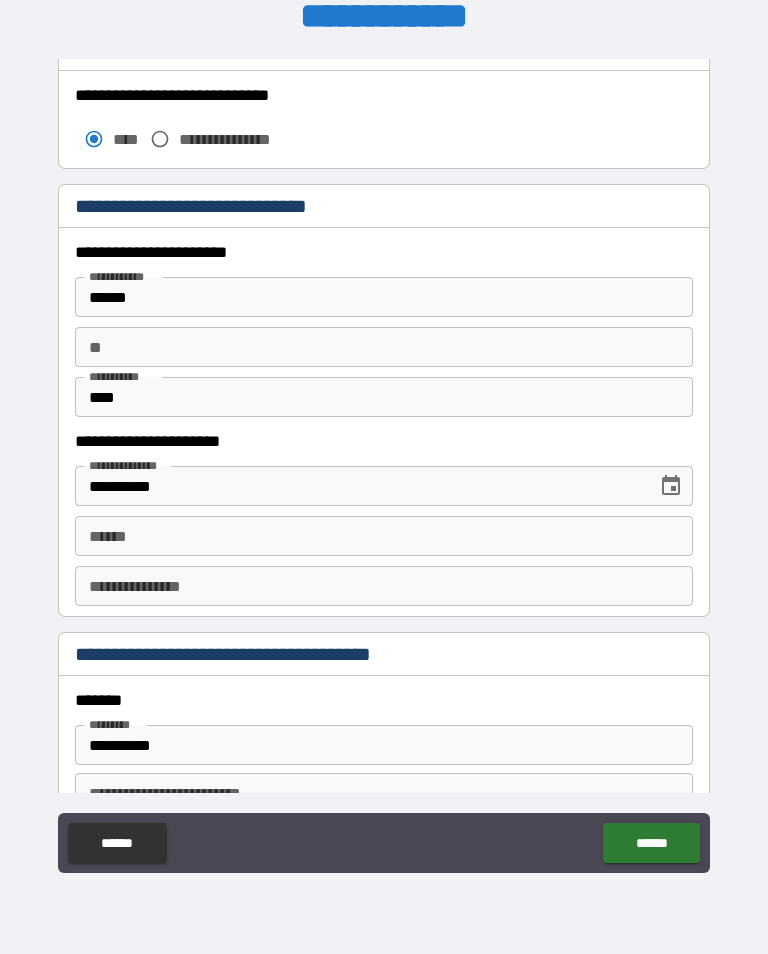 scroll, scrollTop: 1862, scrollLeft: 0, axis: vertical 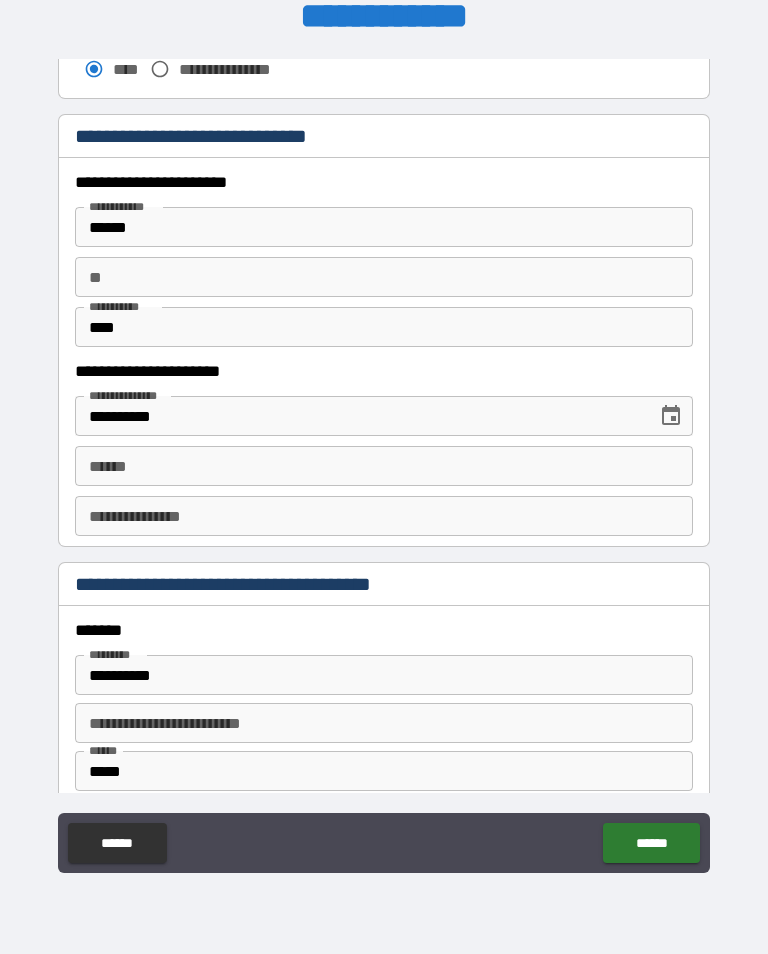 click on "****   *" at bounding box center (384, 466) 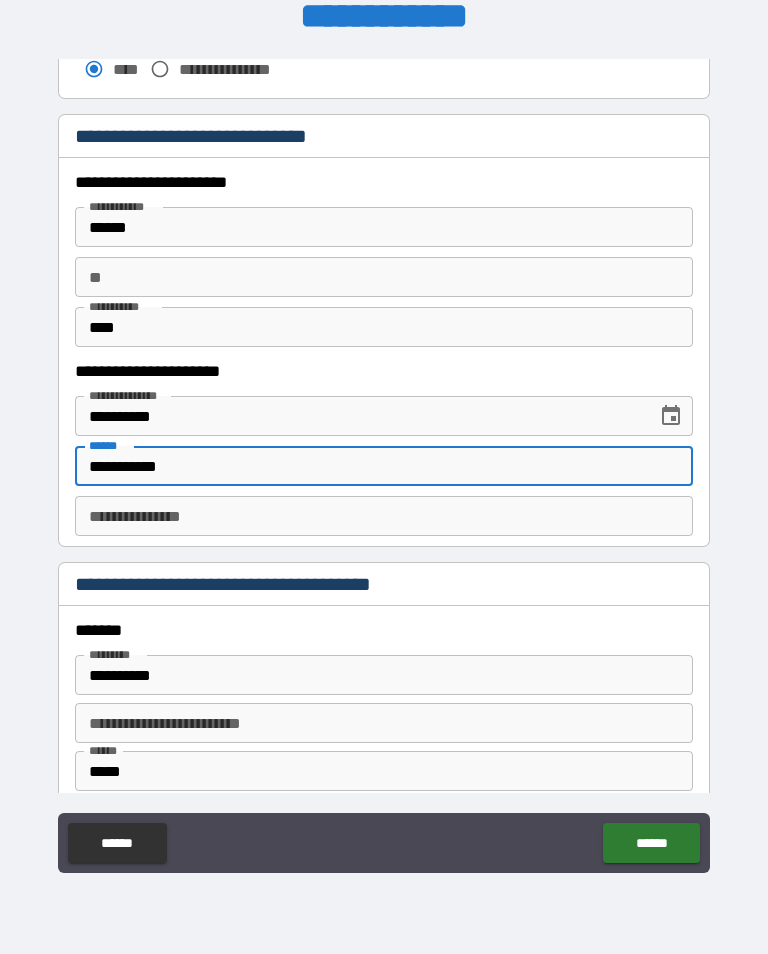 click on "**********" at bounding box center [384, 516] 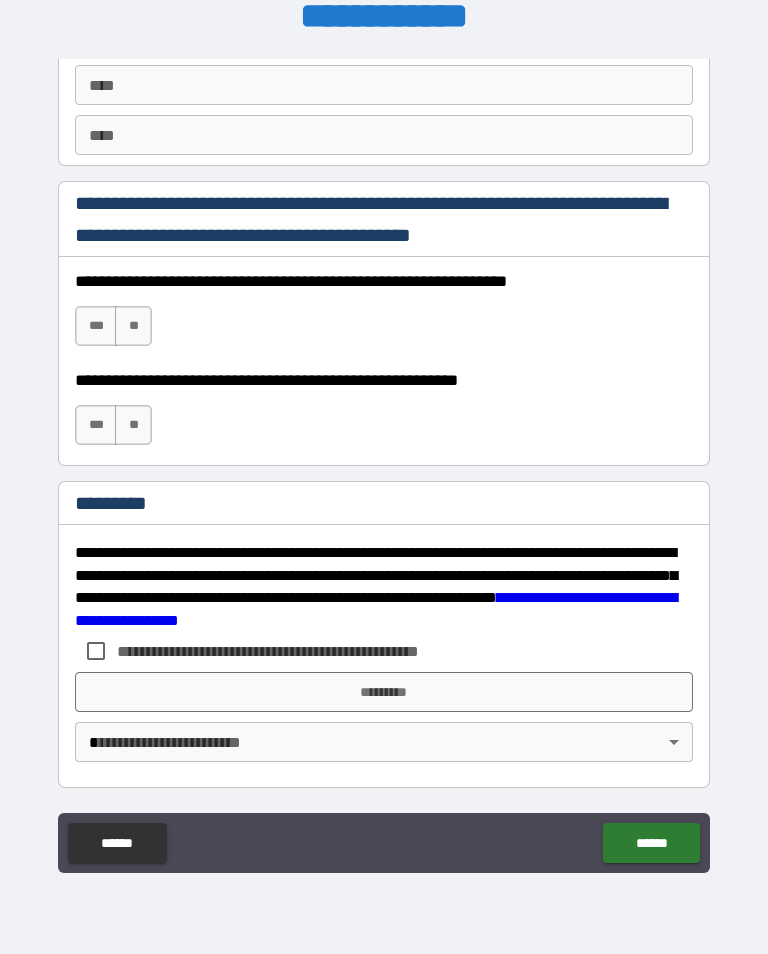 scroll, scrollTop: 2872, scrollLeft: 0, axis: vertical 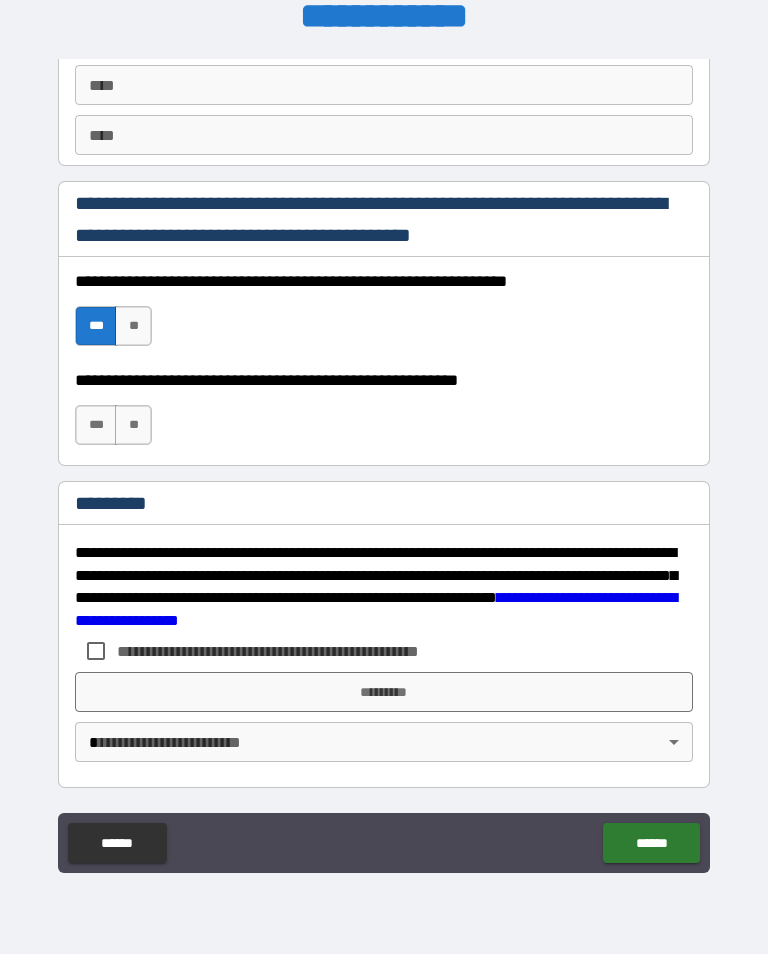 click on "***" at bounding box center (96, 425) 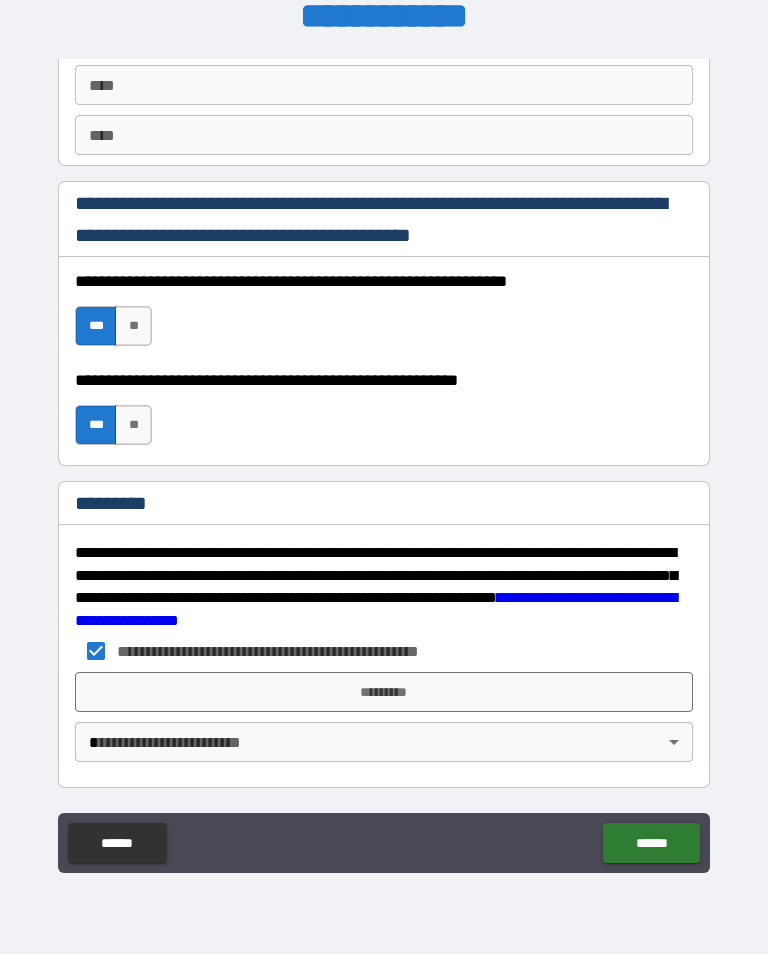 scroll, scrollTop: 2872, scrollLeft: 0, axis: vertical 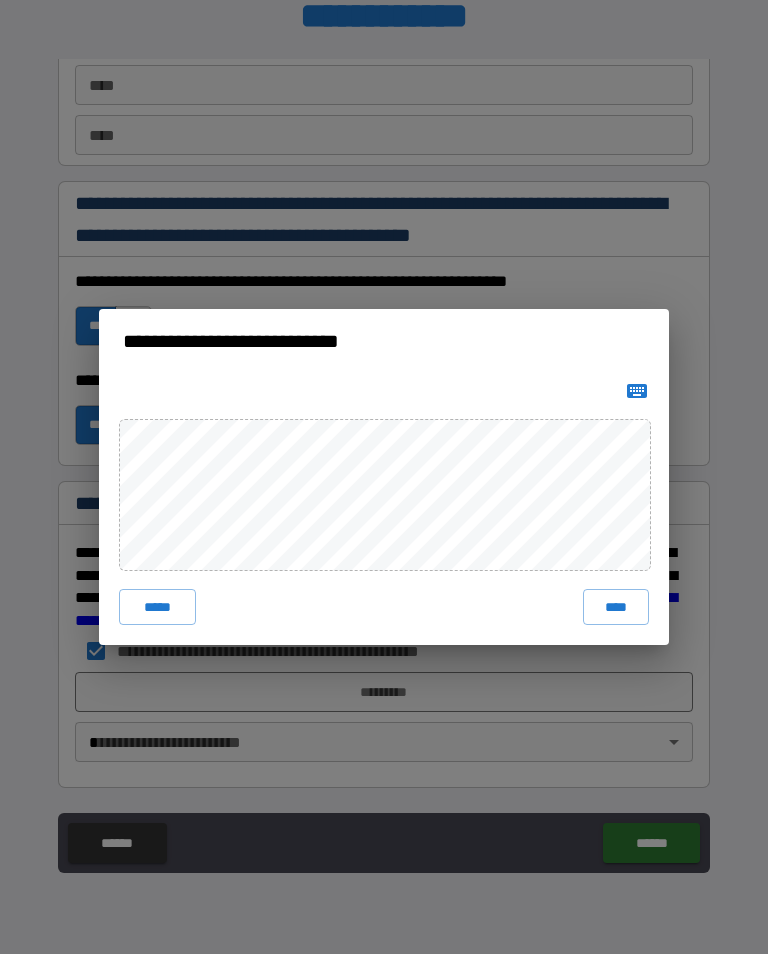 click on "****" at bounding box center (616, 607) 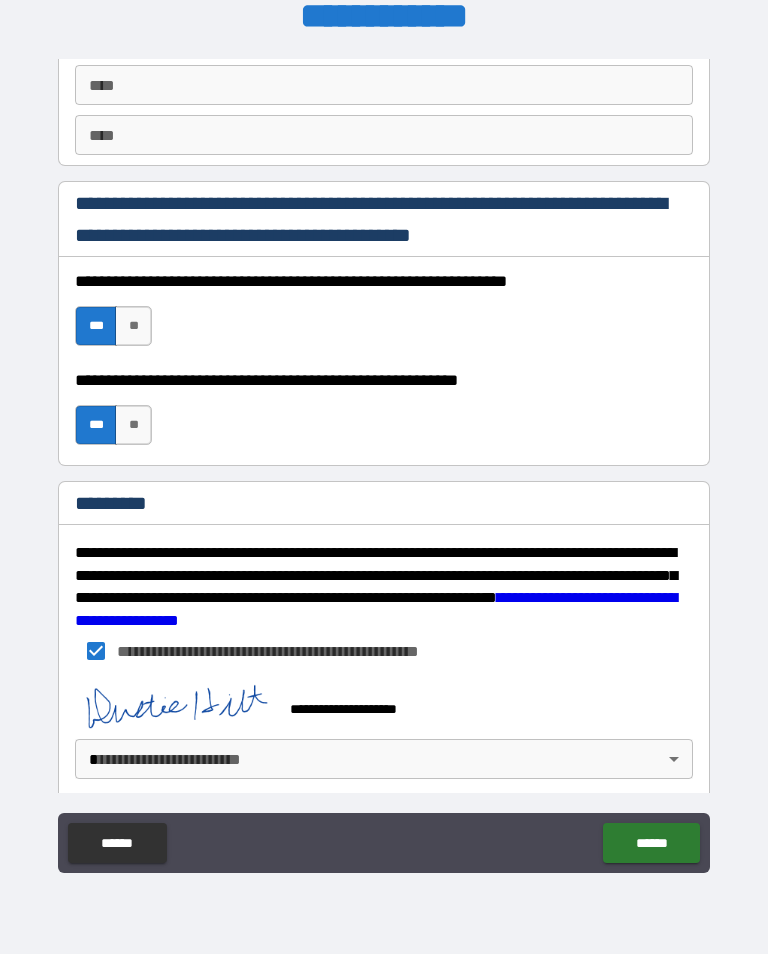 click on "**********" at bounding box center (384, 461) 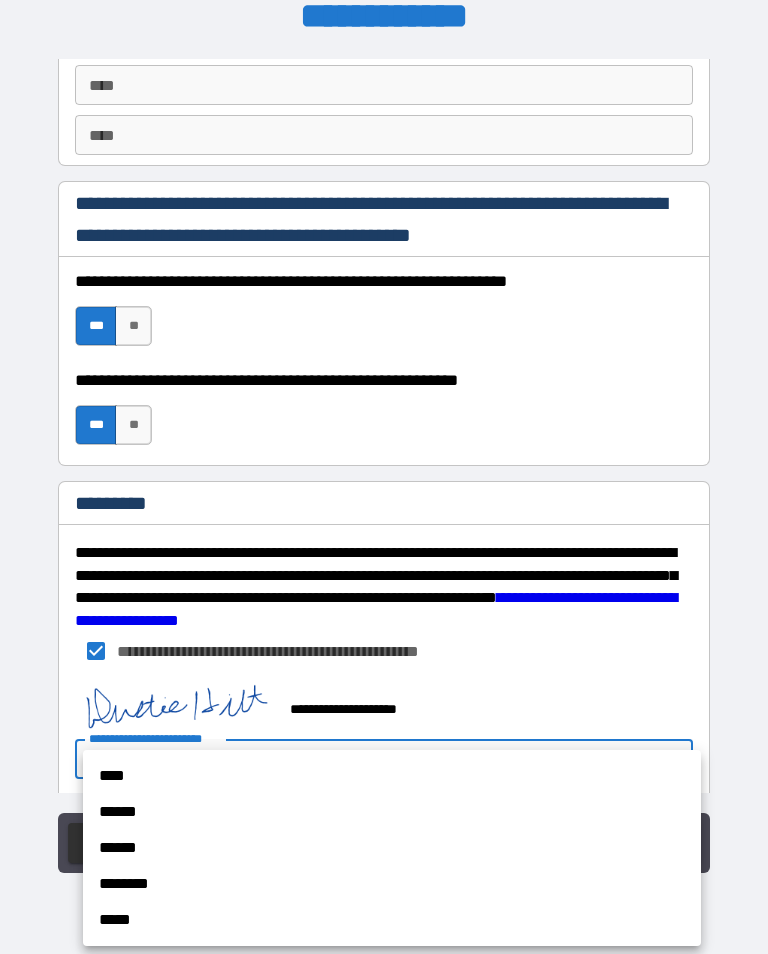 click on "****" at bounding box center [392, 776] 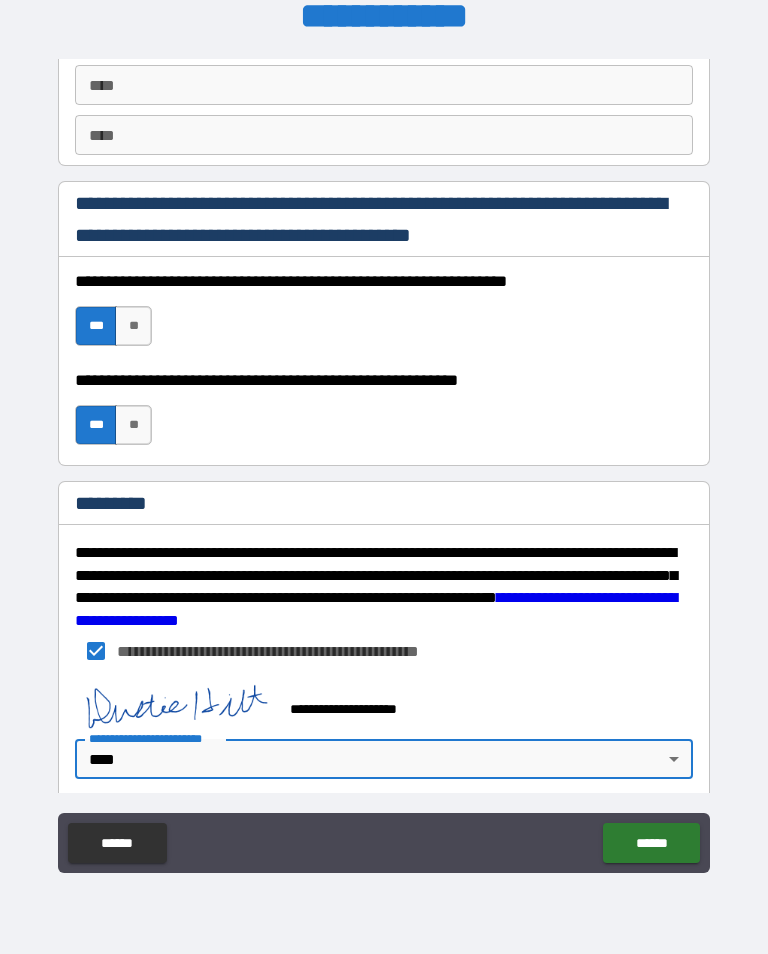 click on "******" at bounding box center [651, 843] 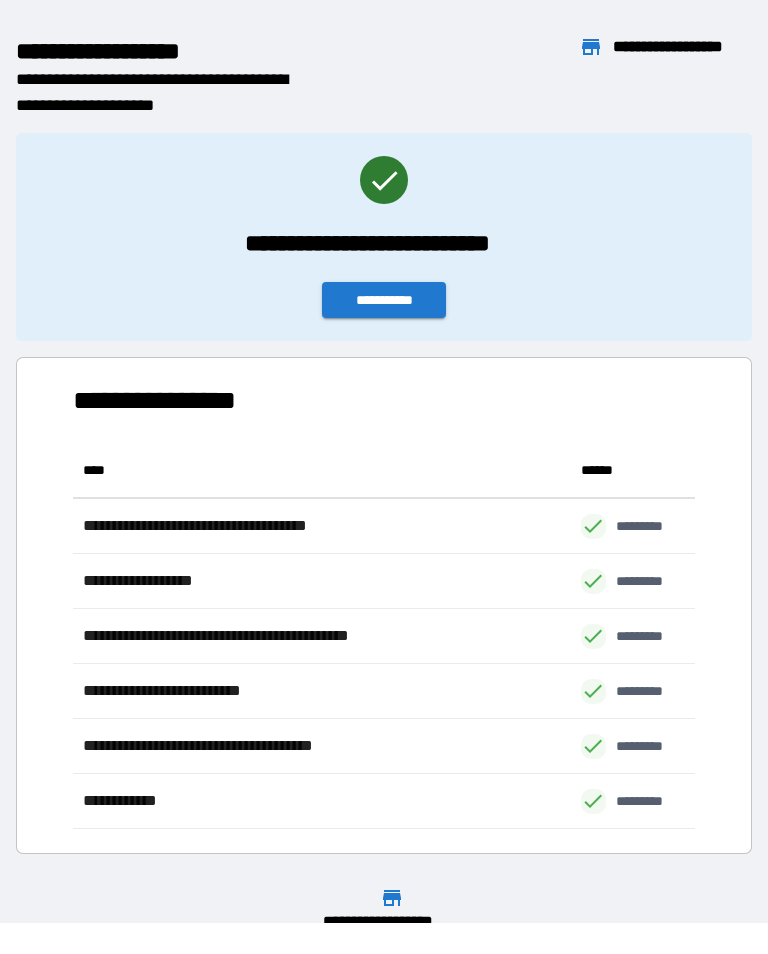 scroll, scrollTop: 1, scrollLeft: 1, axis: both 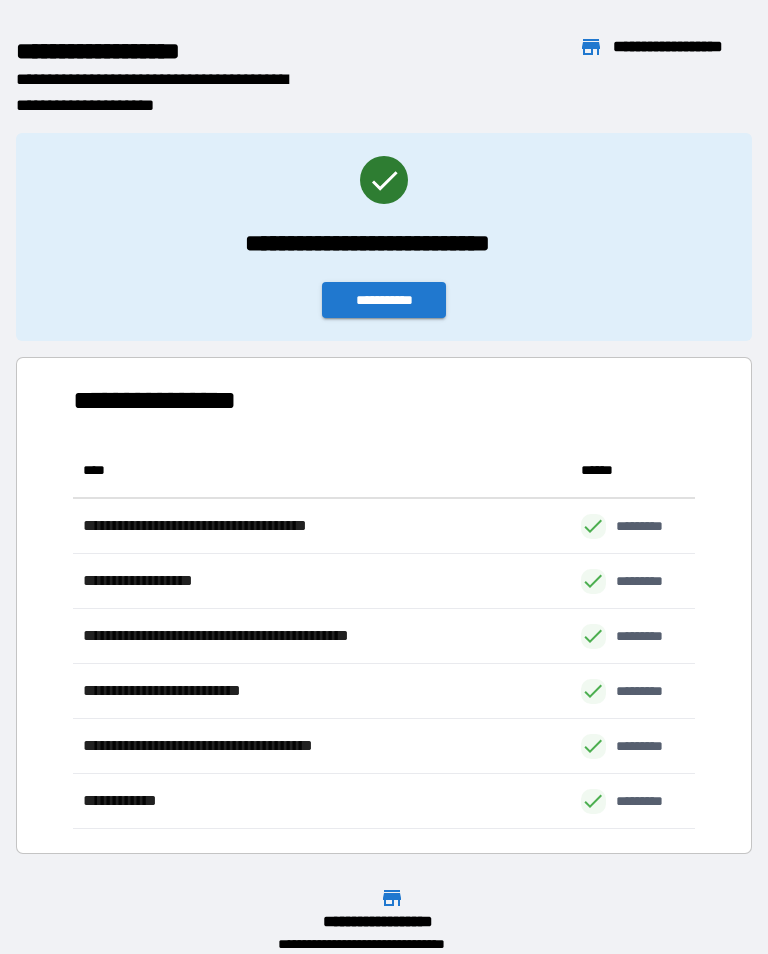 click on "**********" at bounding box center [384, 300] 